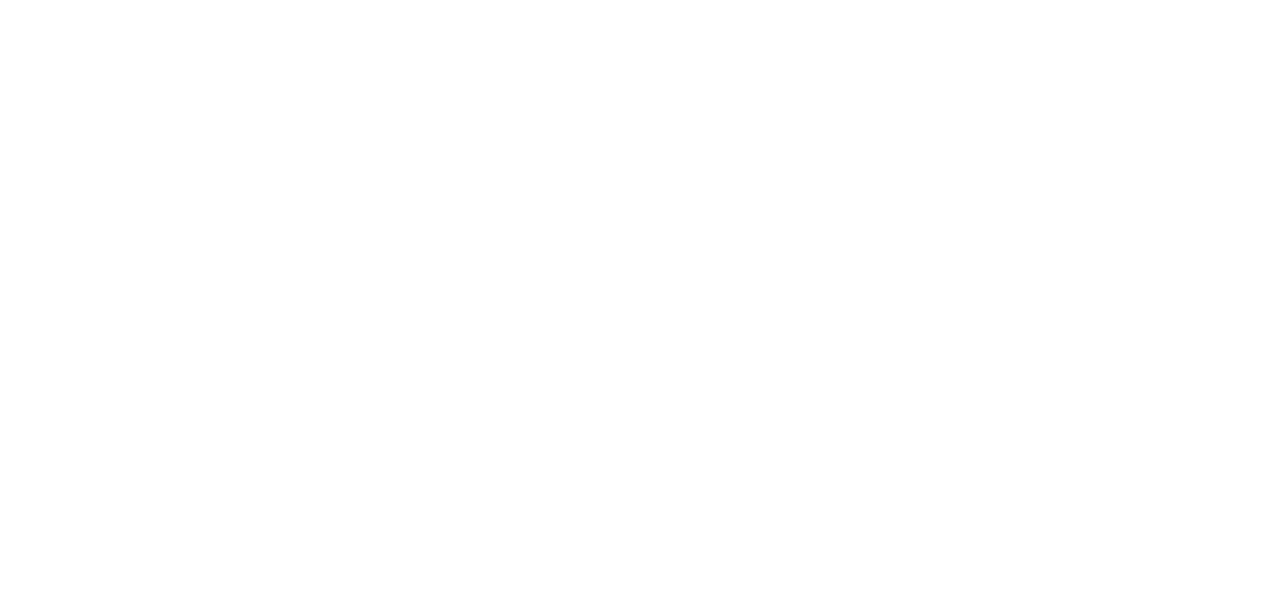 scroll, scrollTop: 0, scrollLeft: 0, axis: both 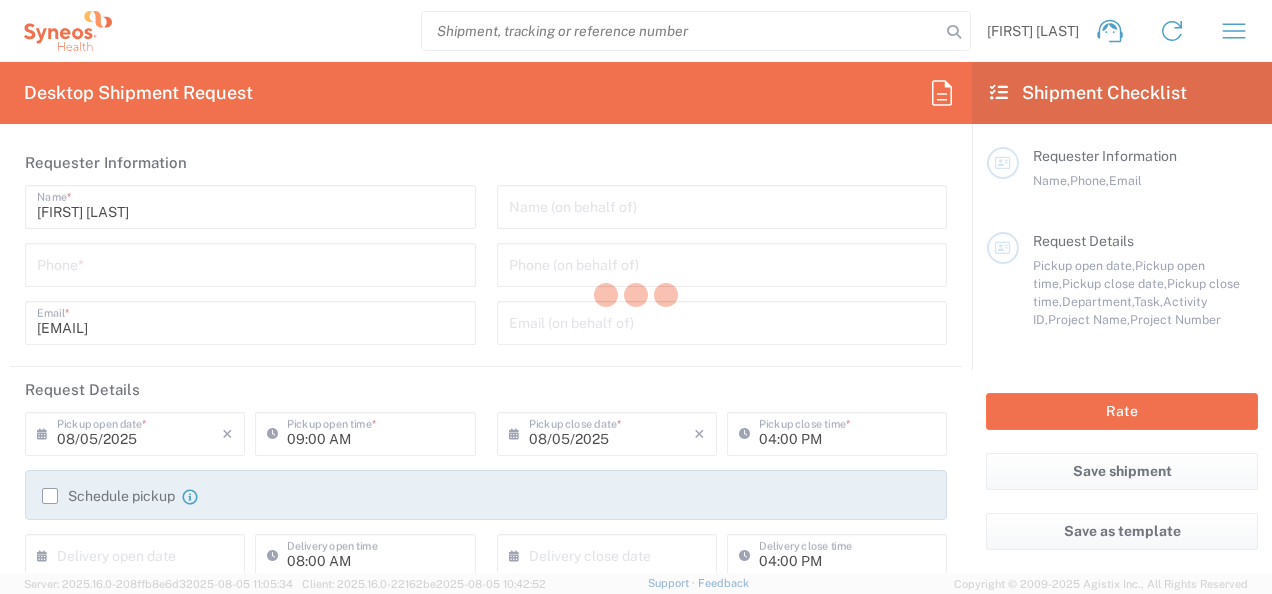 type on "8115" 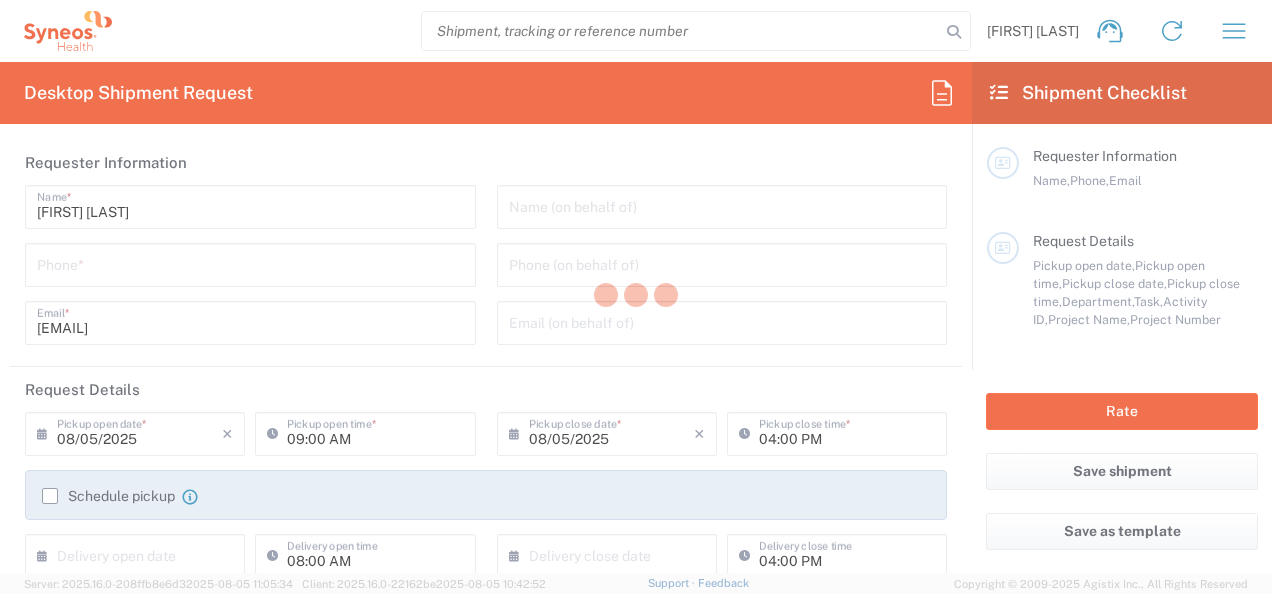 type on "United States" 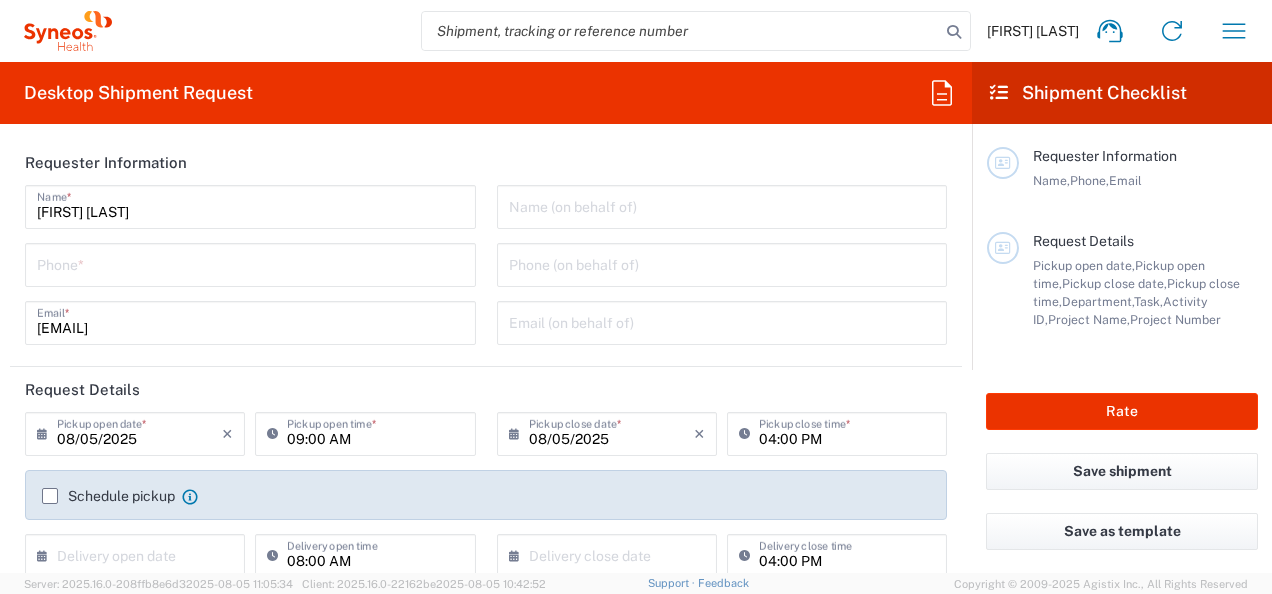 type on "Syneos Health, LLC-Morrisville NC US" 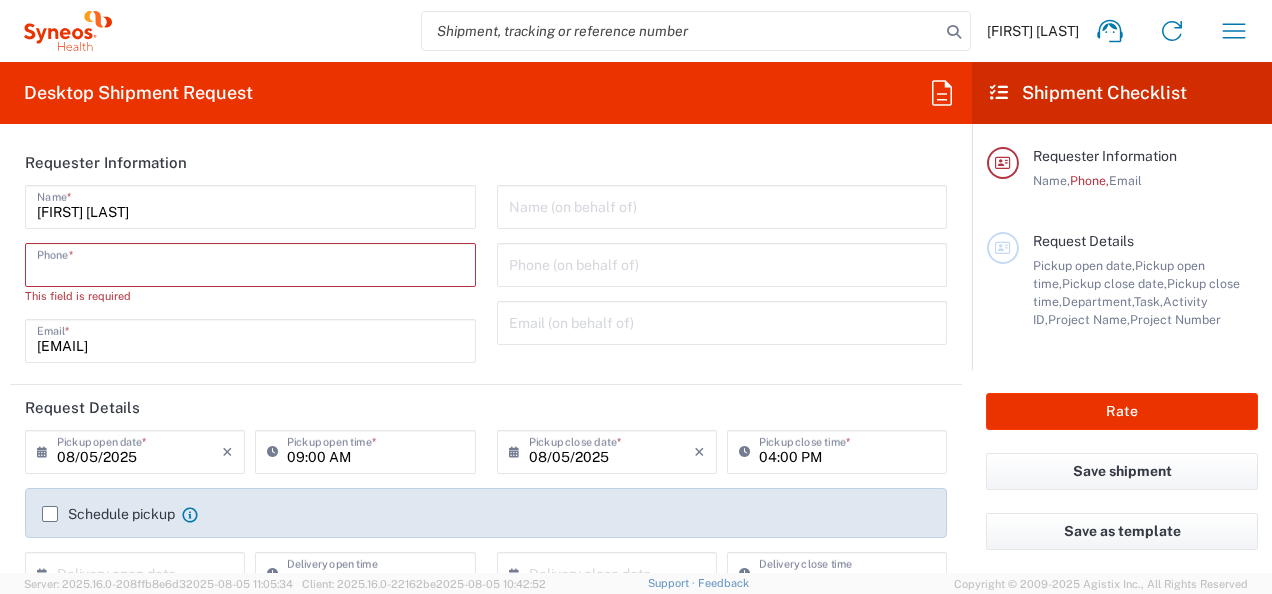 click at bounding box center [250, 263] 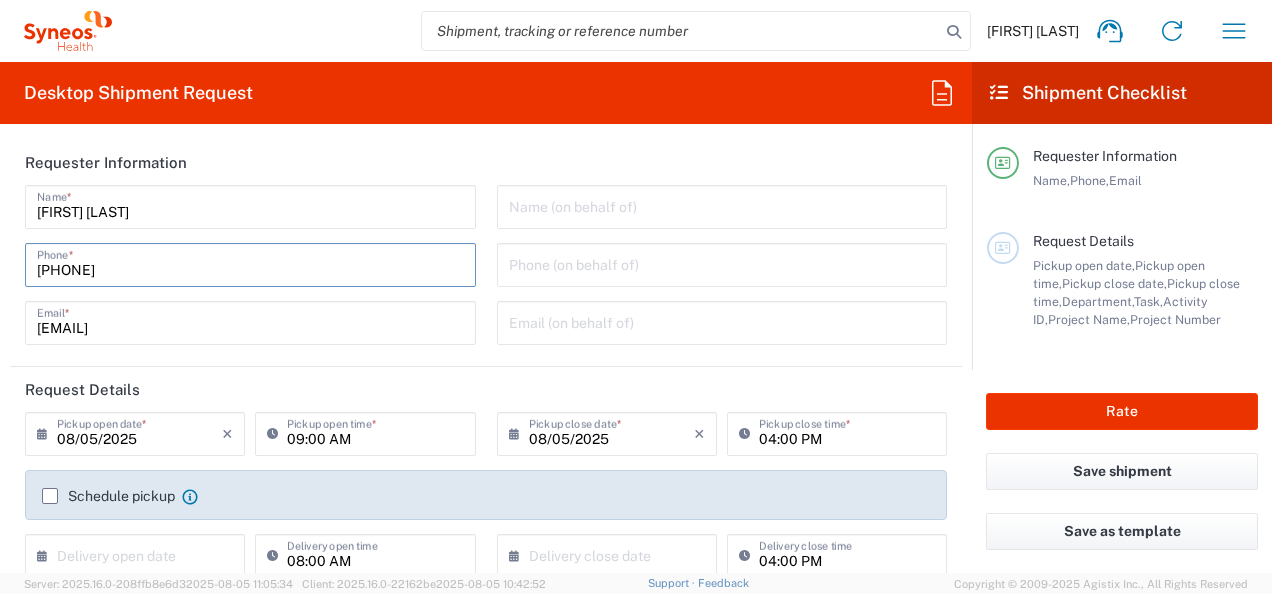 scroll, scrollTop: 100, scrollLeft: 0, axis: vertical 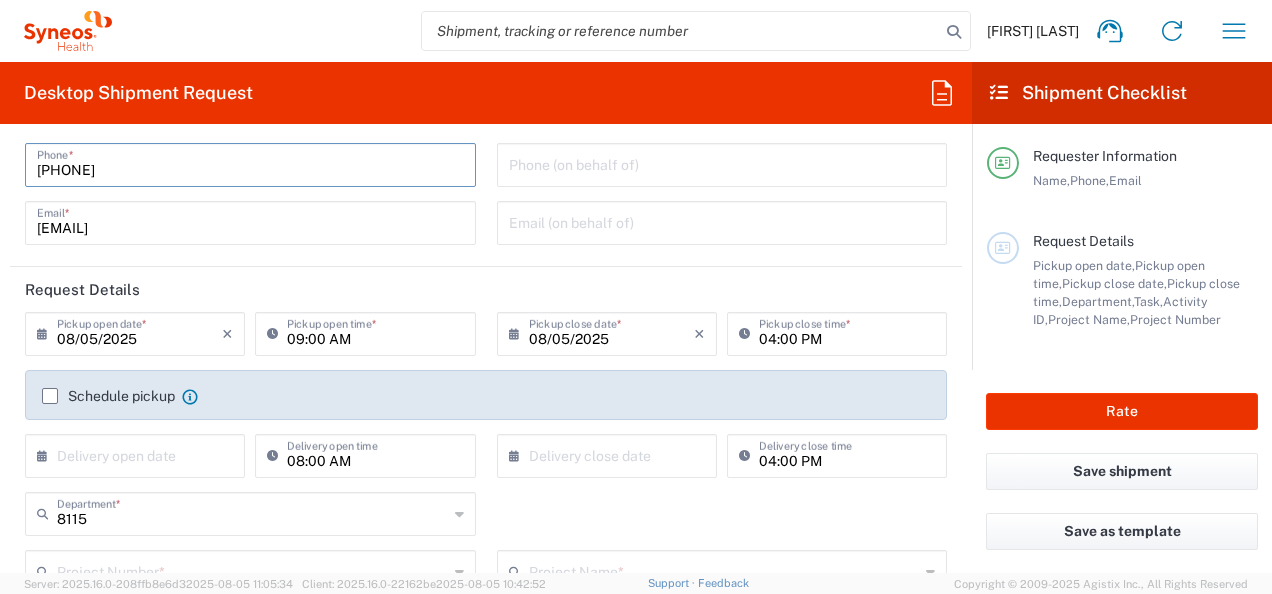 type on "4804109619" 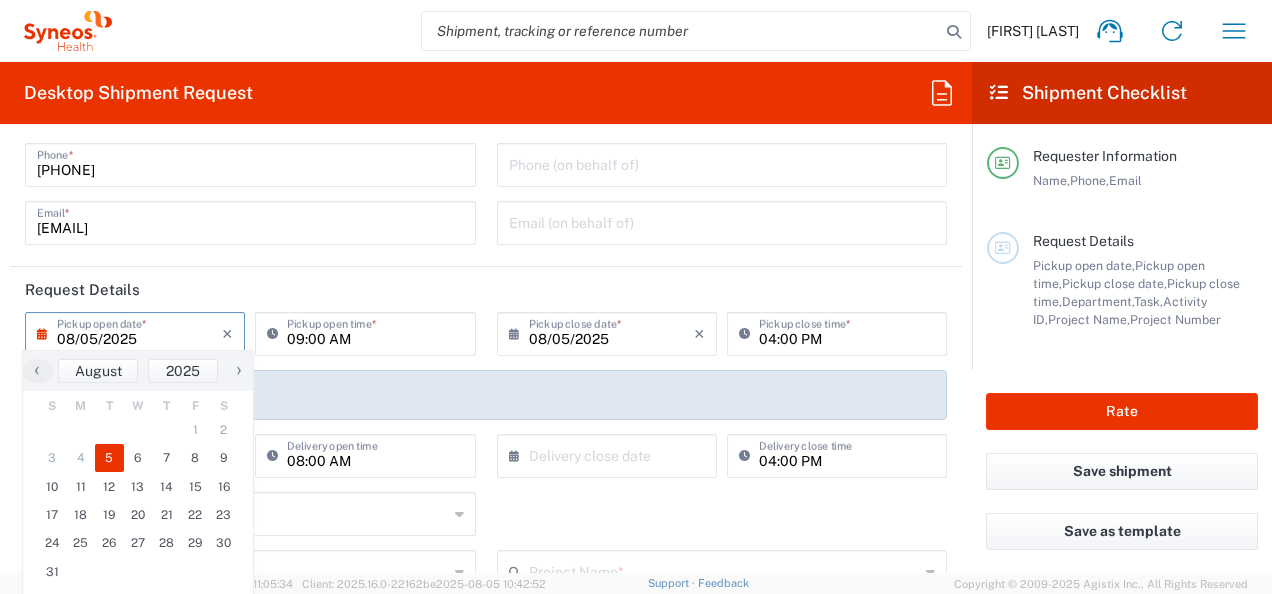 click on "Request Details" 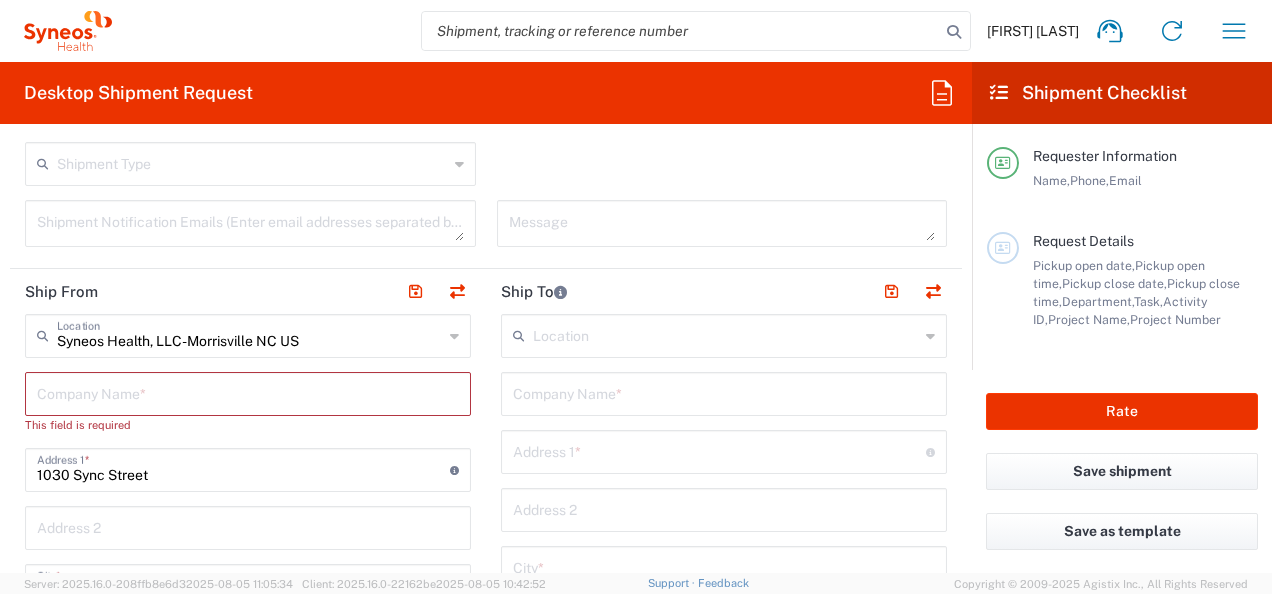 scroll, scrollTop: 700, scrollLeft: 0, axis: vertical 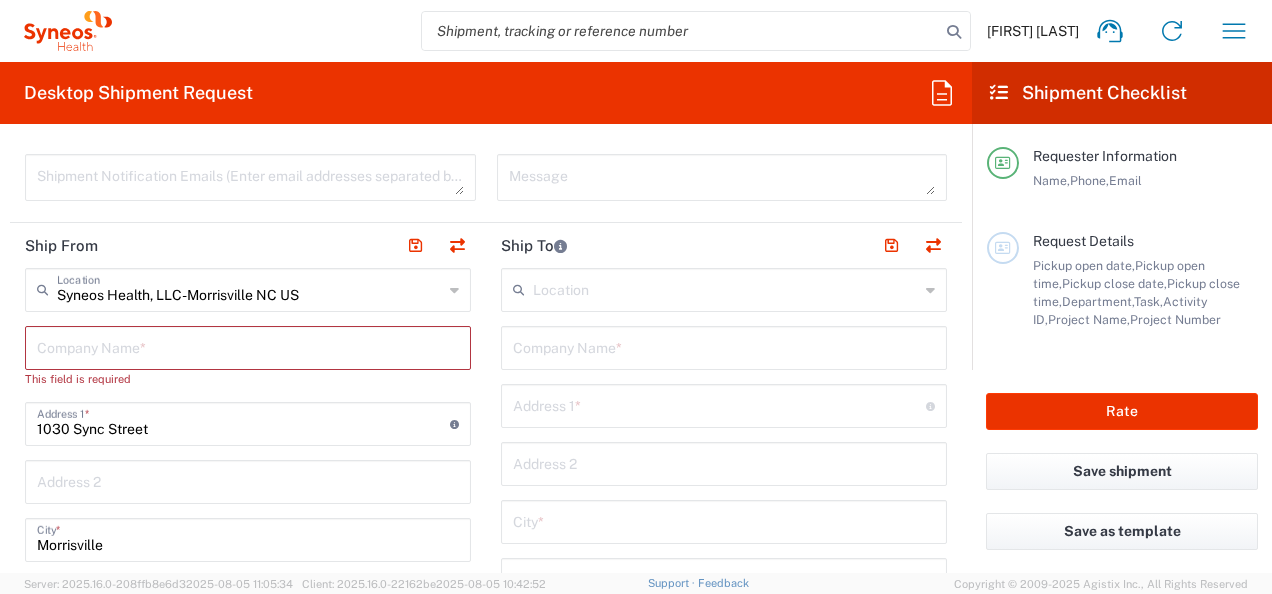 click at bounding box center [248, 346] 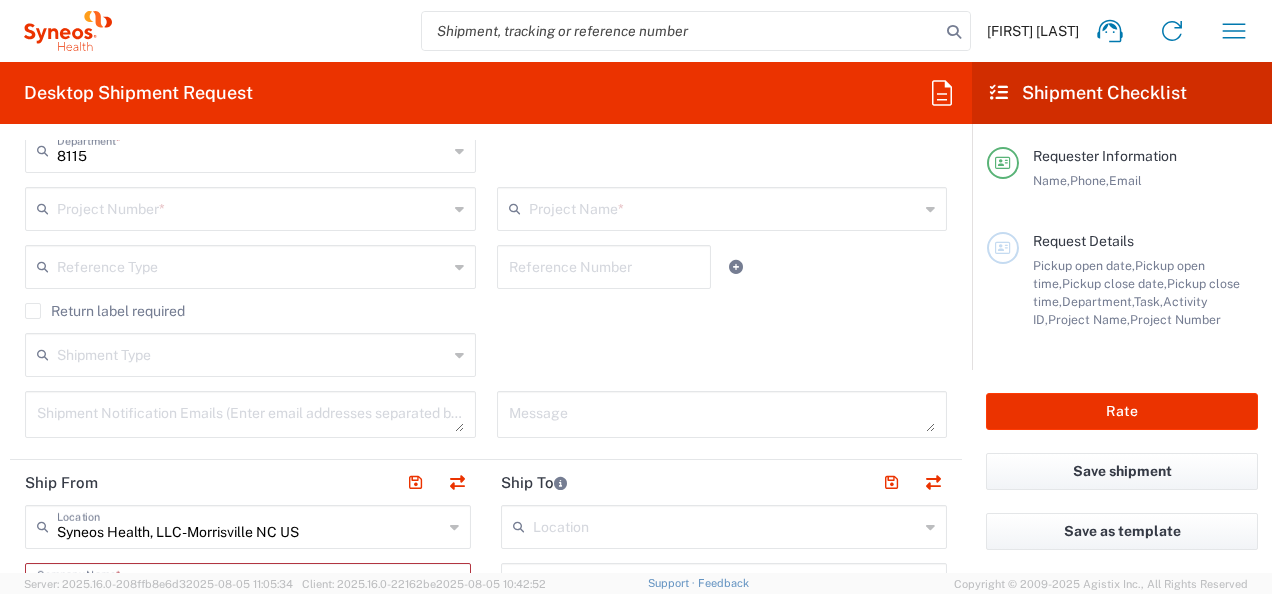 scroll, scrollTop: 500, scrollLeft: 0, axis: vertical 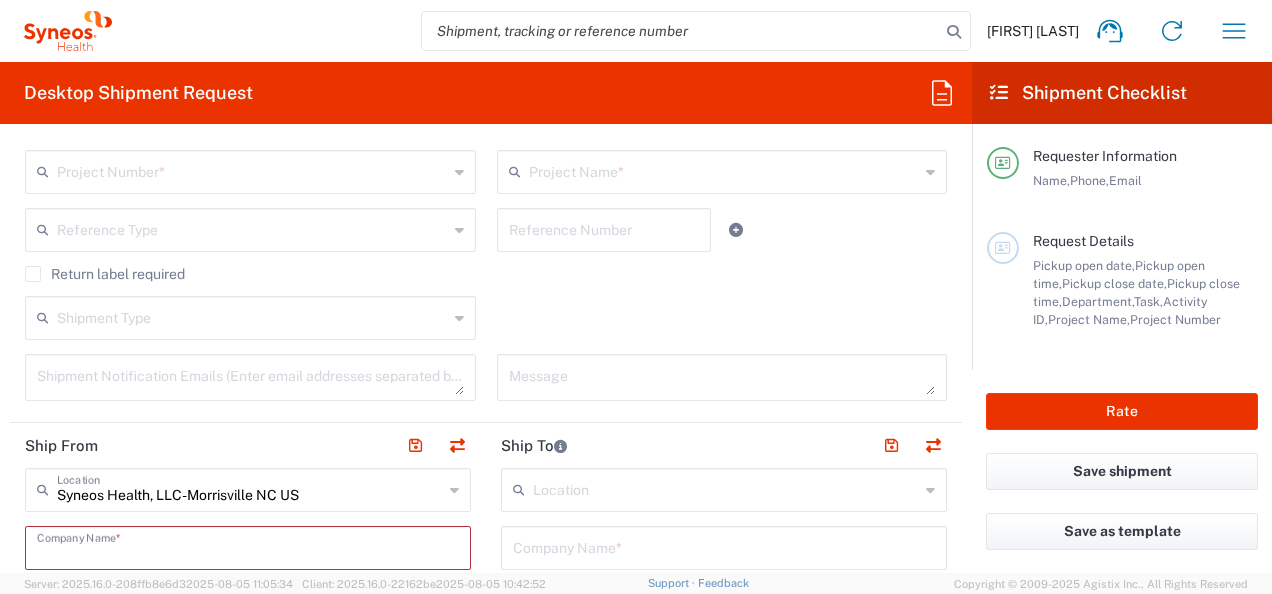 click at bounding box center (252, 170) 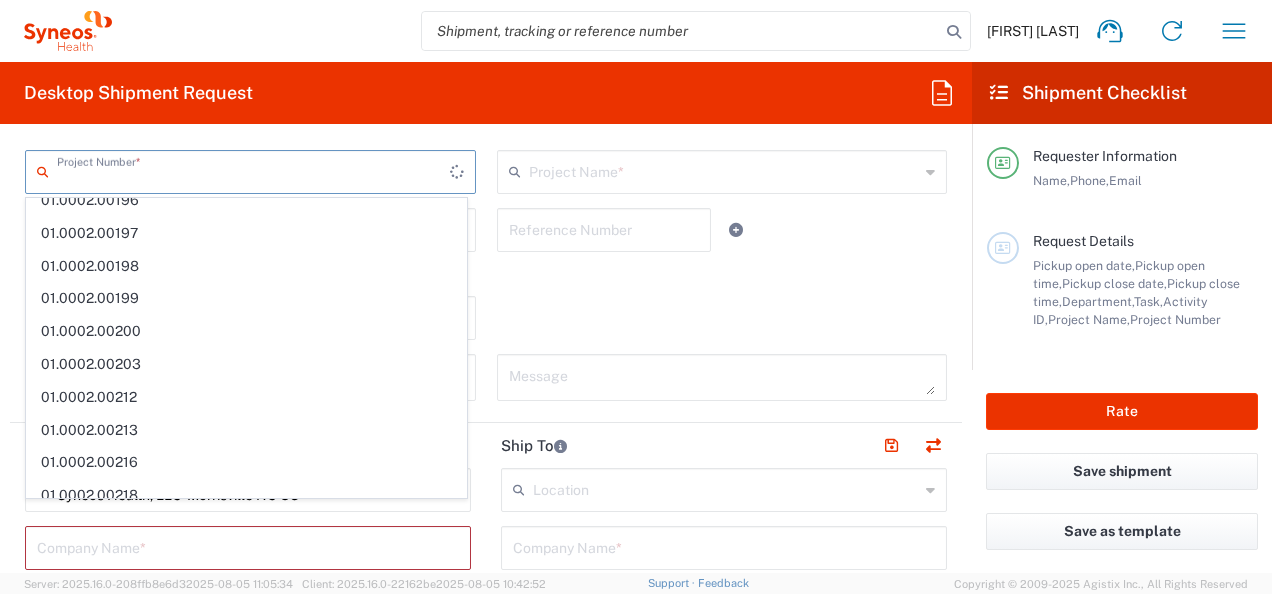 scroll, scrollTop: 0, scrollLeft: 0, axis: both 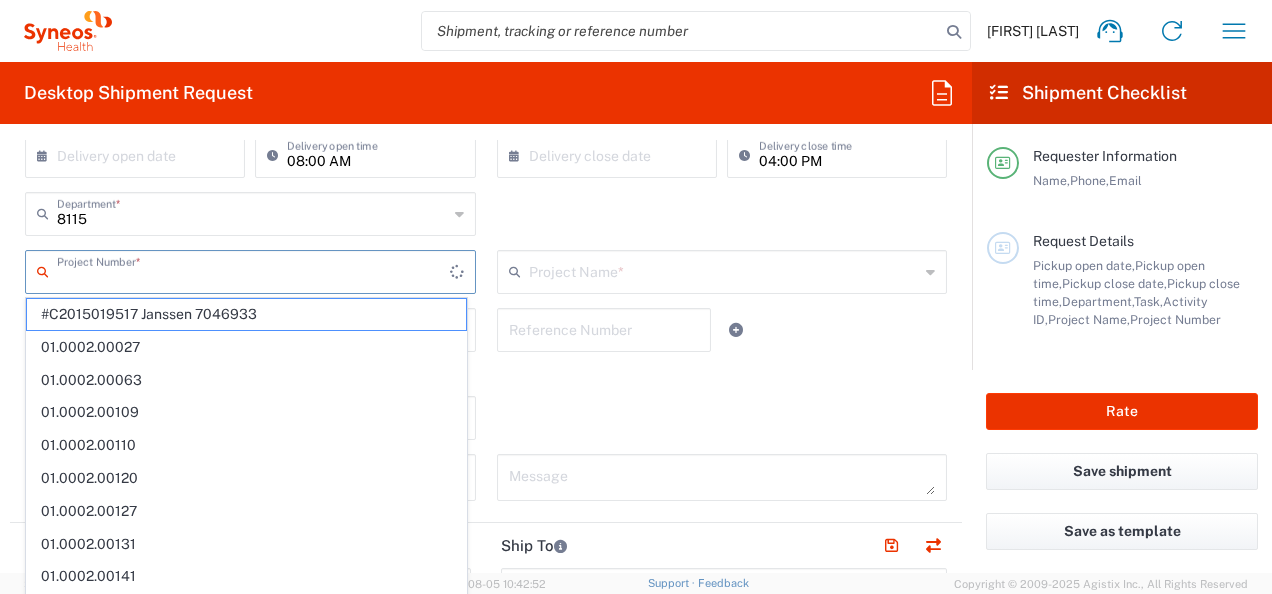 click on "Shipment Type  Batch Regular" 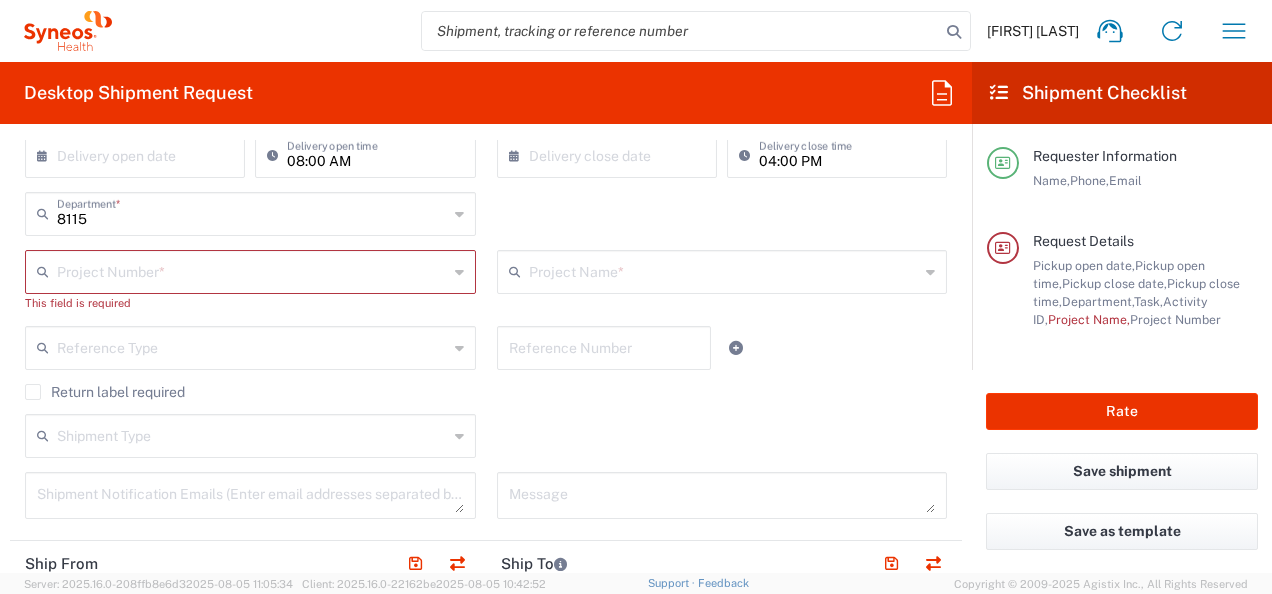 click at bounding box center [252, 270] 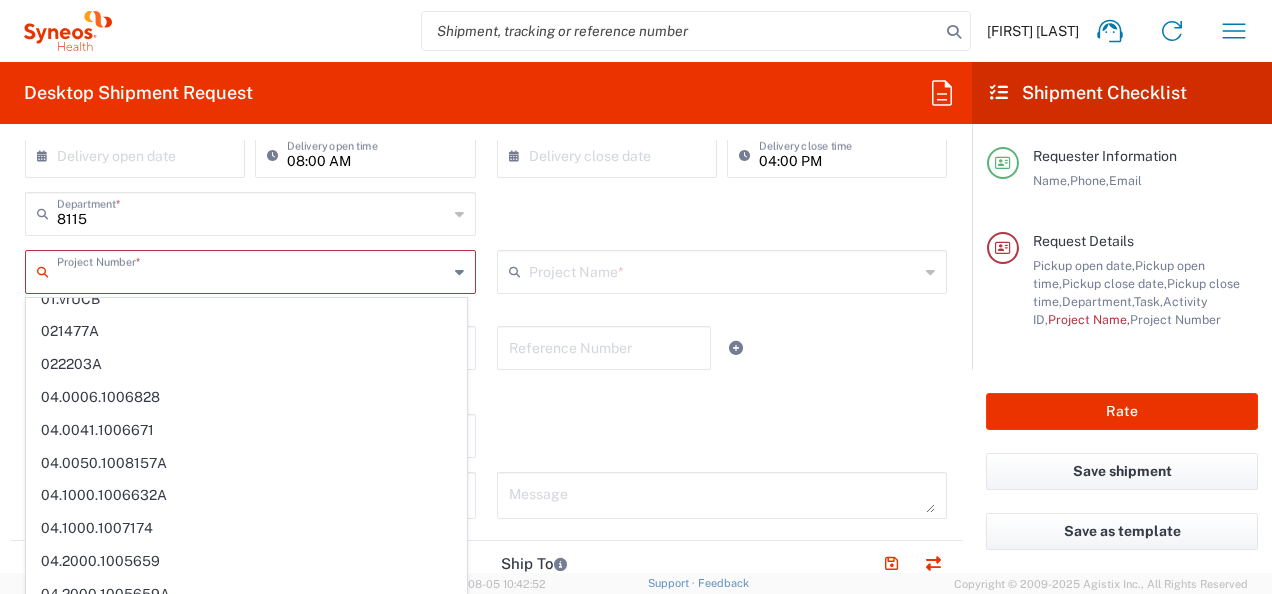 scroll, scrollTop: 8633, scrollLeft: 0, axis: vertical 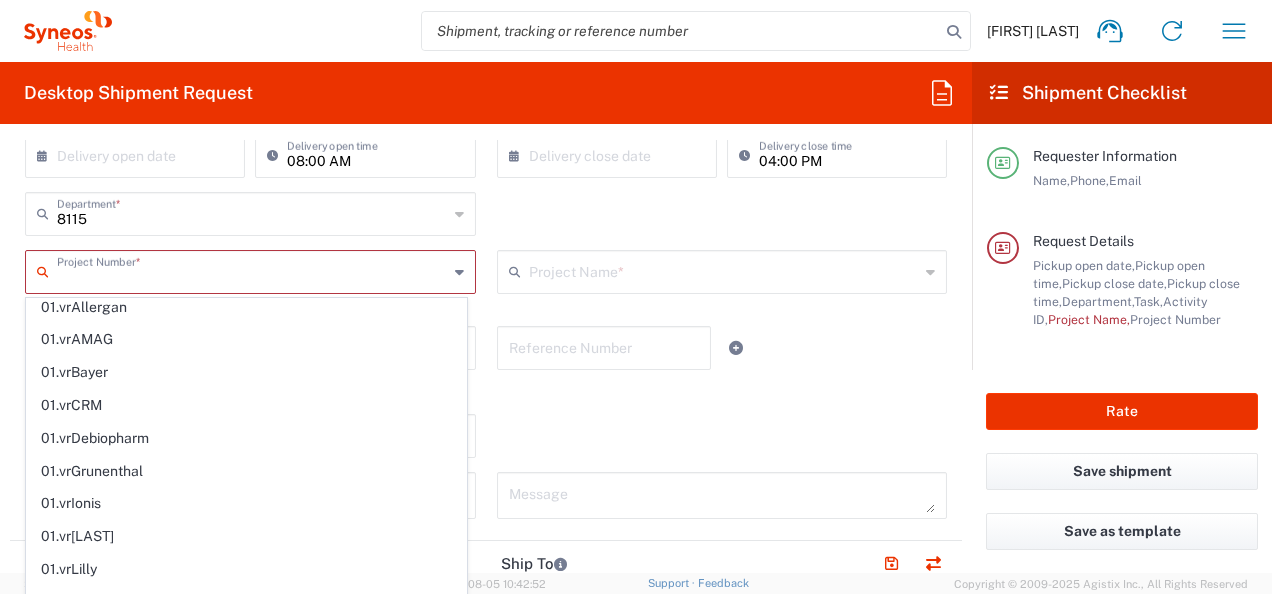 click on "Shipment Type  Batch Regular" 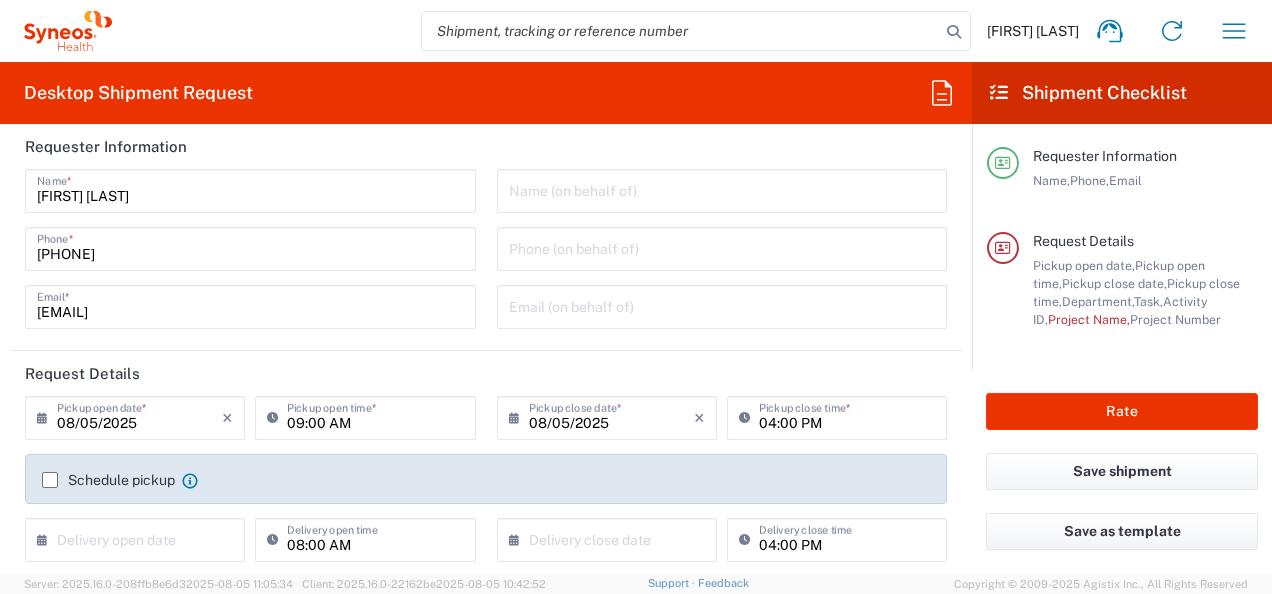 scroll, scrollTop: 0, scrollLeft: 0, axis: both 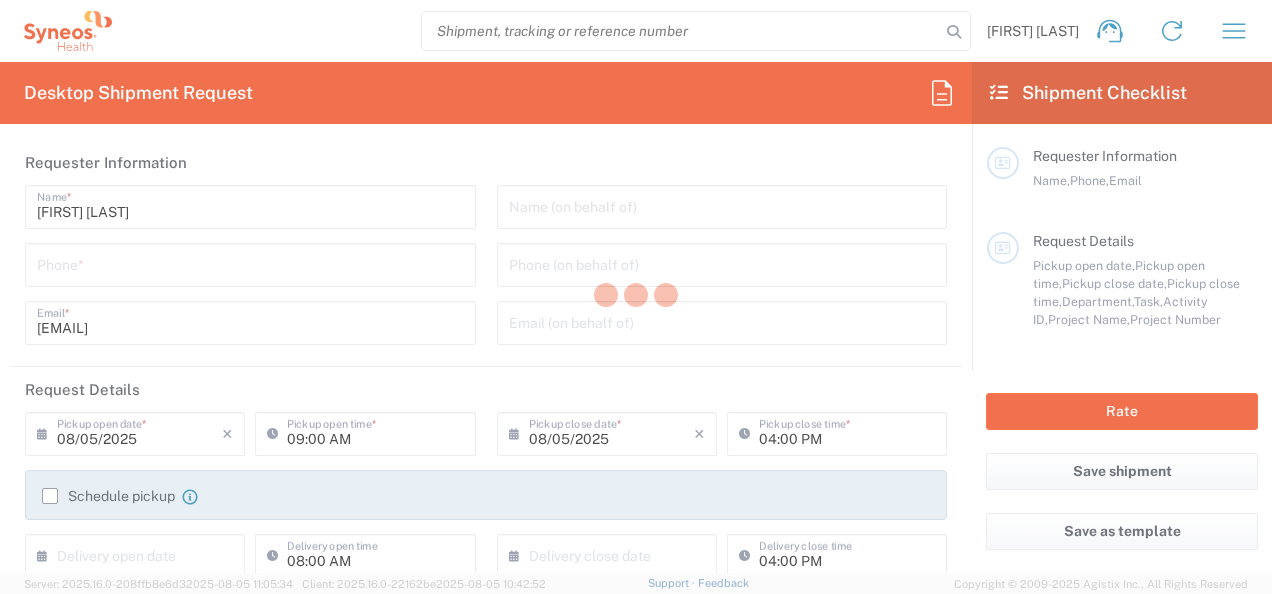 type on "North Carolina" 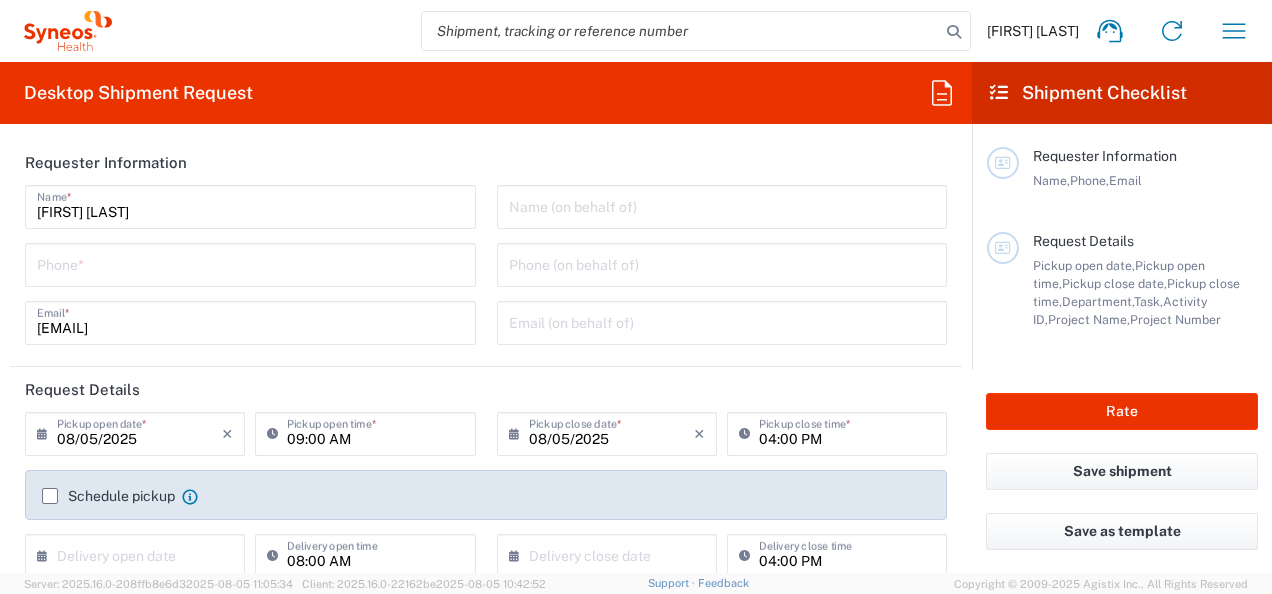 type on "Syneos Health, LLC-Morrisville NC US" 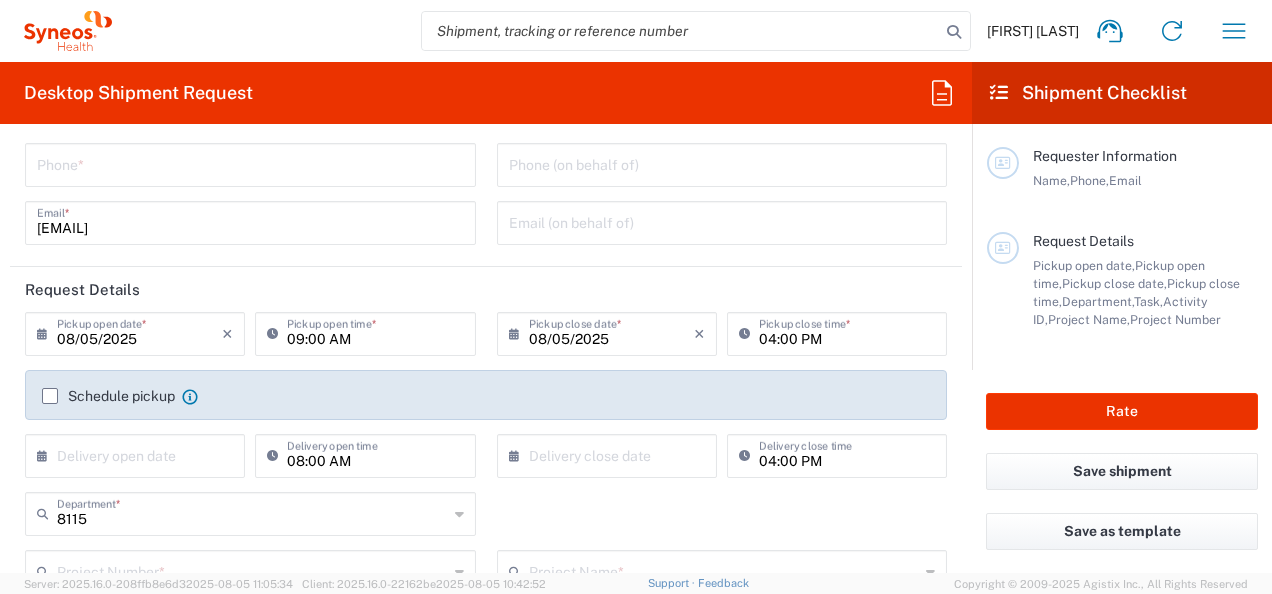 scroll, scrollTop: 100, scrollLeft: 0, axis: vertical 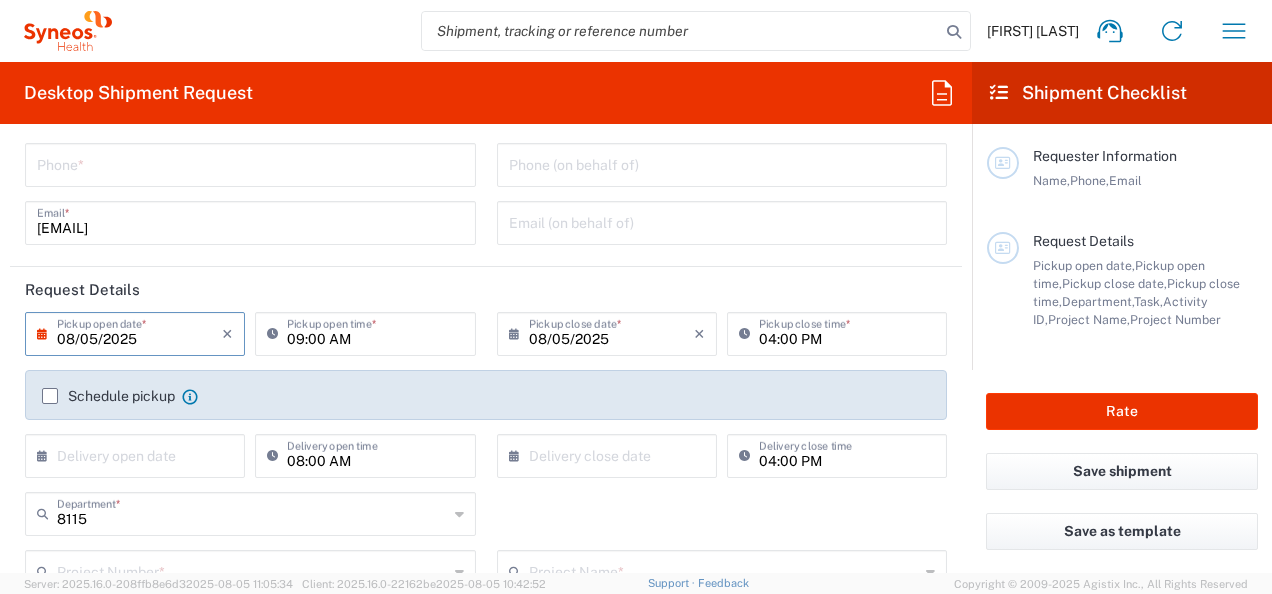 click on "08/05/2025" at bounding box center (139, 332) 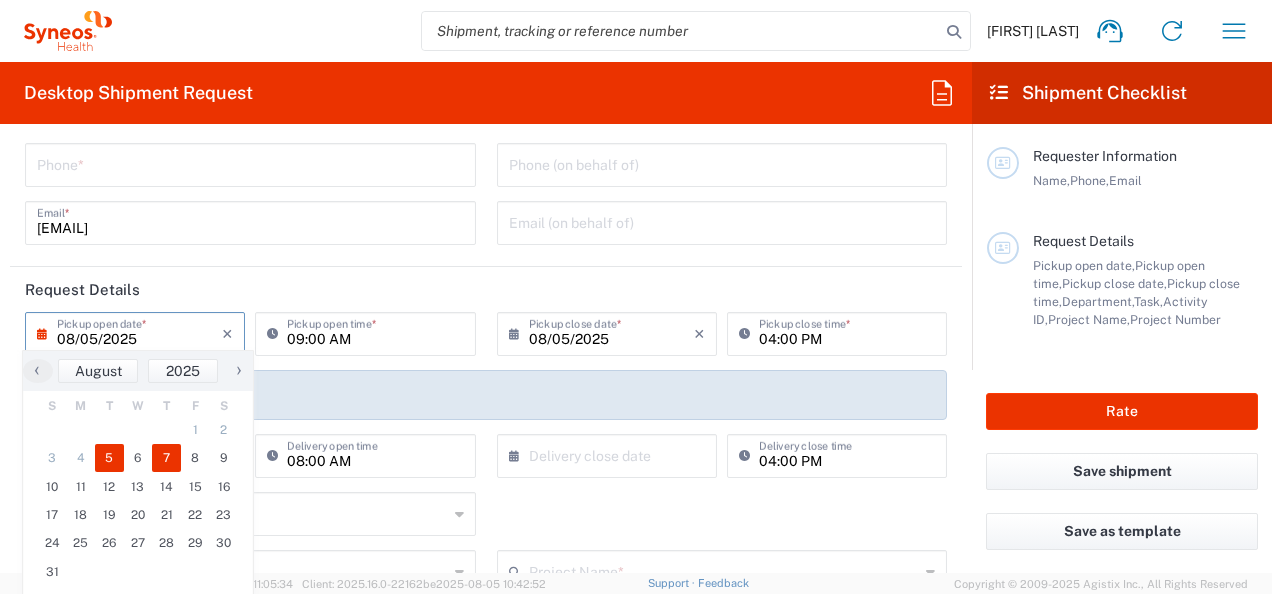 click on "7" 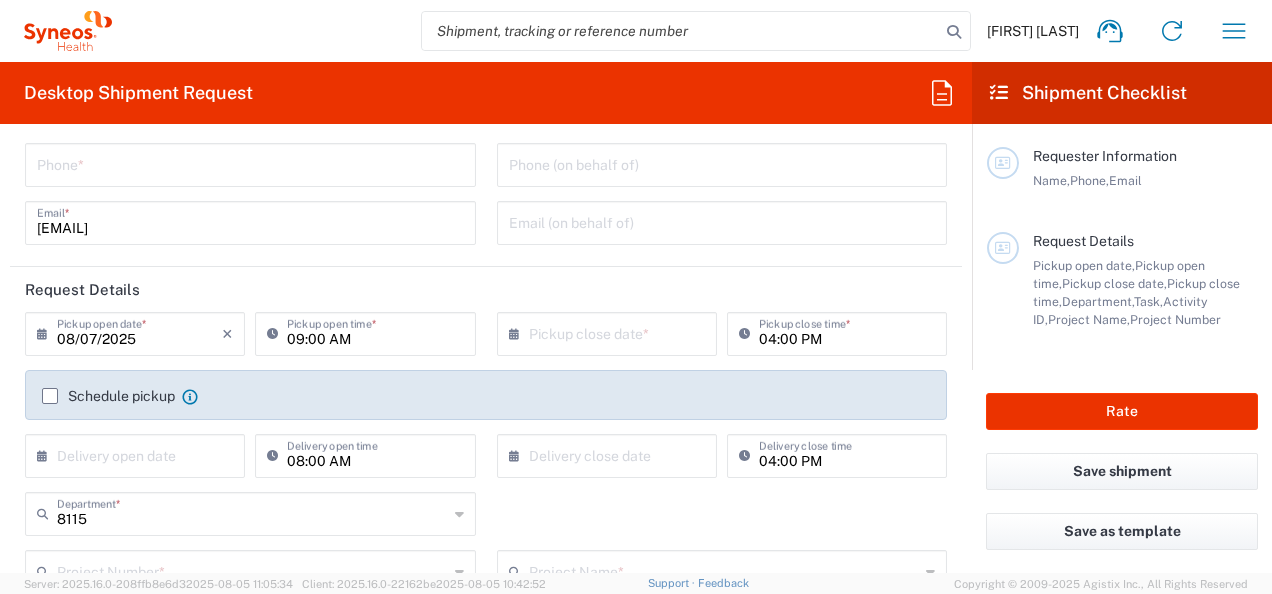 click at bounding box center (611, 332) 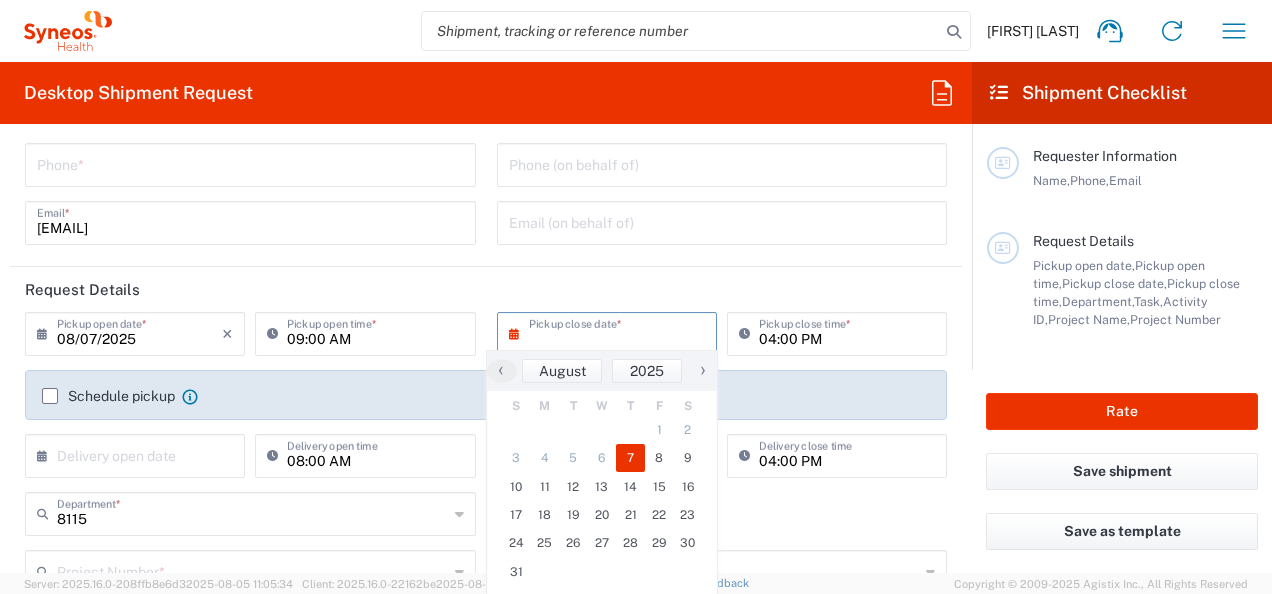 click on "7" 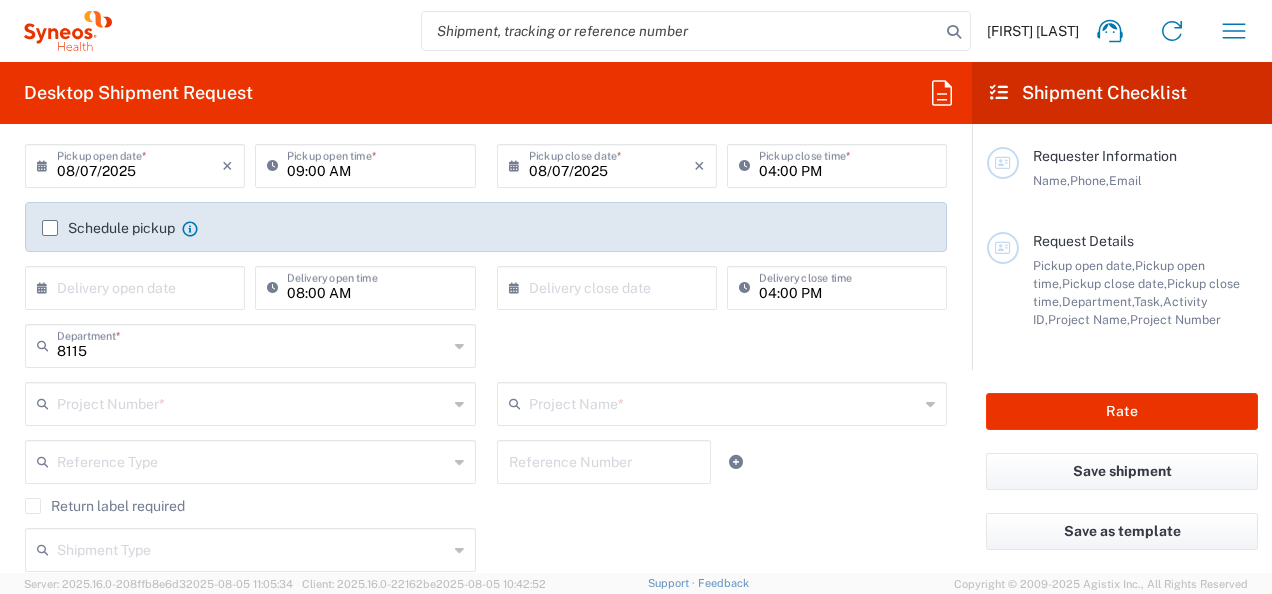 scroll, scrollTop: 300, scrollLeft: 0, axis: vertical 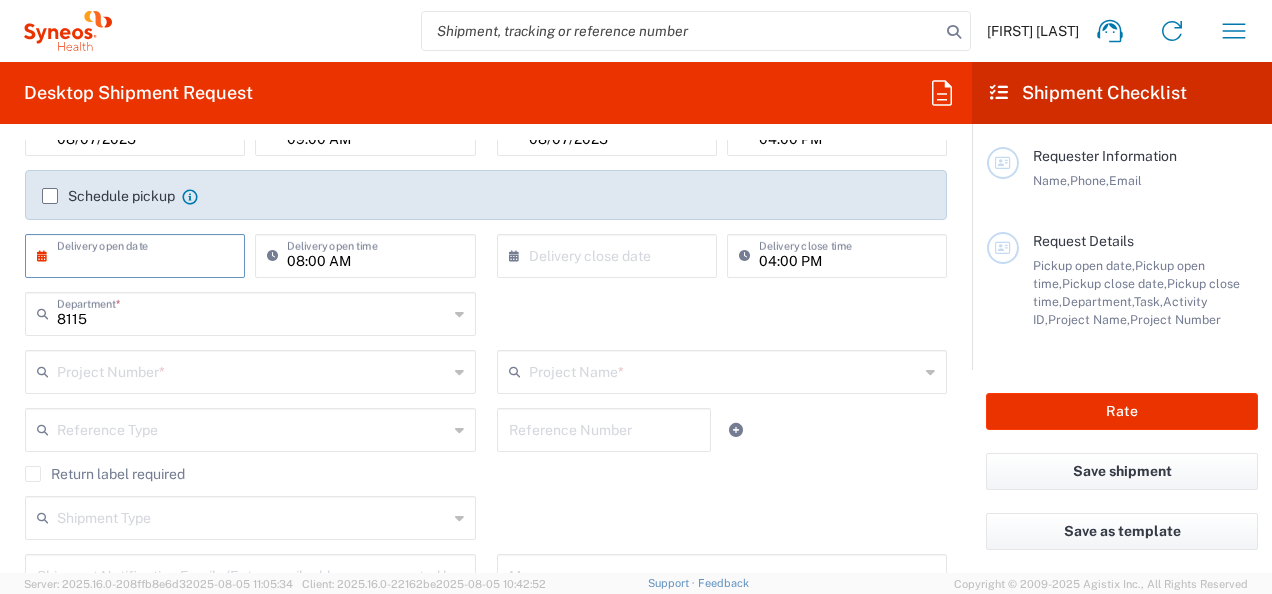click at bounding box center (139, 254) 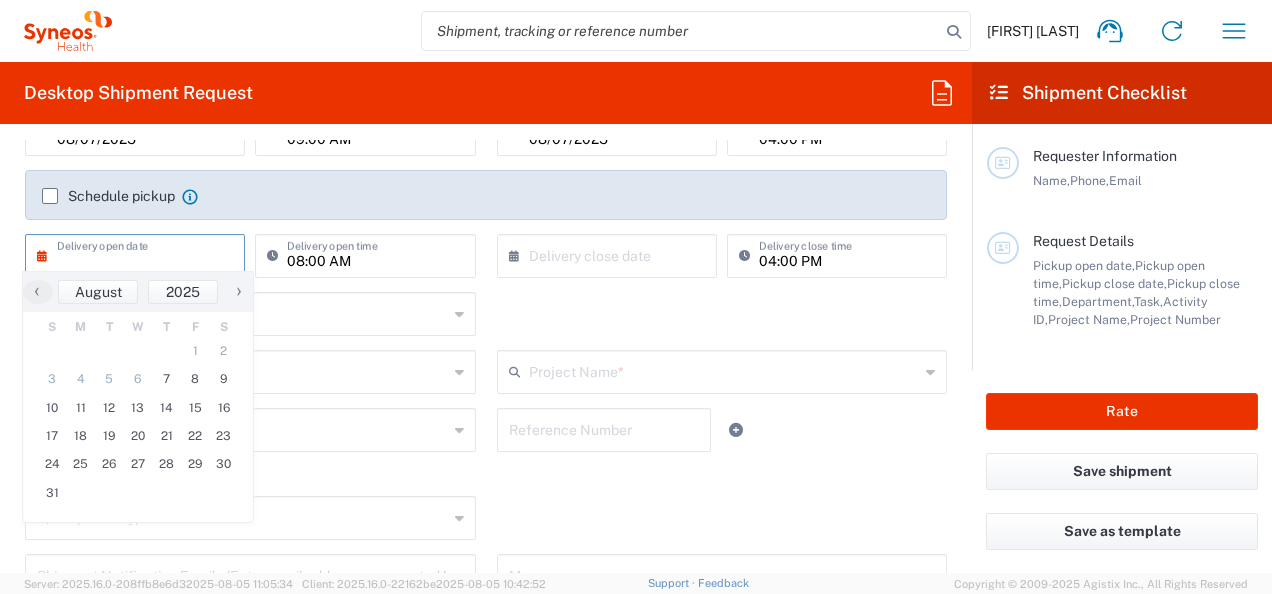 click on "8115  Department  * 8115 3000 3100 3109 3110 3111 3112 3125 3130 3135 3136 3150 3155 3165 3171 3172 3190 3191 3192 3193 3194 3200 3201 3202 3210 3211 Dept 3212 3213 3214 3215 3216 3218 3220 3221 3222 3223 3225 3226 3227 3228 3229 3230 3231 3232 3233 3234 3235 3236 3237 3238 3240" 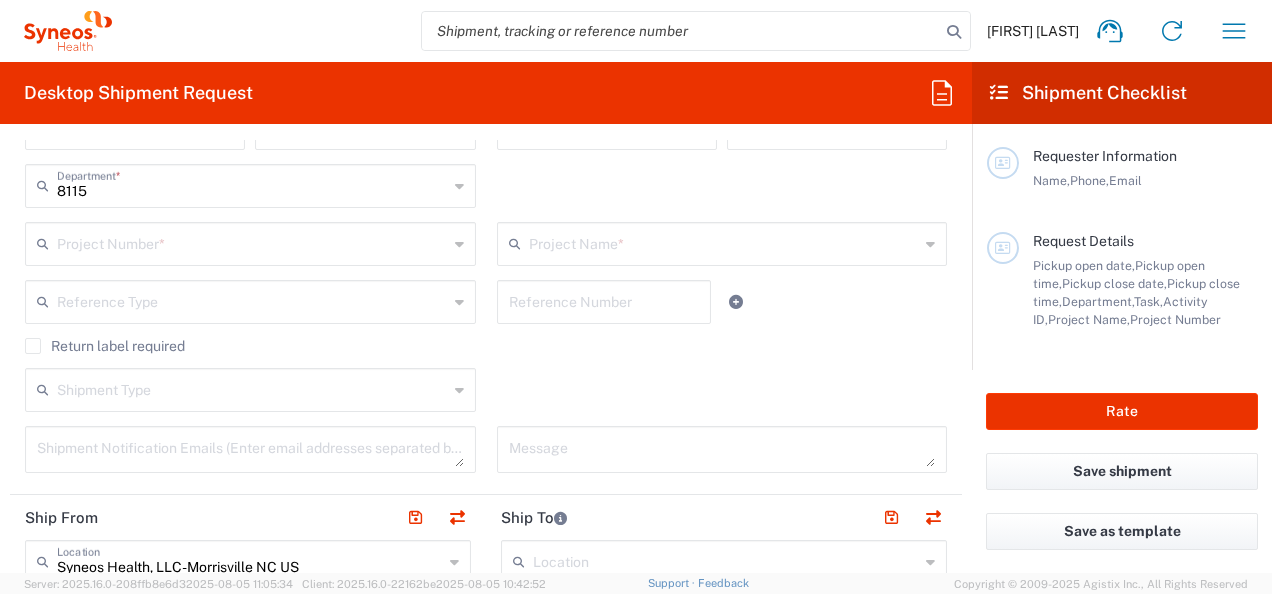 scroll, scrollTop: 500, scrollLeft: 0, axis: vertical 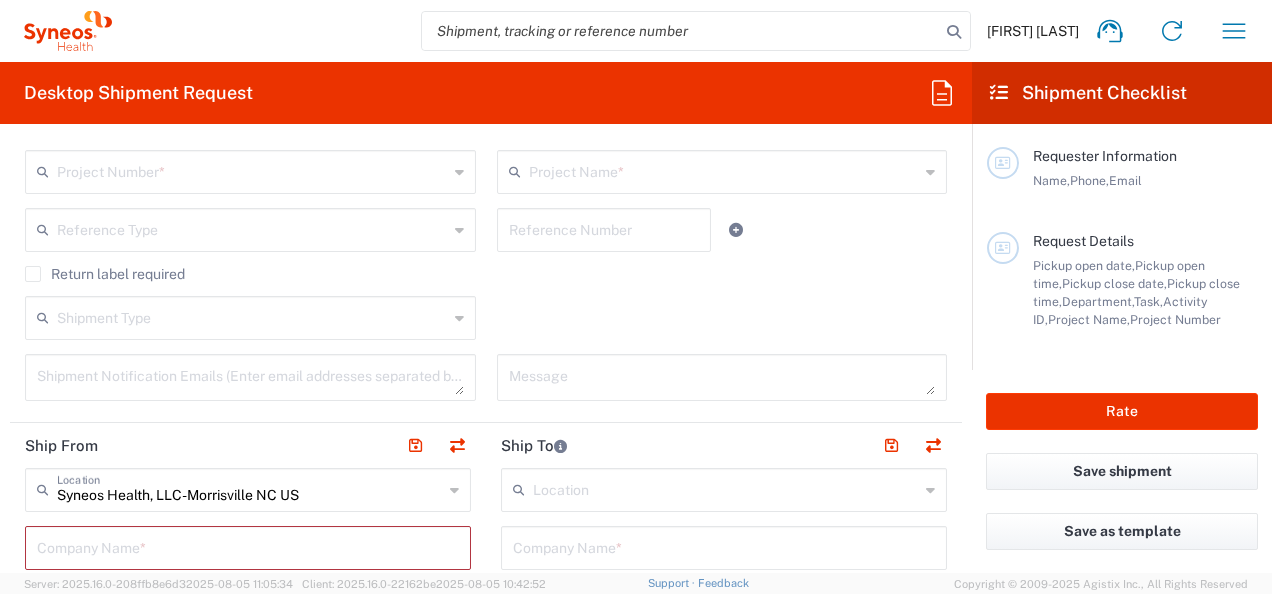 click on "Return label required" 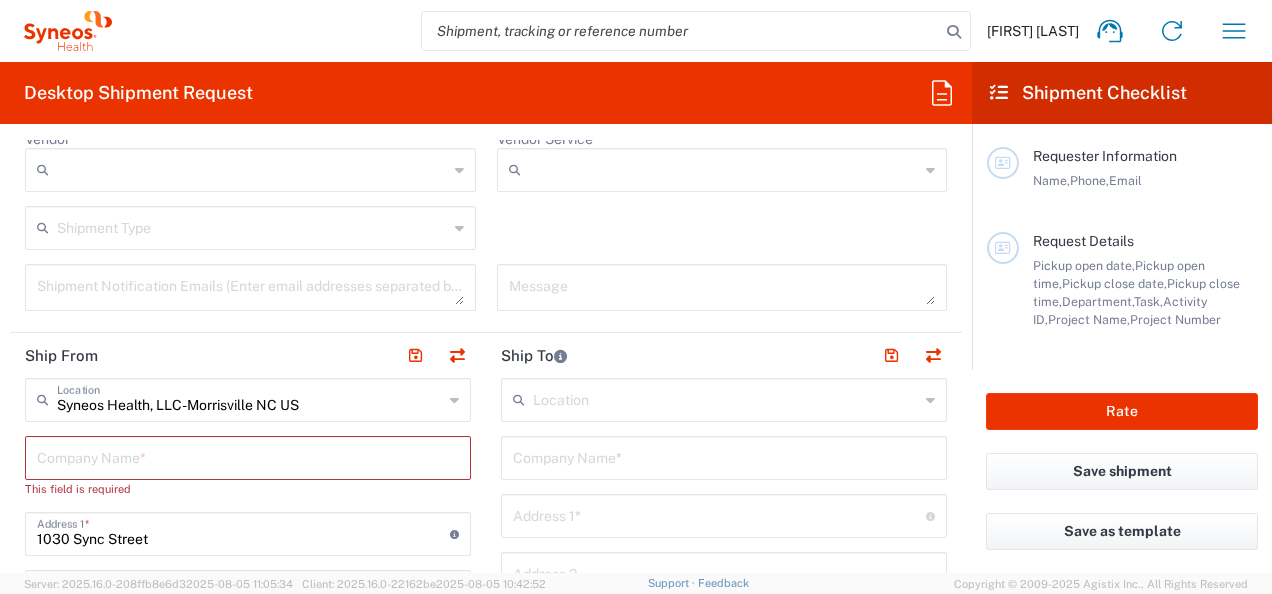 scroll, scrollTop: 900, scrollLeft: 0, axis: vertical 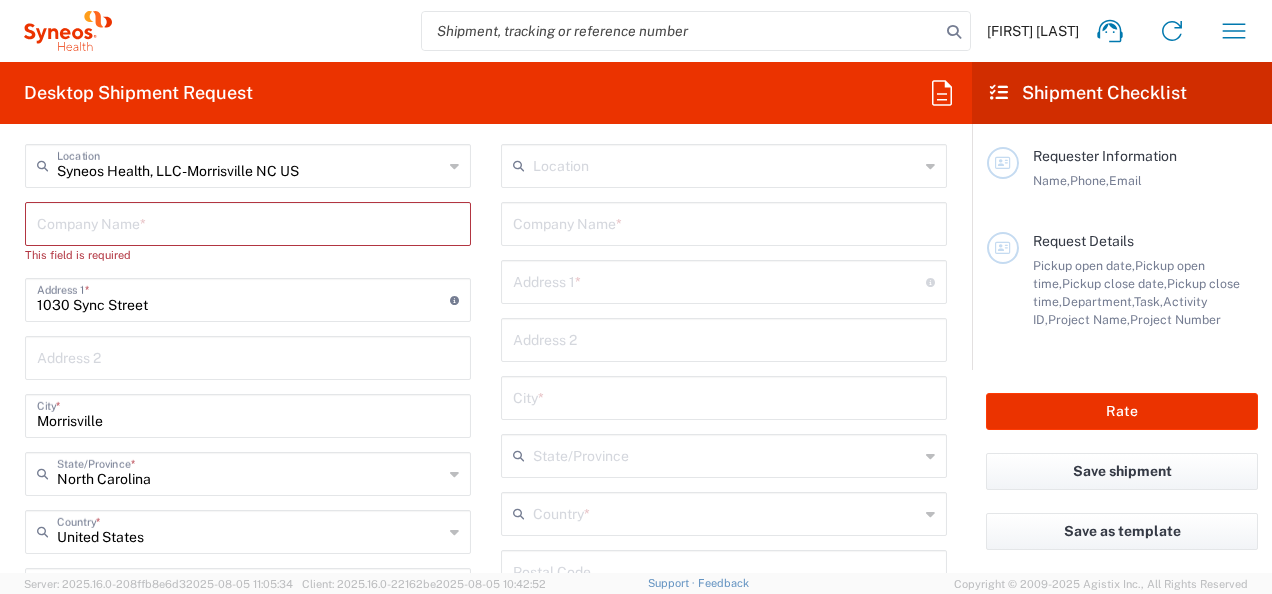 click at bounding box center (248, 222) 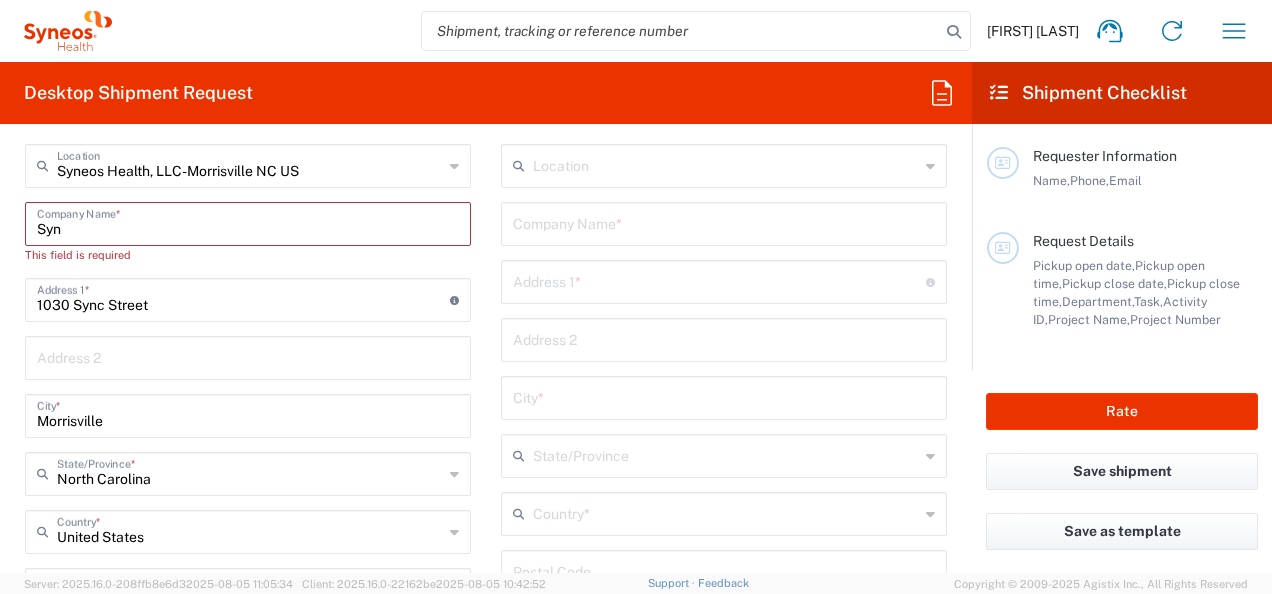 type on "Syne" 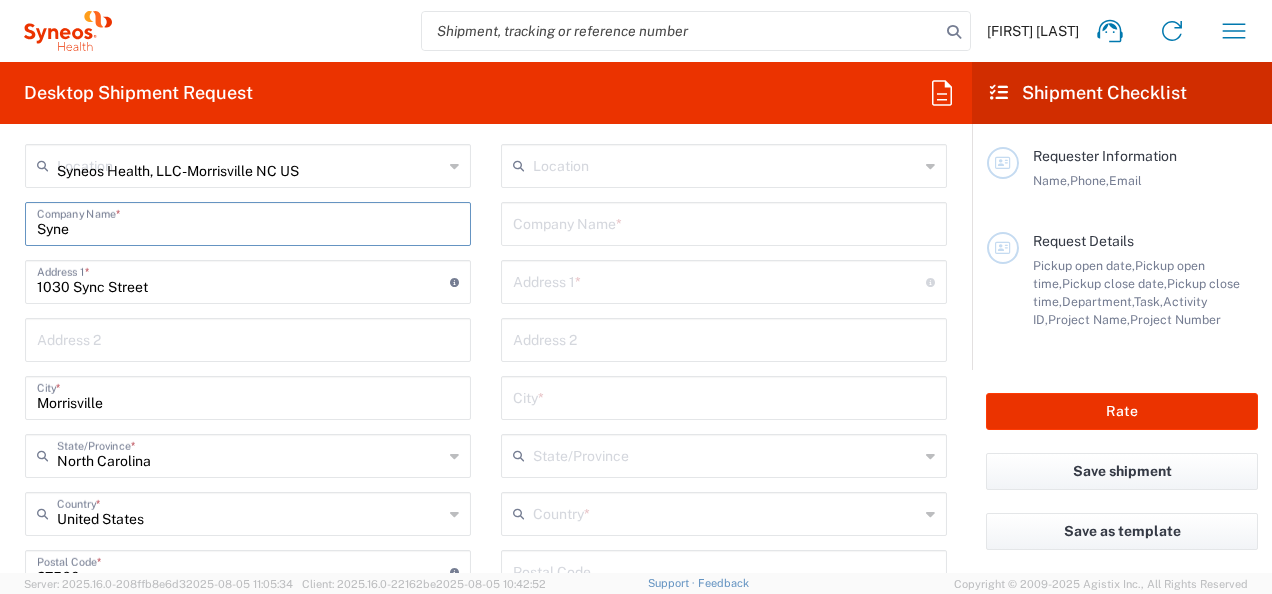 type 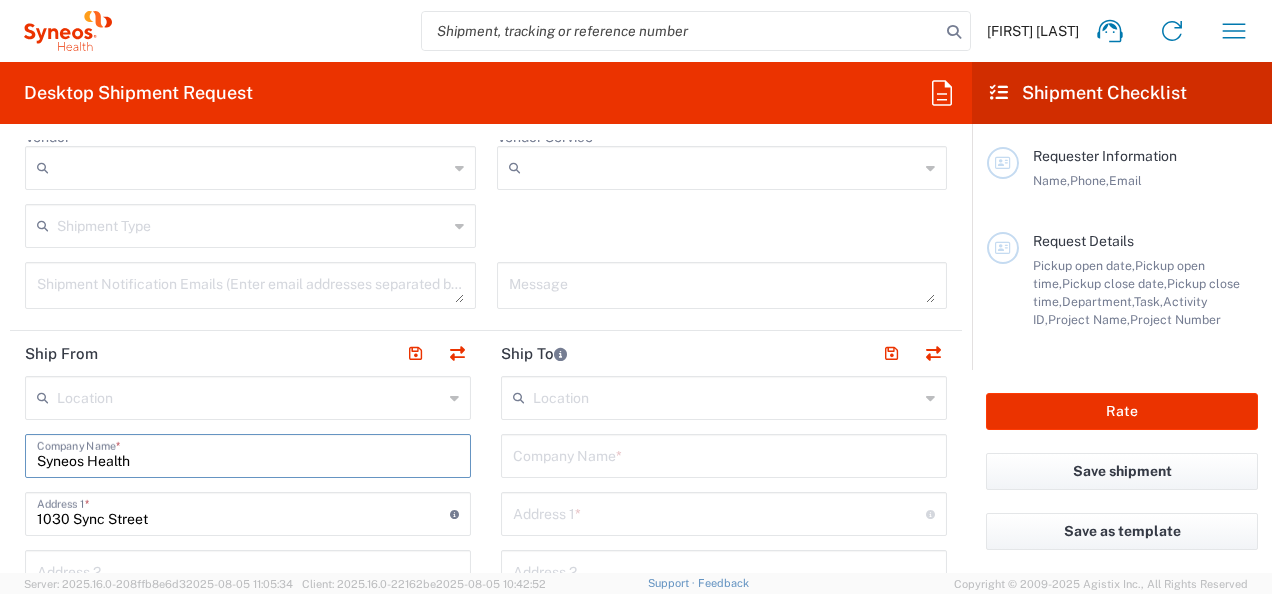 scroll, scrollTop: 800, scrollLeft: 0, axis: vertical 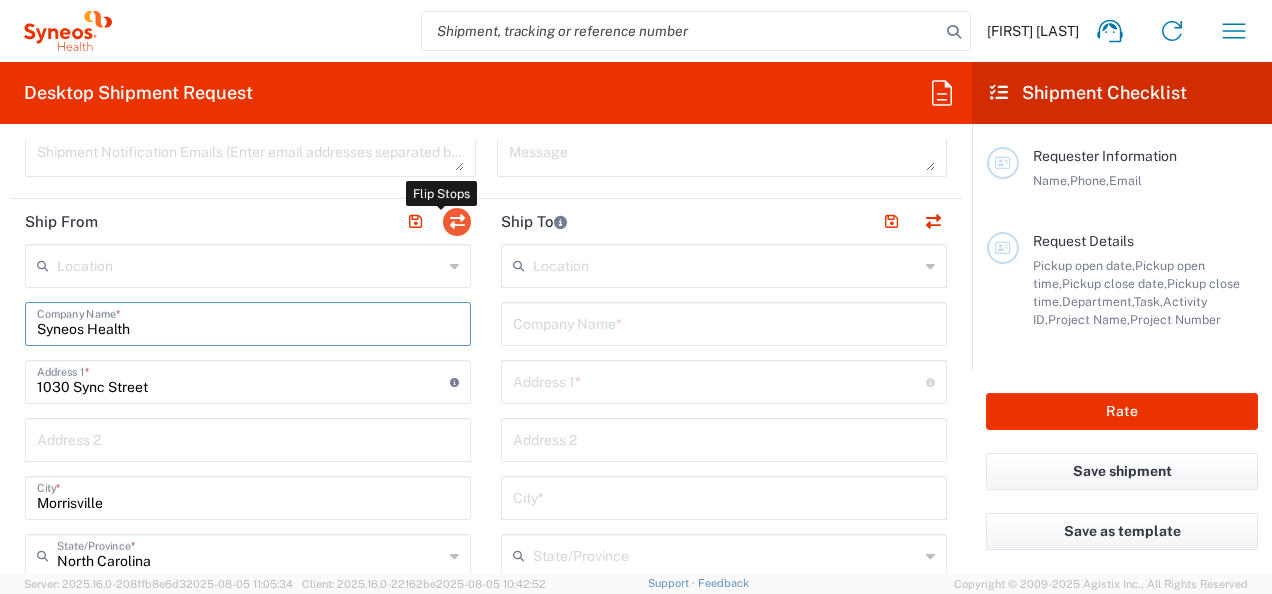 click 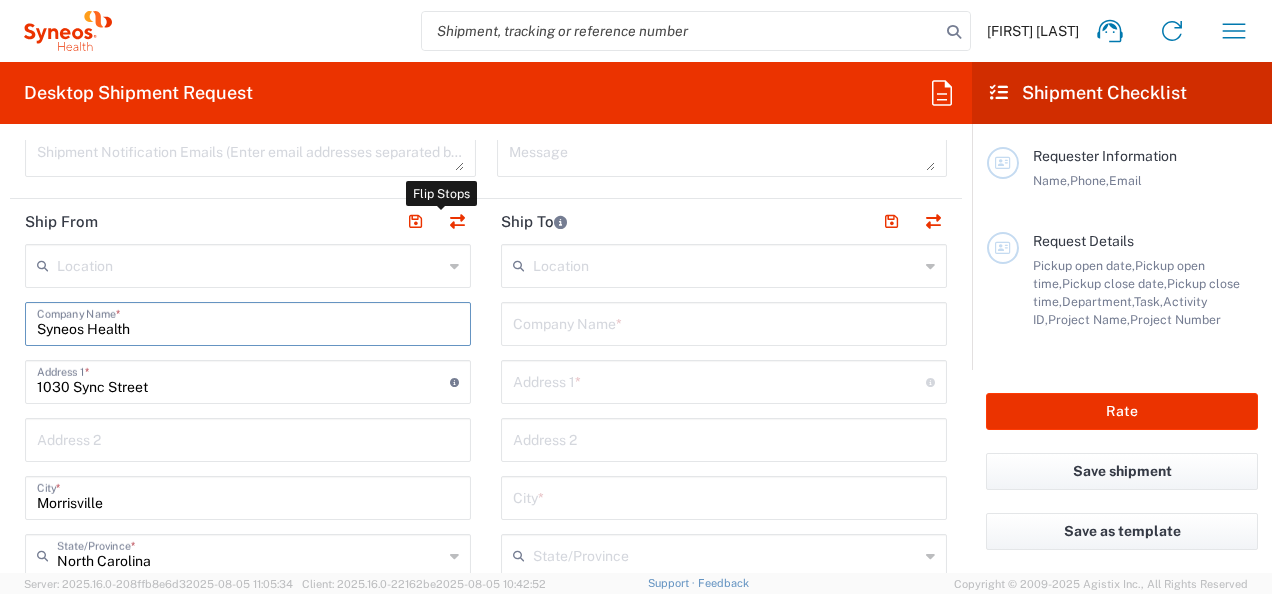 type on "Syneos Health" 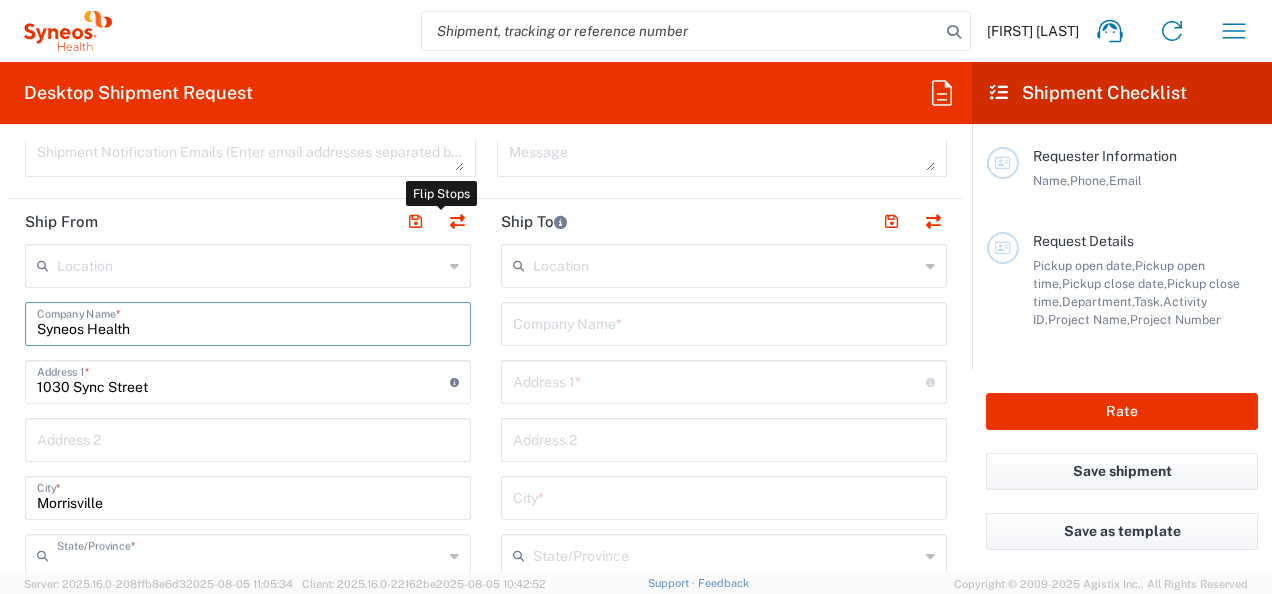 type 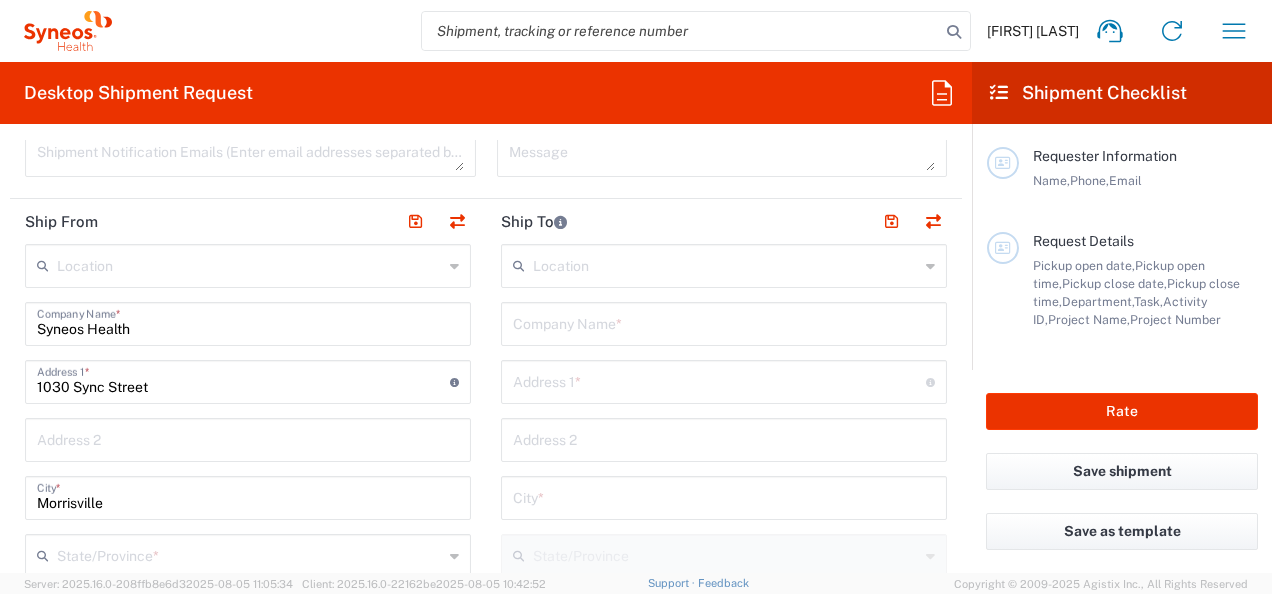 type on "North Carolina" 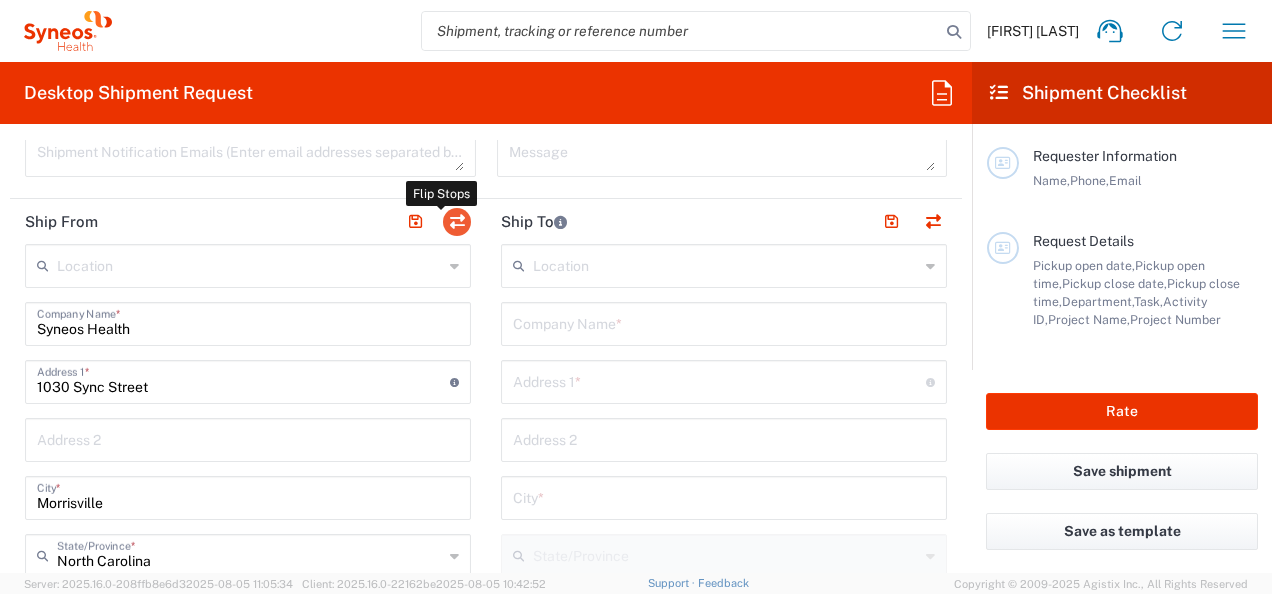 click 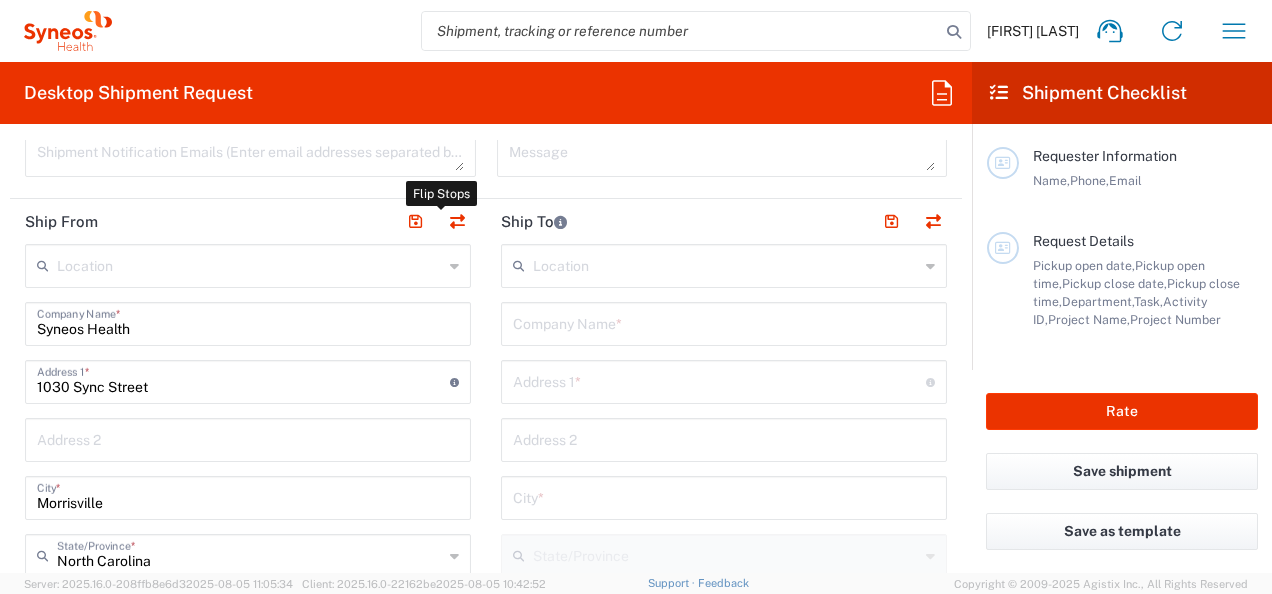type 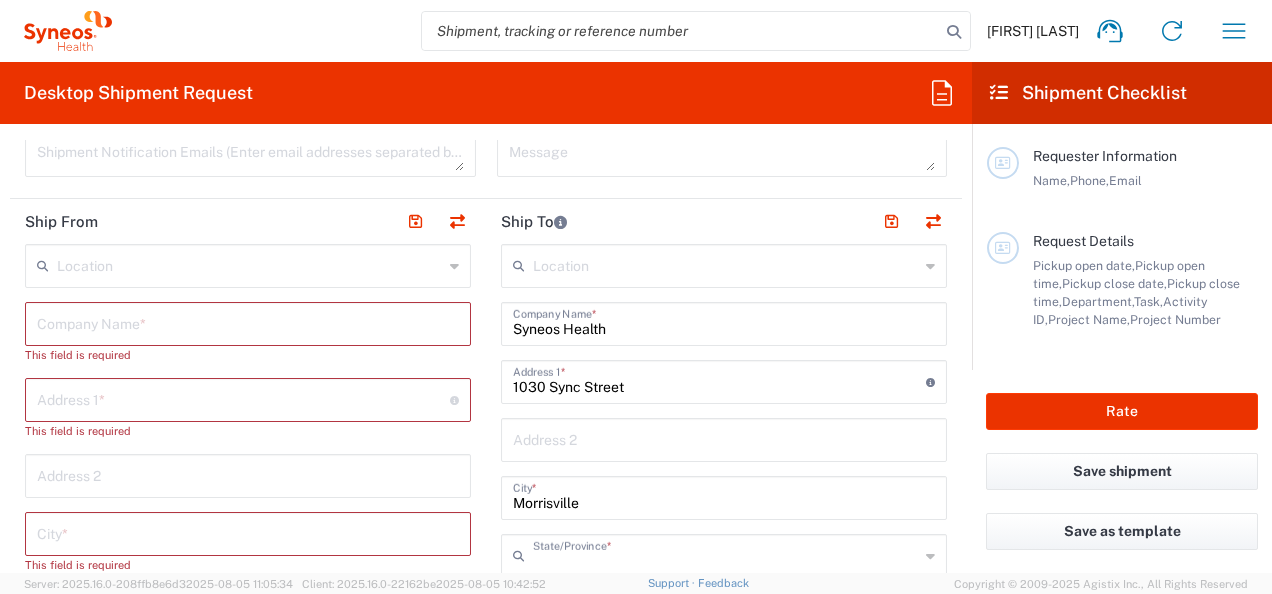 type on "North Carolina" 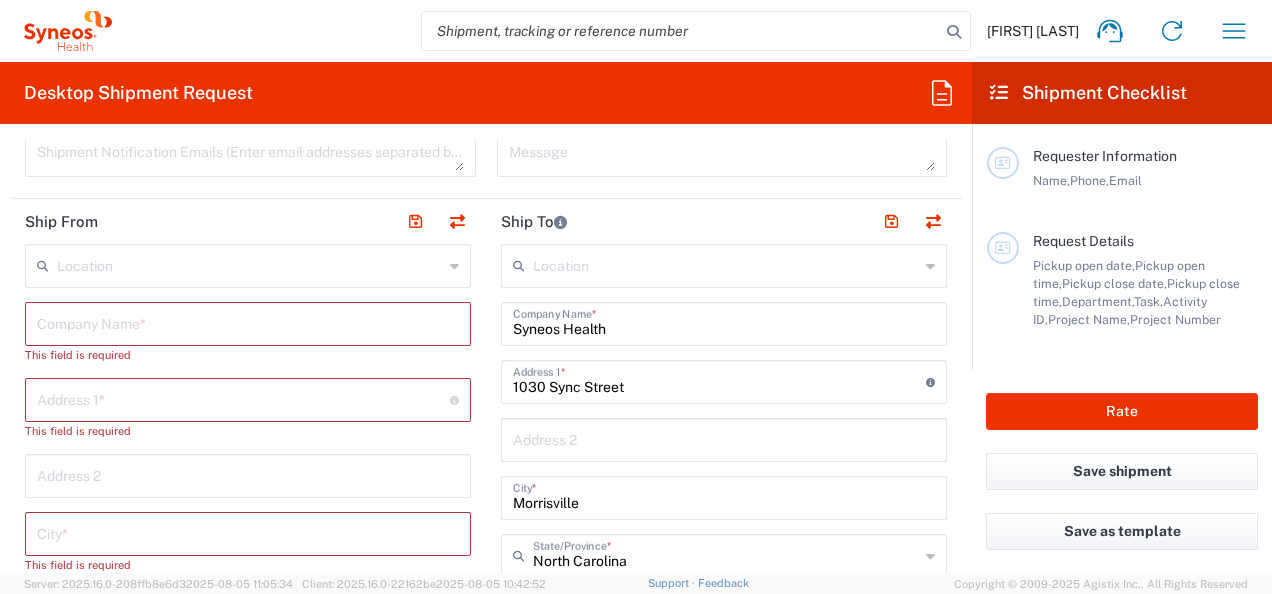 click at bounding box center [248, 322] 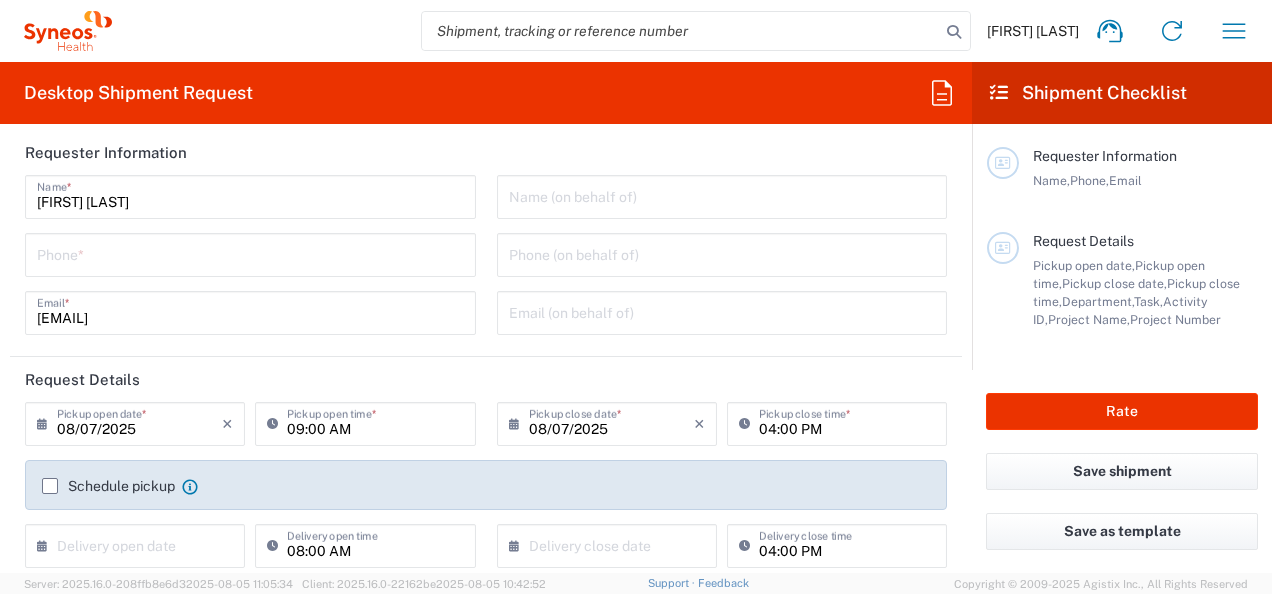 scroll, scrollTop: 0, scrollLeft: 0, axis: both 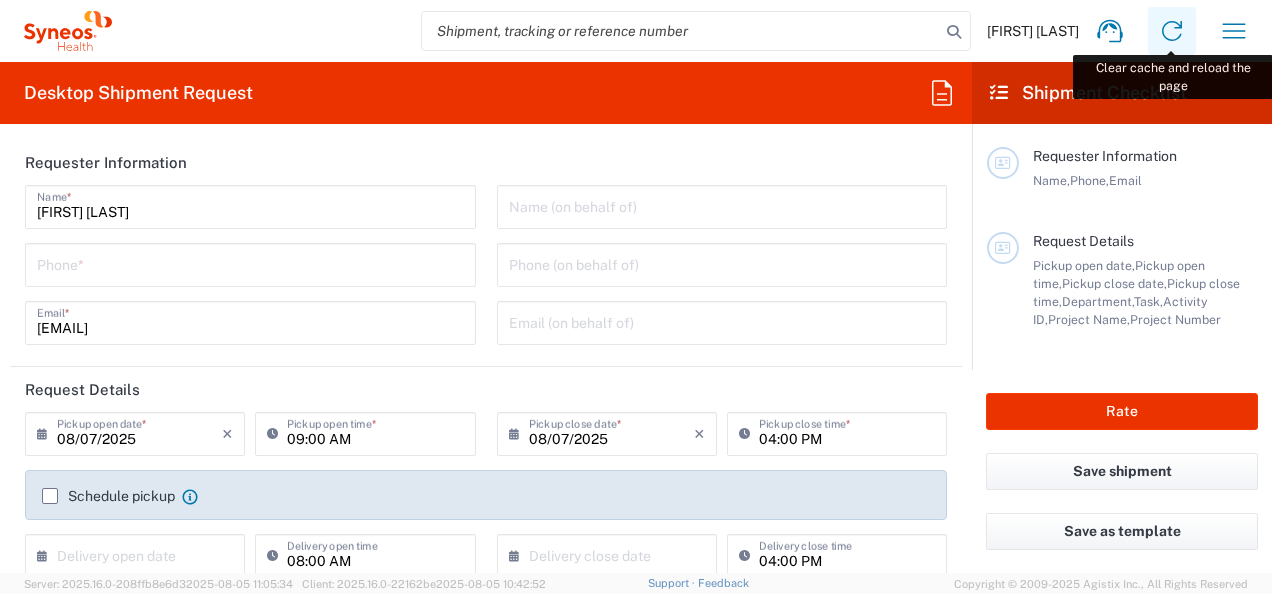 click 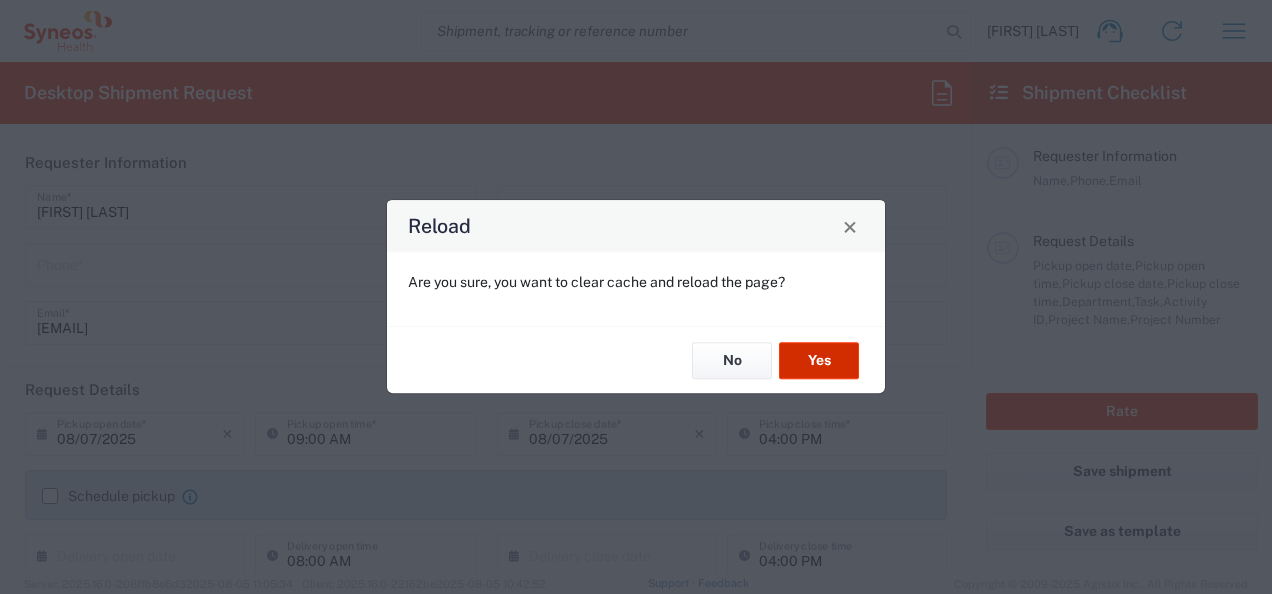 click on "Yes" 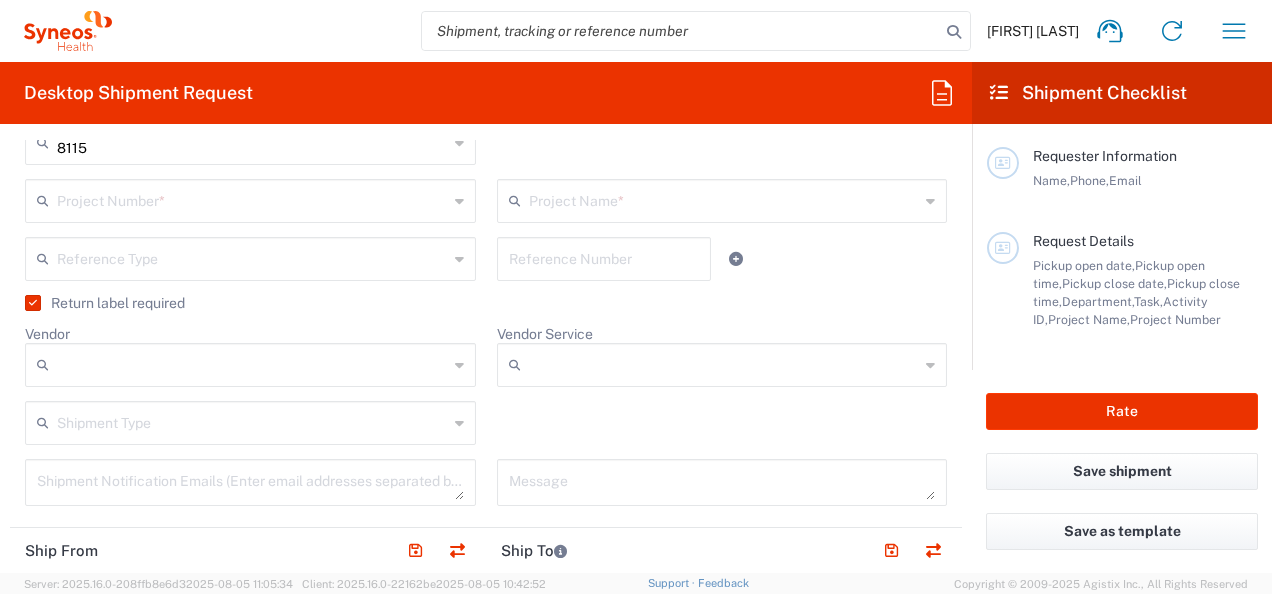 scroll, scrollTop: 500, scrollLeft: 0, axis: vertical 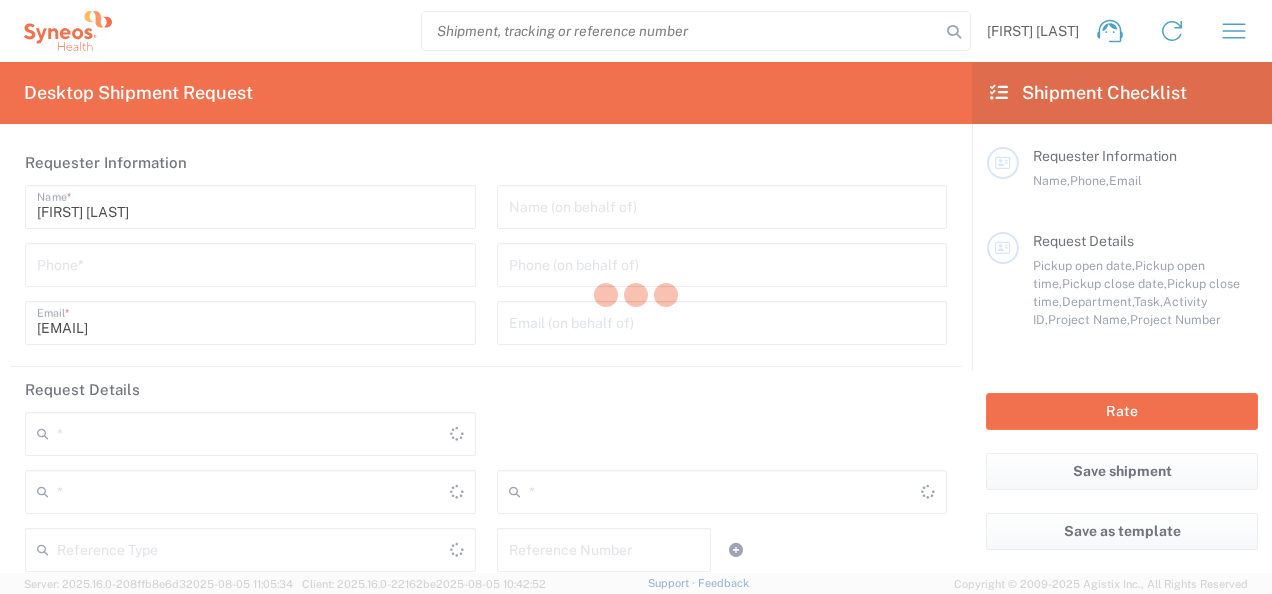 type on "8115" 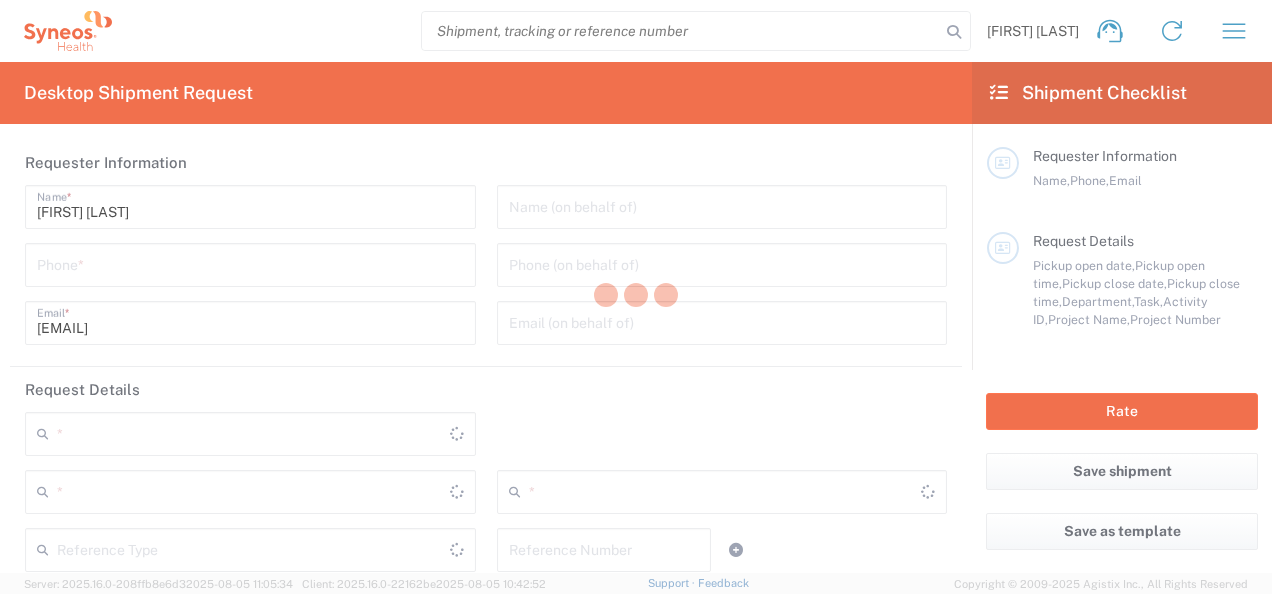 type on "Syneos Health, LLC-Morrisville NC US" 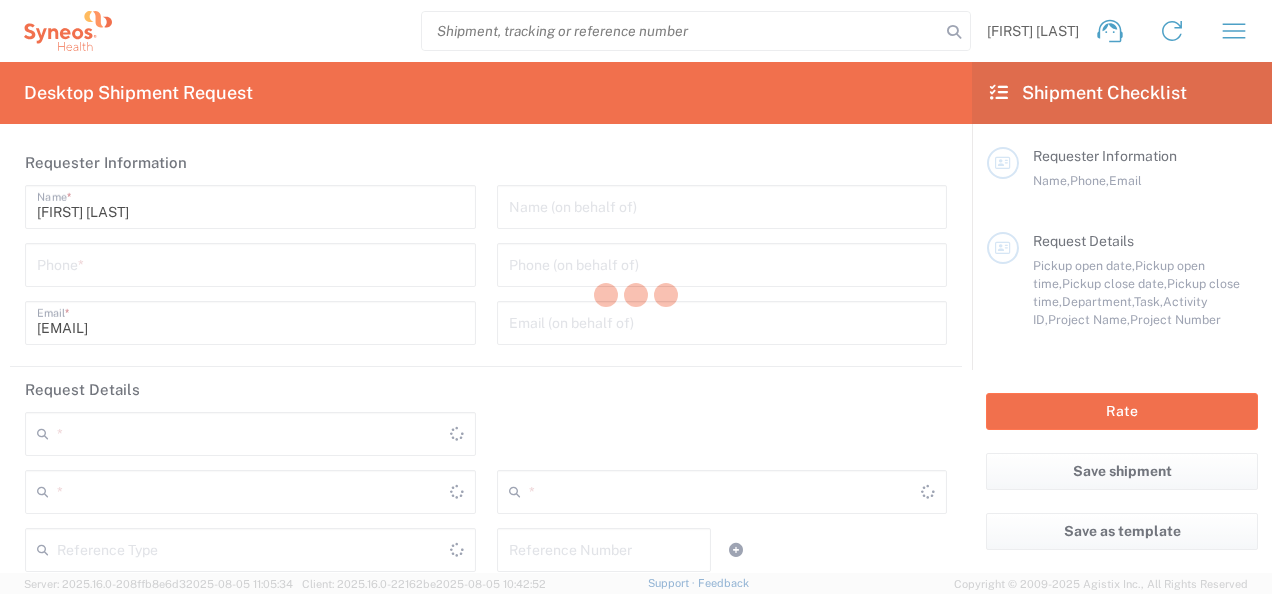 type on "North Carolina" 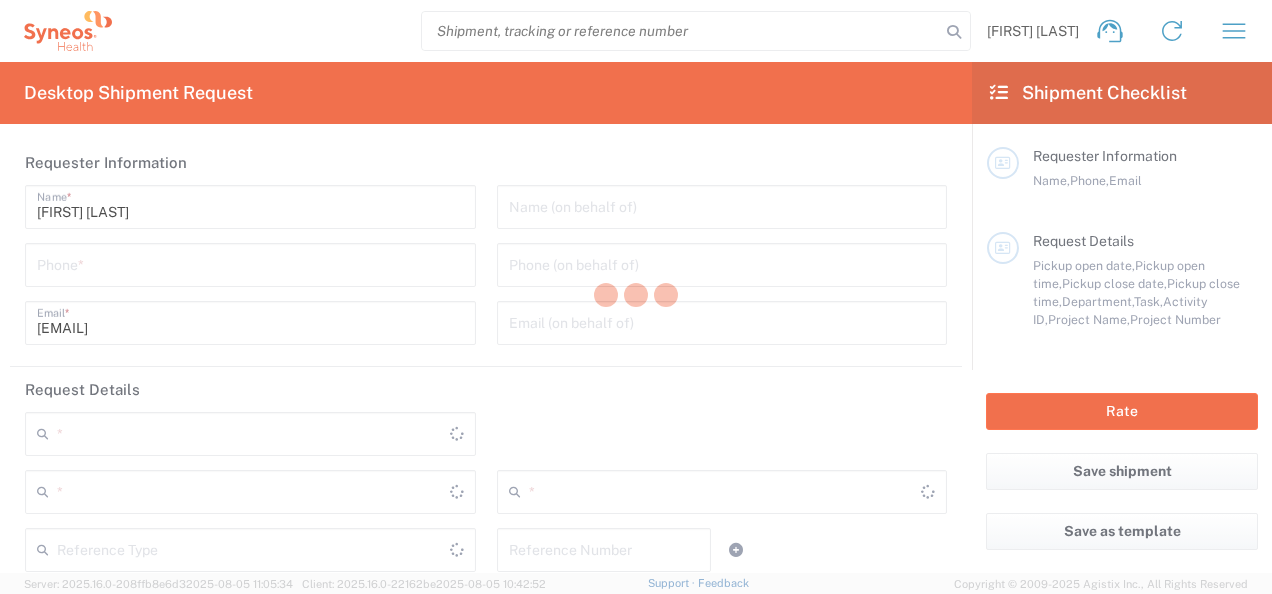 type on "United States" 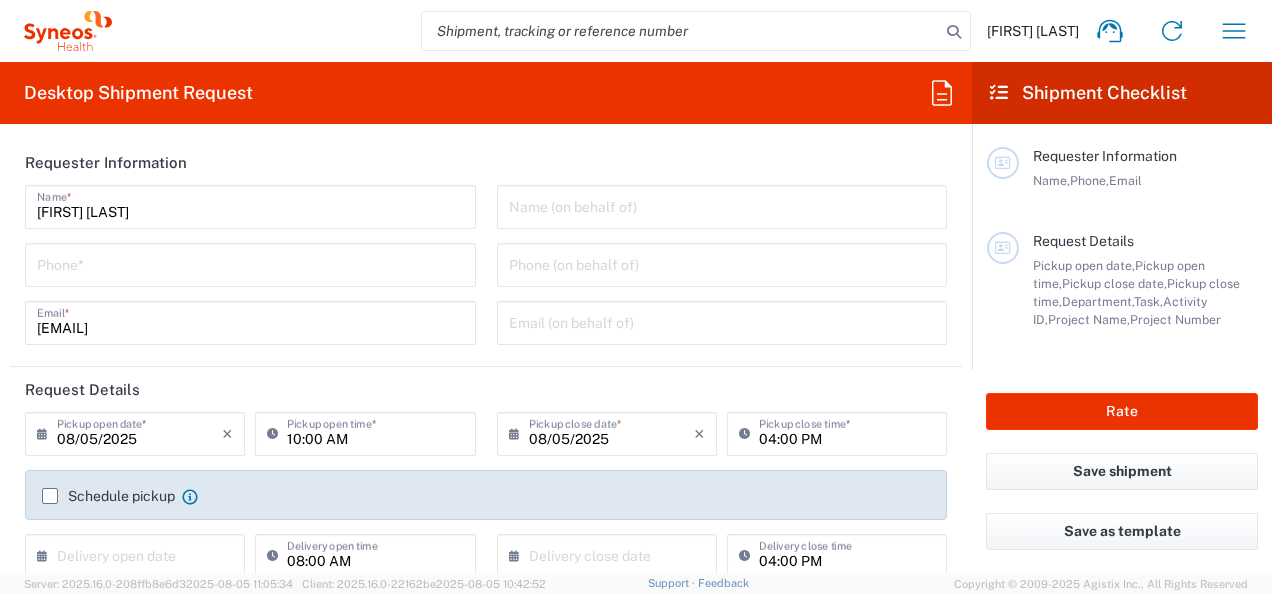 scroll, scrollTop: 0, scrollLeft: 0, axis: both 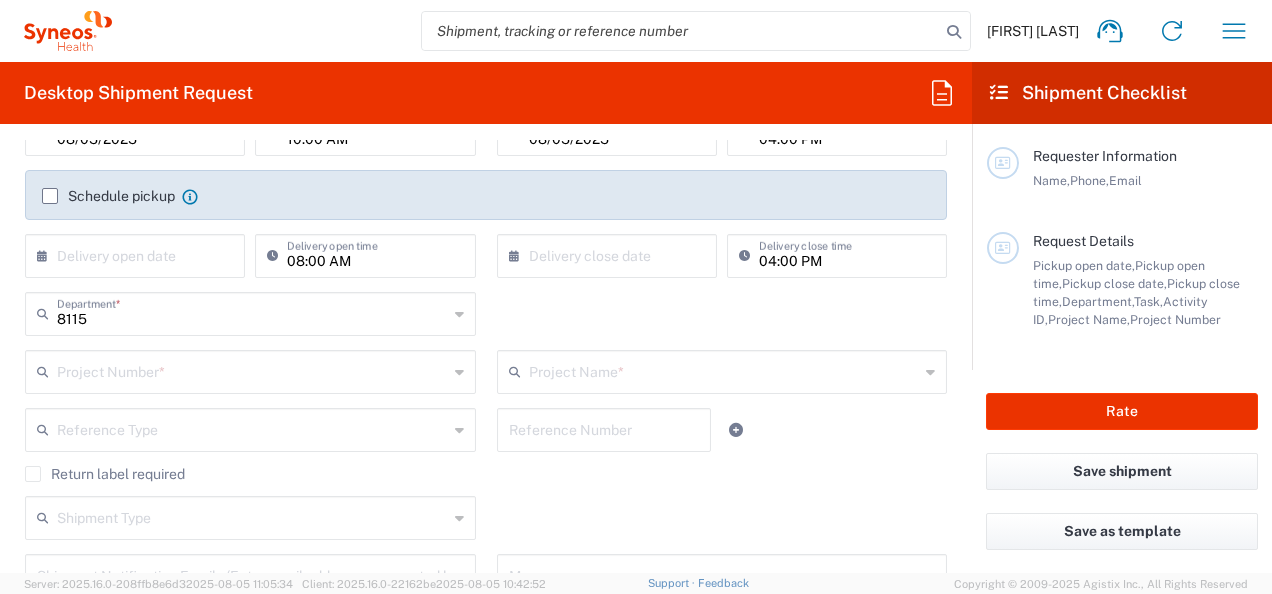 click on "Return label required" 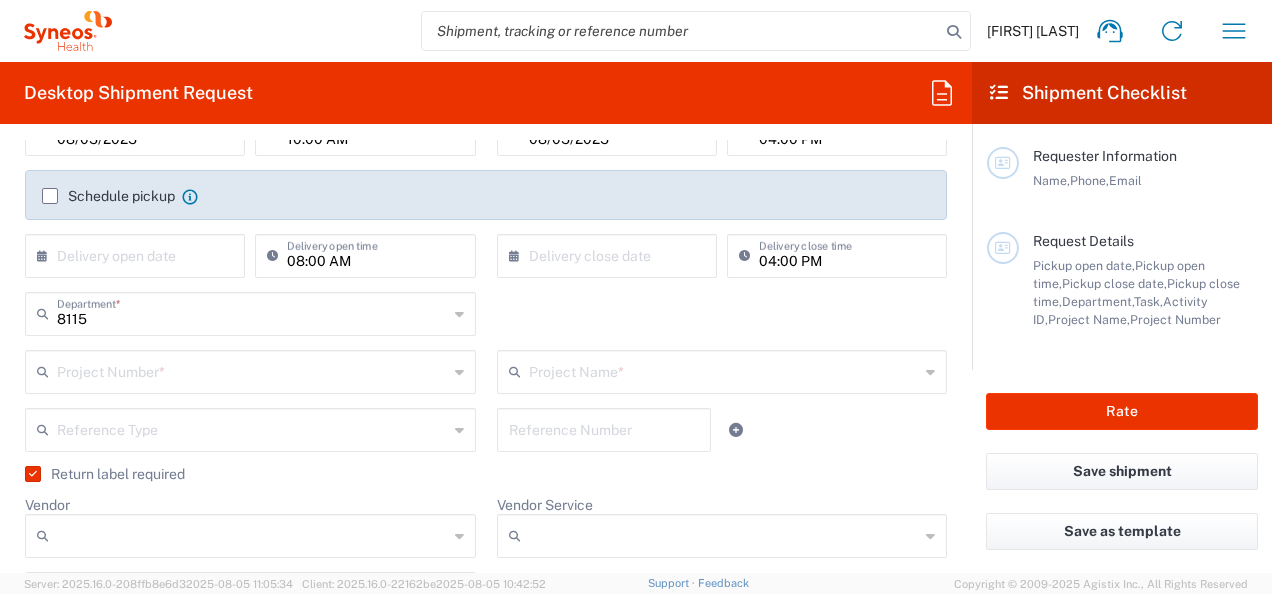 scroll, scrollTop: 500, scrollLeft: 0, axis: vertical 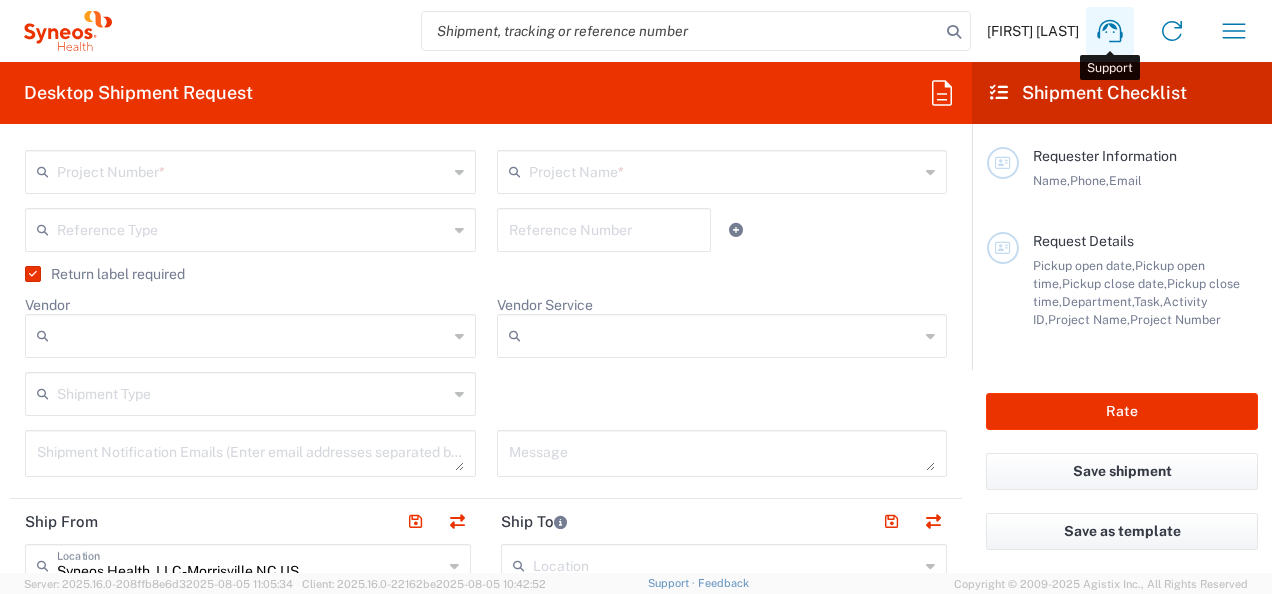 click 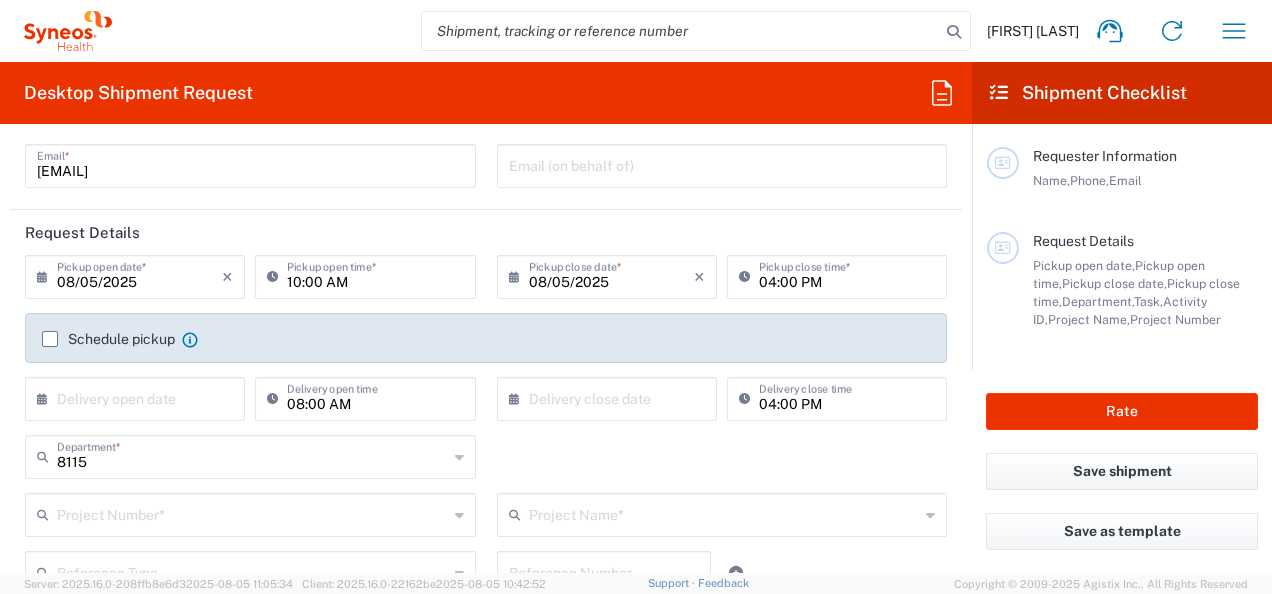 scroll, scrollTop: 200, scrollLeft: 0, axis: vertical 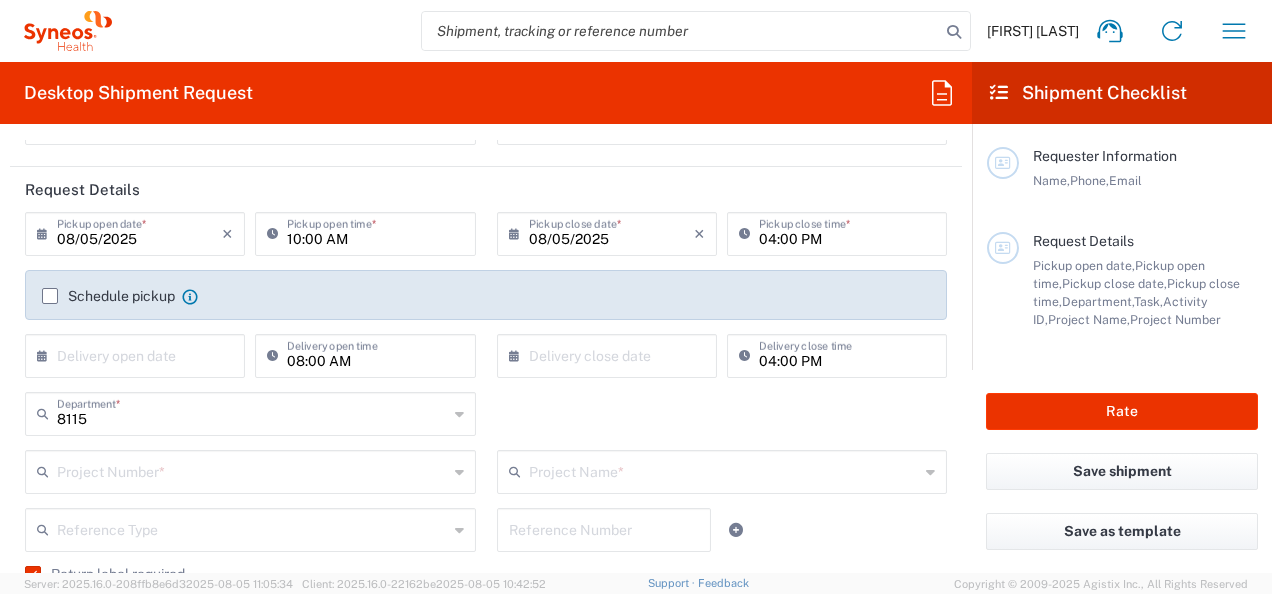 click on "04:00 PM" at bounding box center (847, 232) 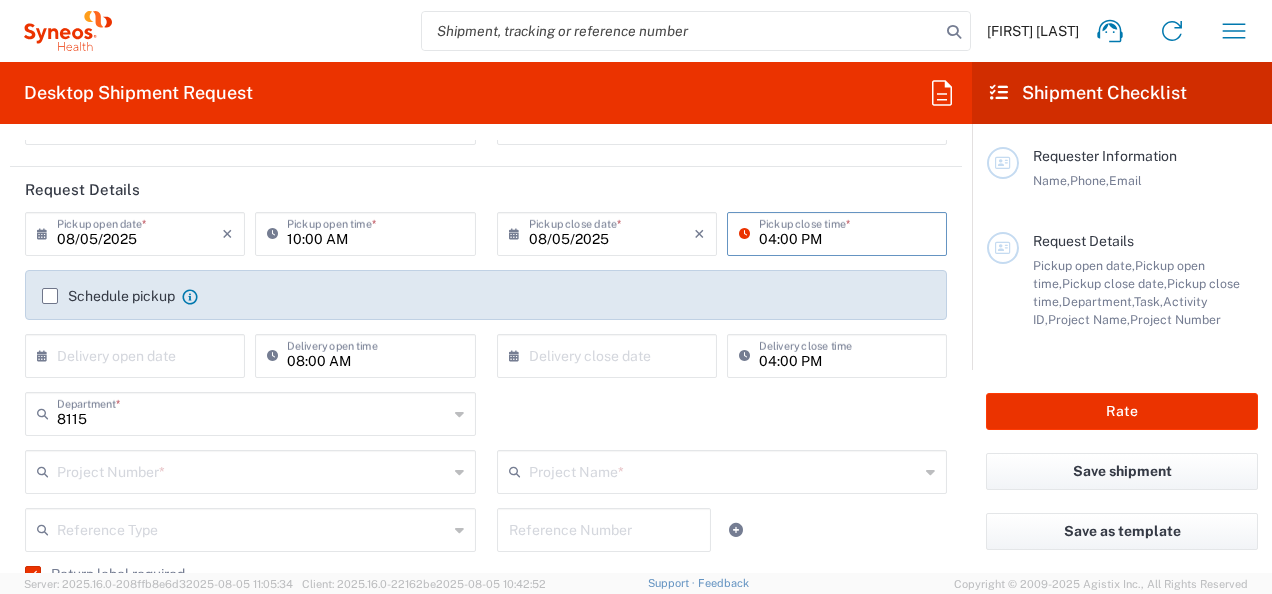 click on "04:00 PM" at bounding box center (847, 232) 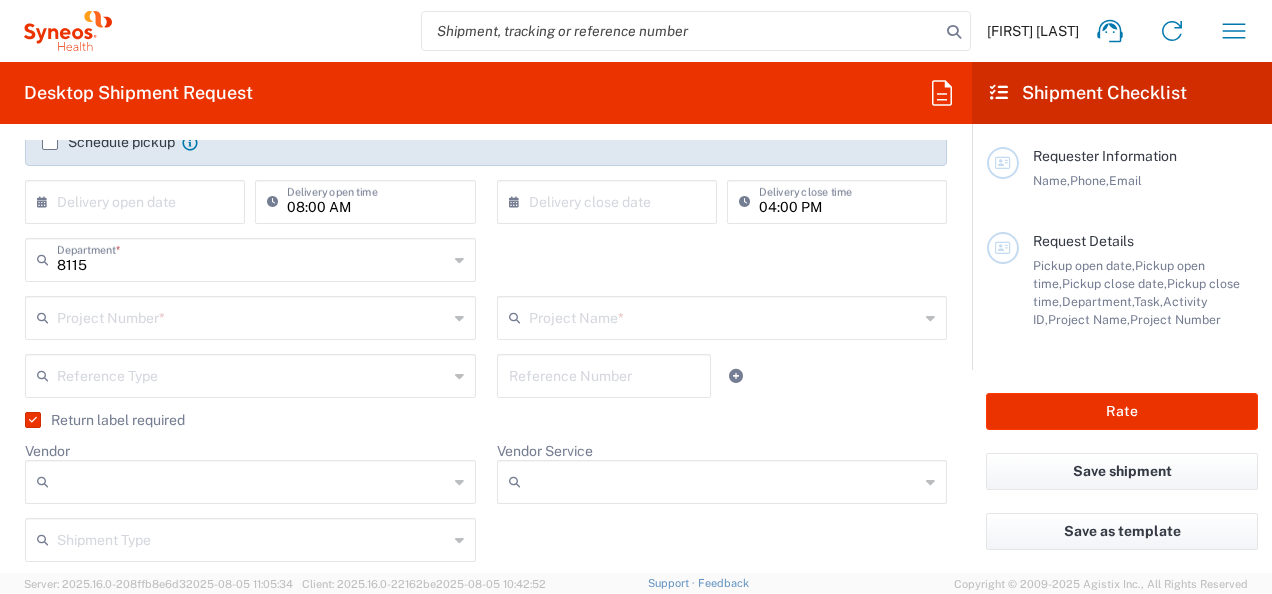 scroll, scrollTop: 400, scrollLeft: 0, axis: vertical 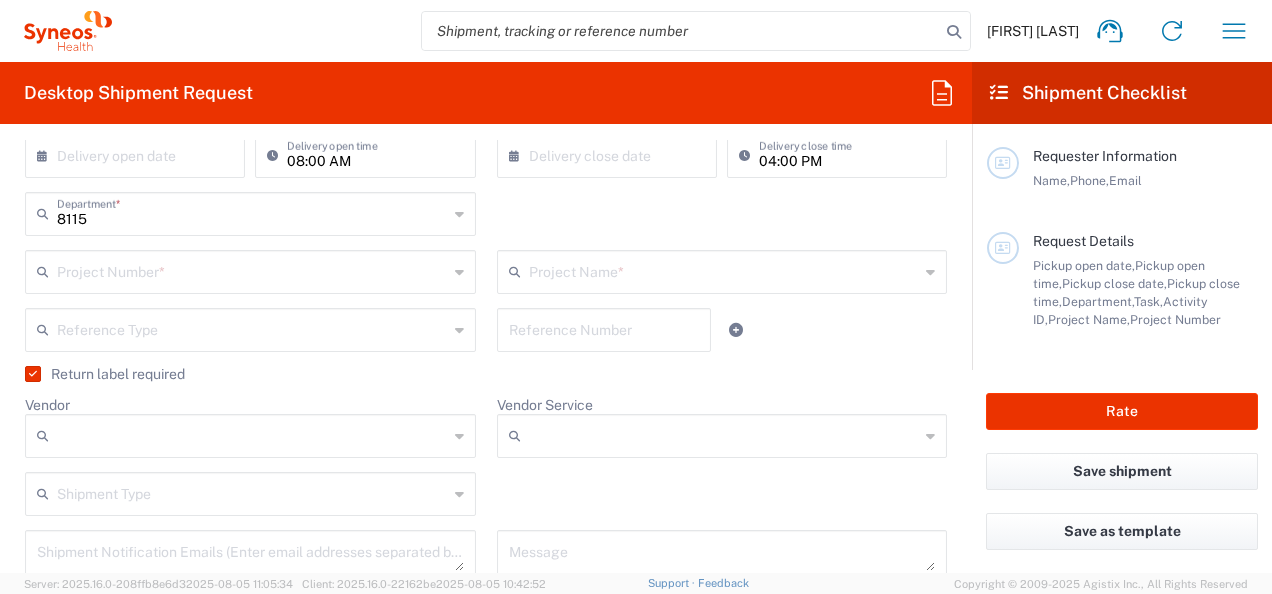 click at bounding box center (252, 270) 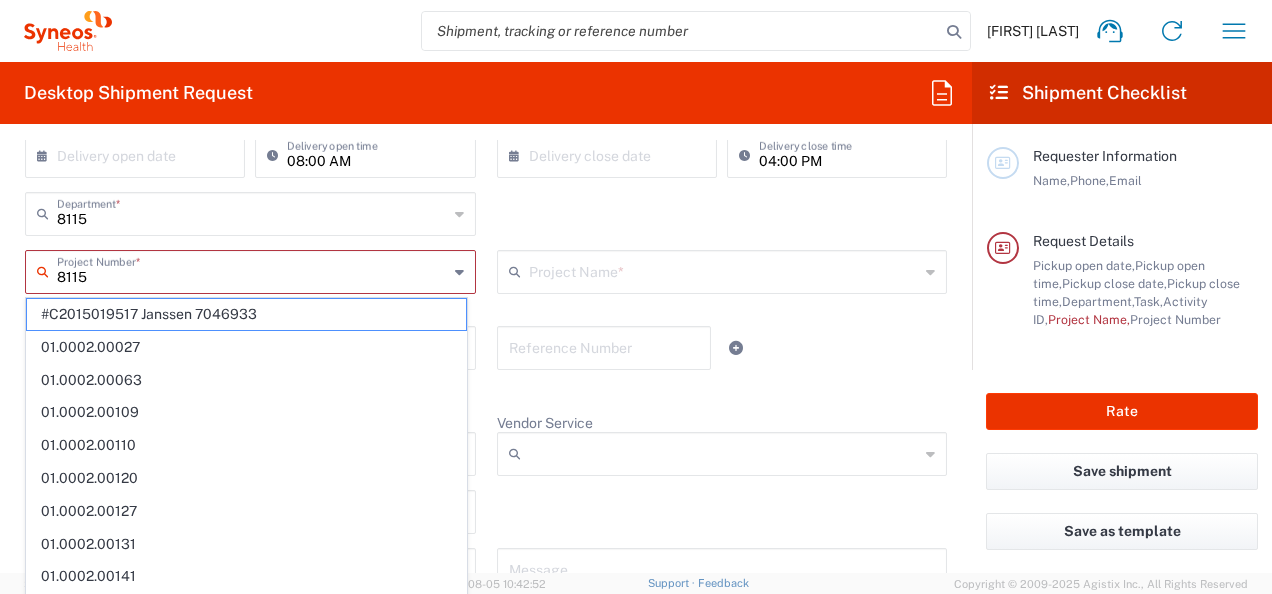 type on "#C2015019517 Janssen 7046933" 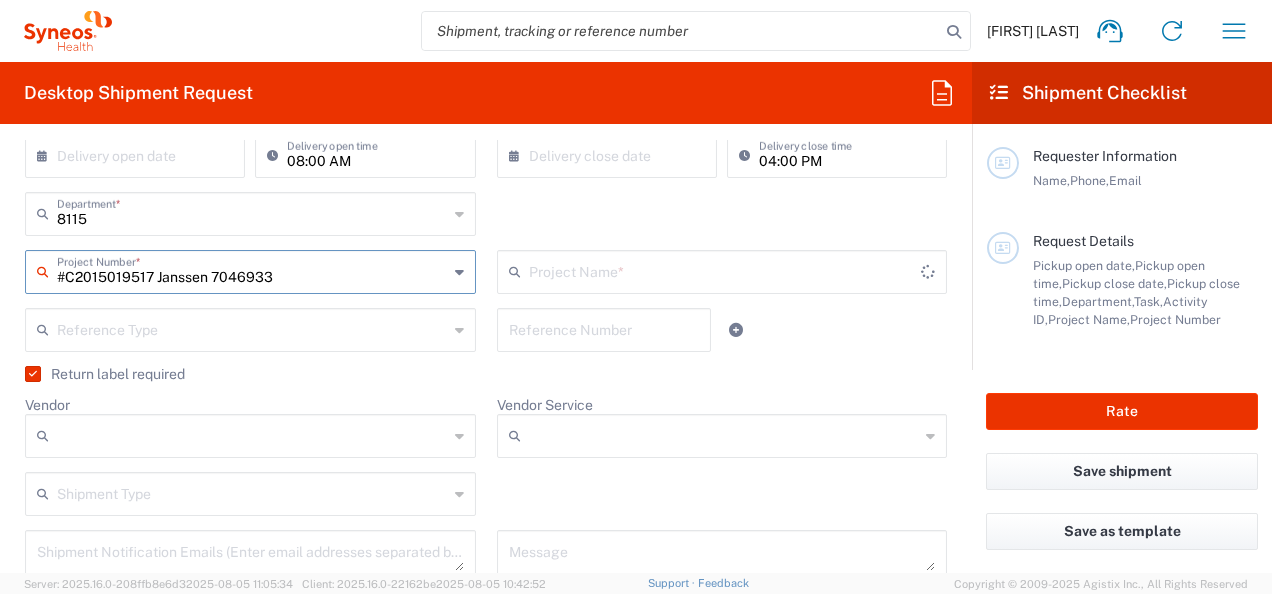 type on "7046933" 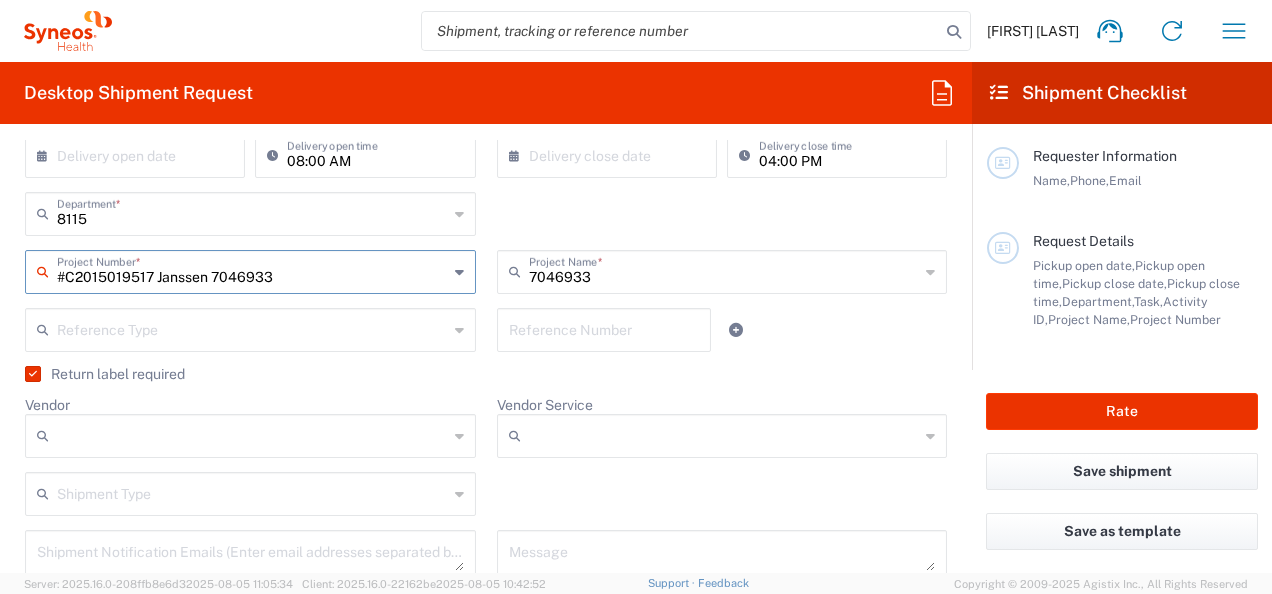 type on "#C2015019517 Janssen 7046933" 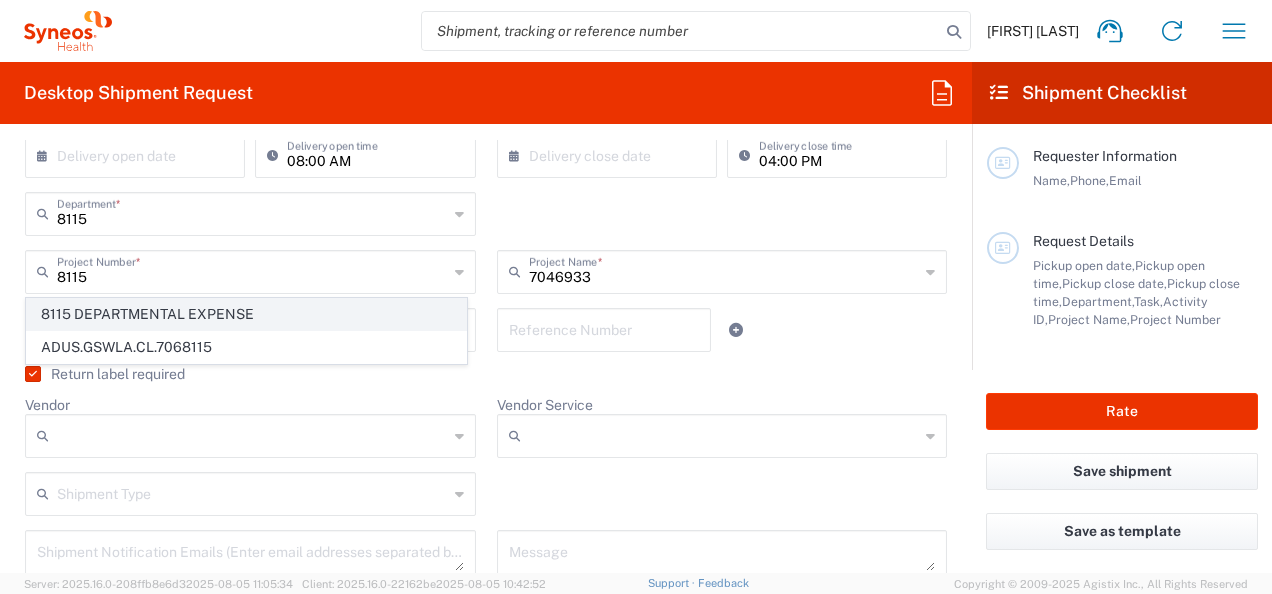 click on "8115 DEPARTMENTAL EXPENSE" 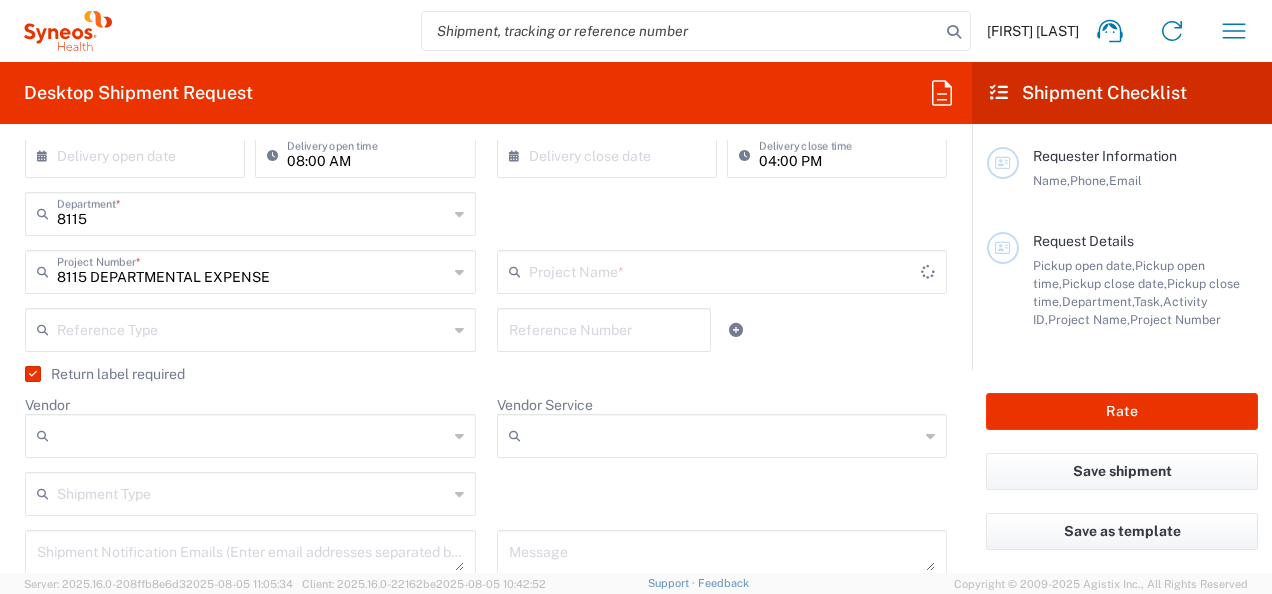 type on "8115 DEPARTMENTAL EXPENSE" 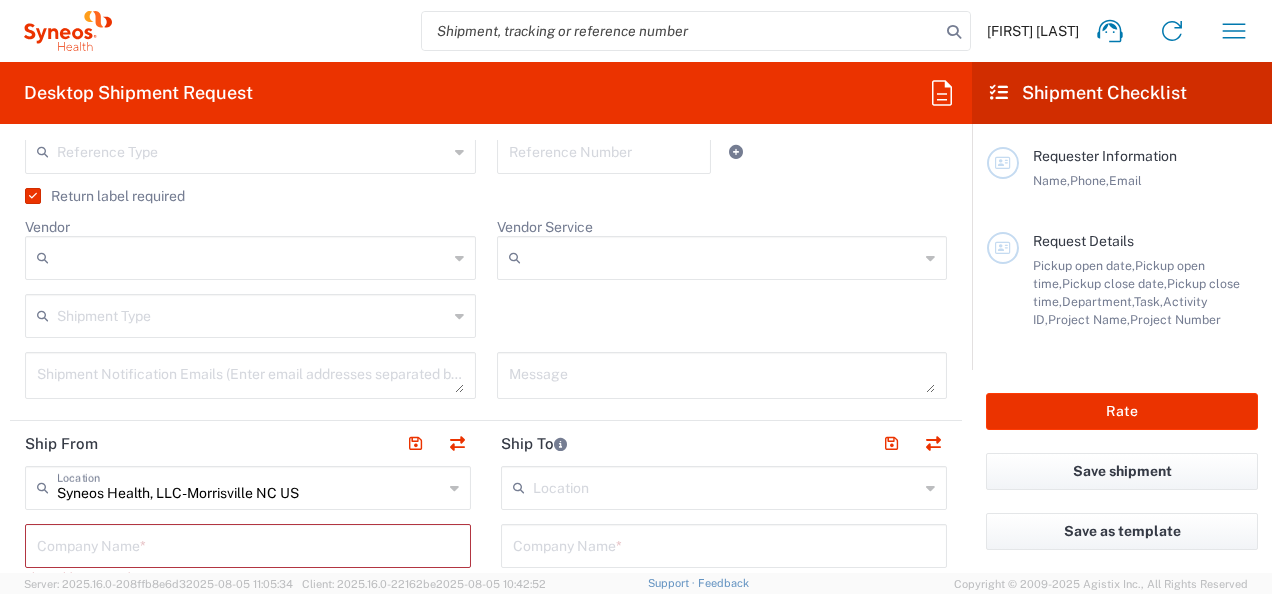 scroll, scrollTop: 700, scrollLeft: 0, axis: vertical 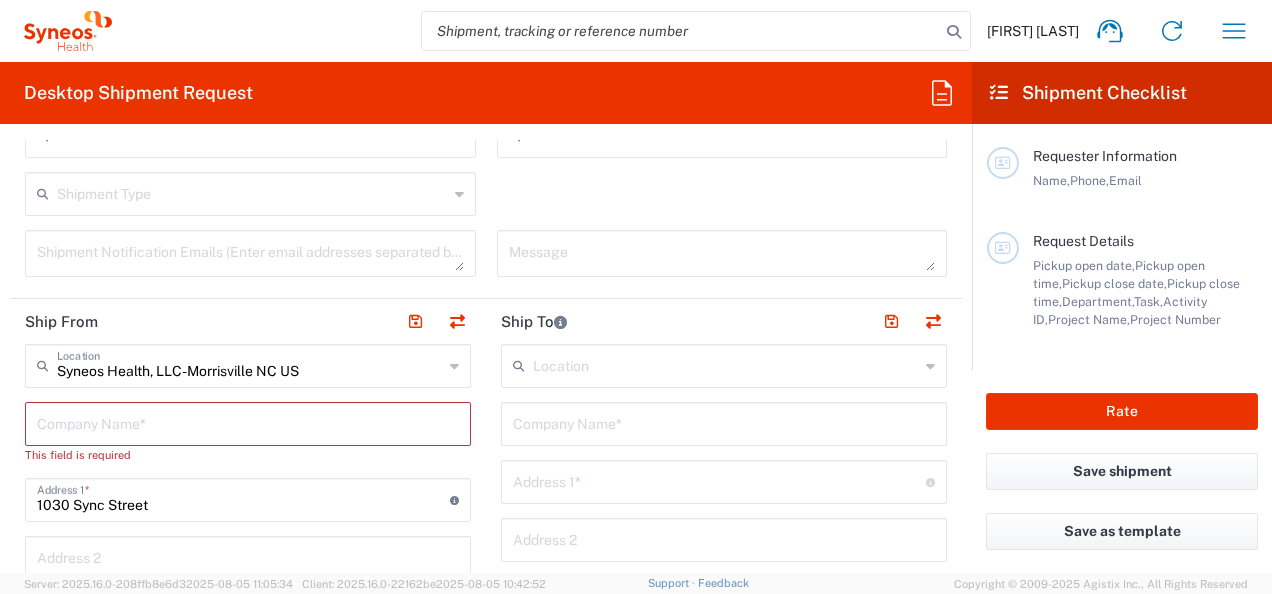 click 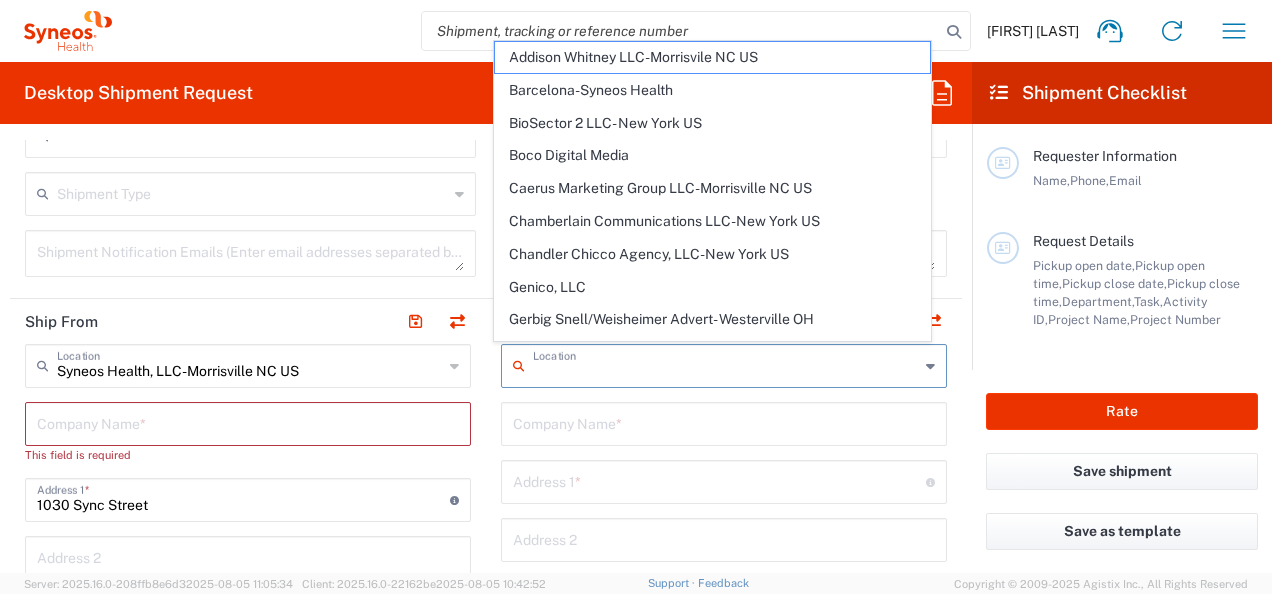 click at bounding box center (726, 364) 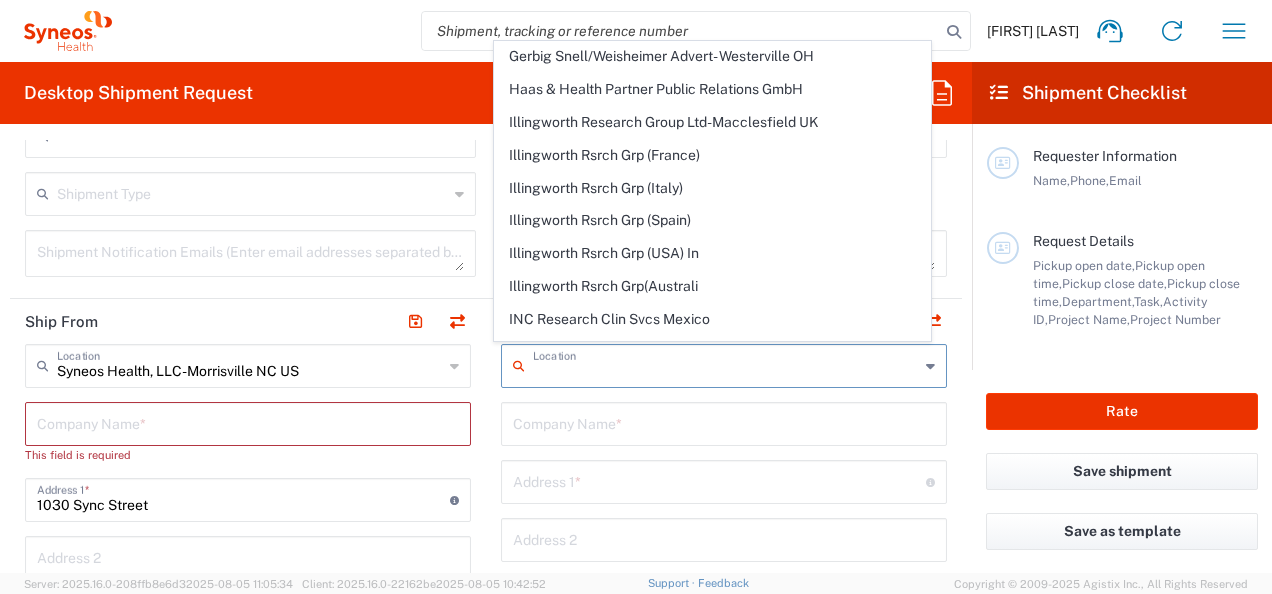 scroll, scrollTop: 400, scrollLeft: 0, axis: vertical 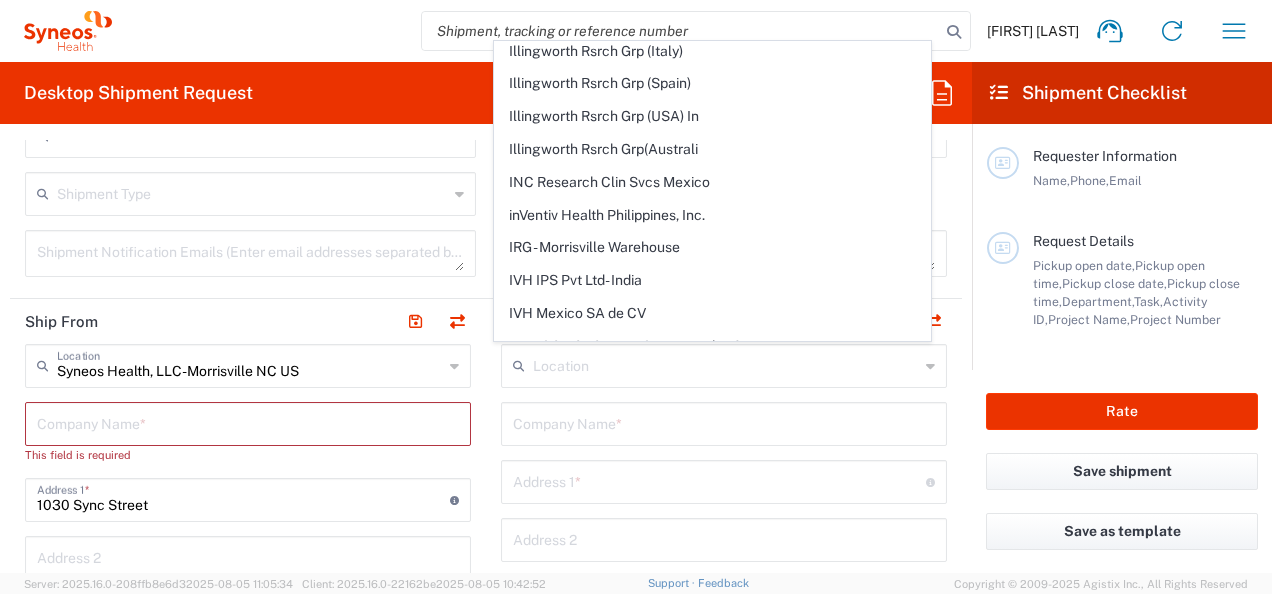 click at bounding box center (726, 364) 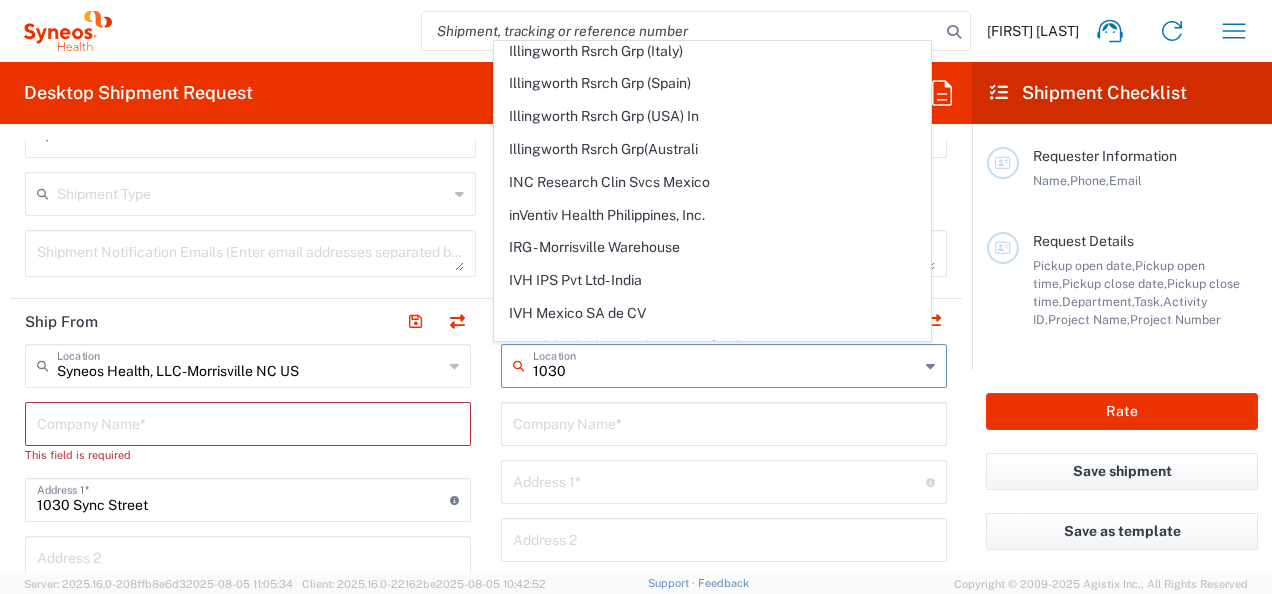 scroll, scrollTop: 0, scrollLeft: 0, axis: both 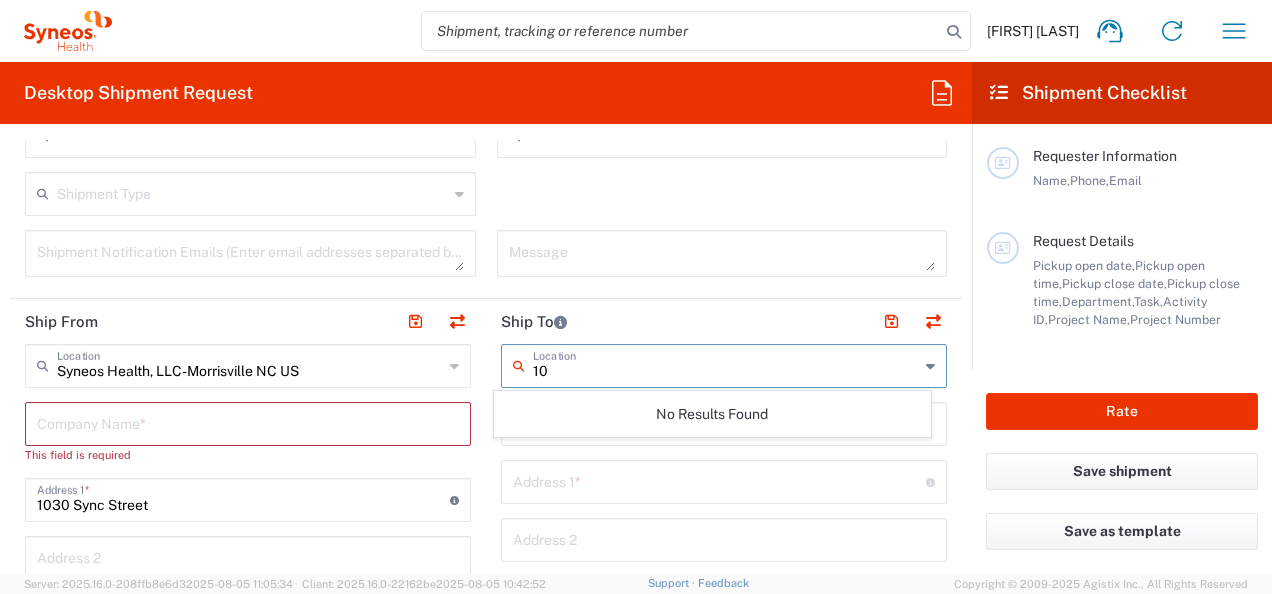 type on "1" 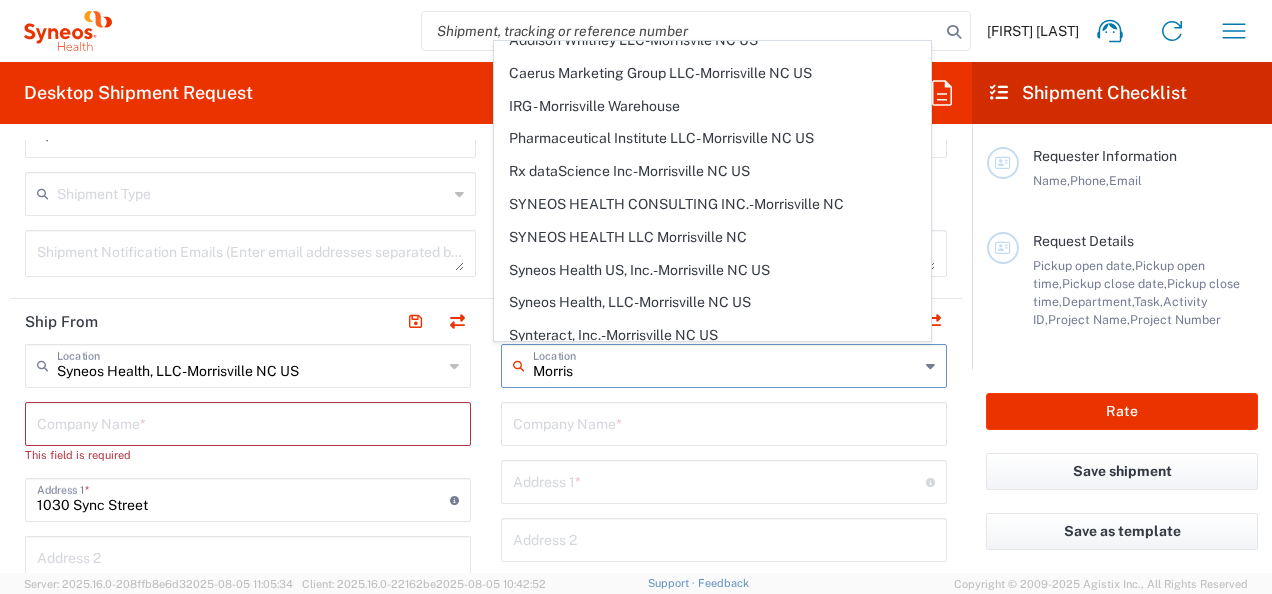 scroll, scrollTop: 21, scrollLeft: 0, axis: vertical 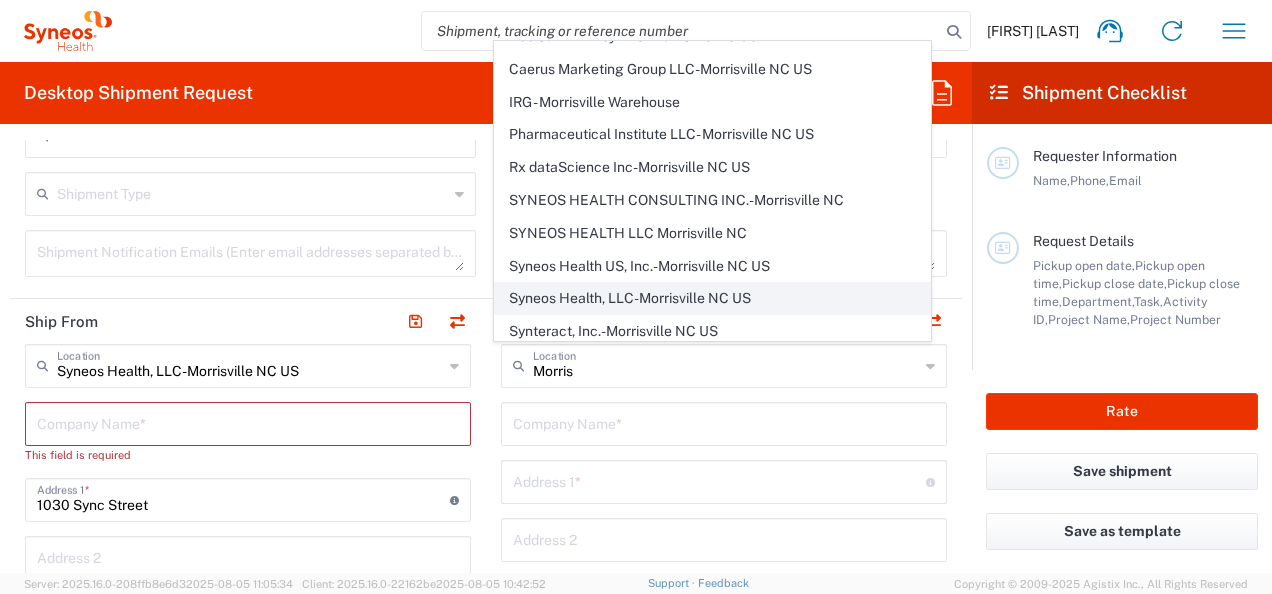 click on "Syneos Health, LLC-Morrisville NC US" 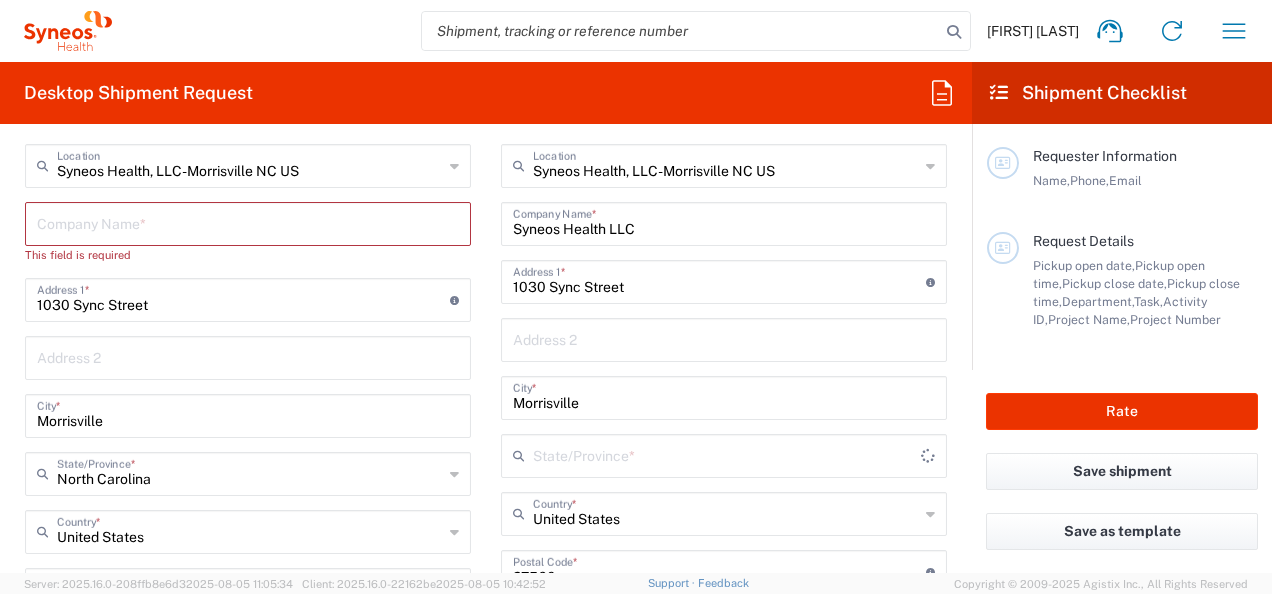 type on "North Carolina" 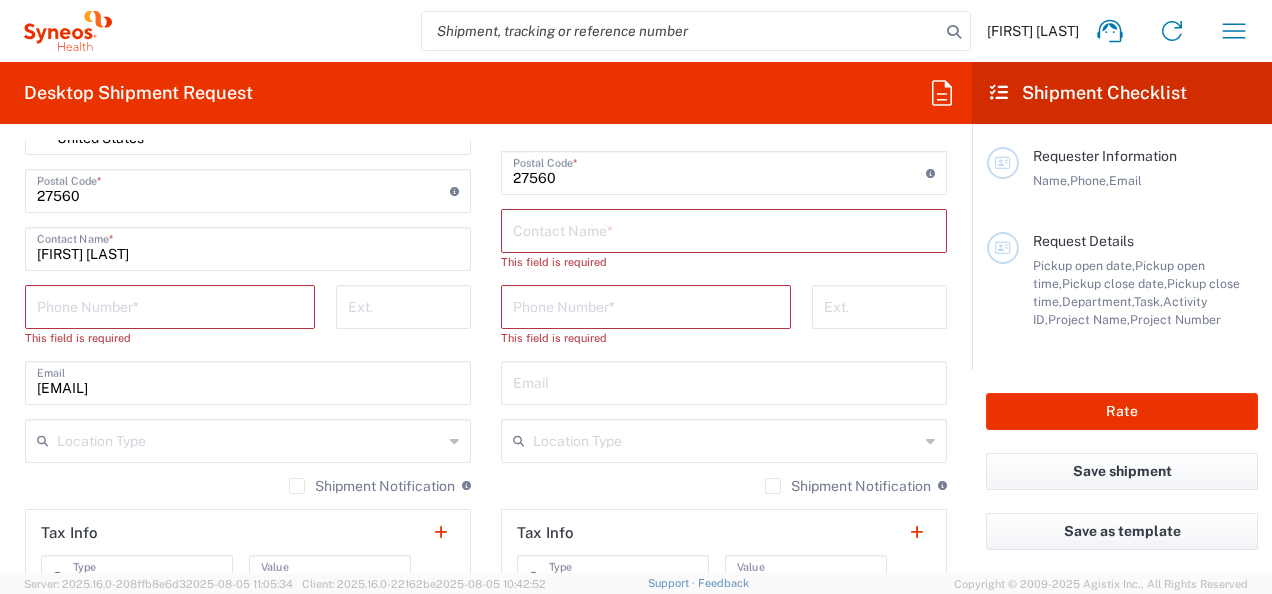 scroll, scrollTop: 1300, scrollLeft: 0, axis: vertical 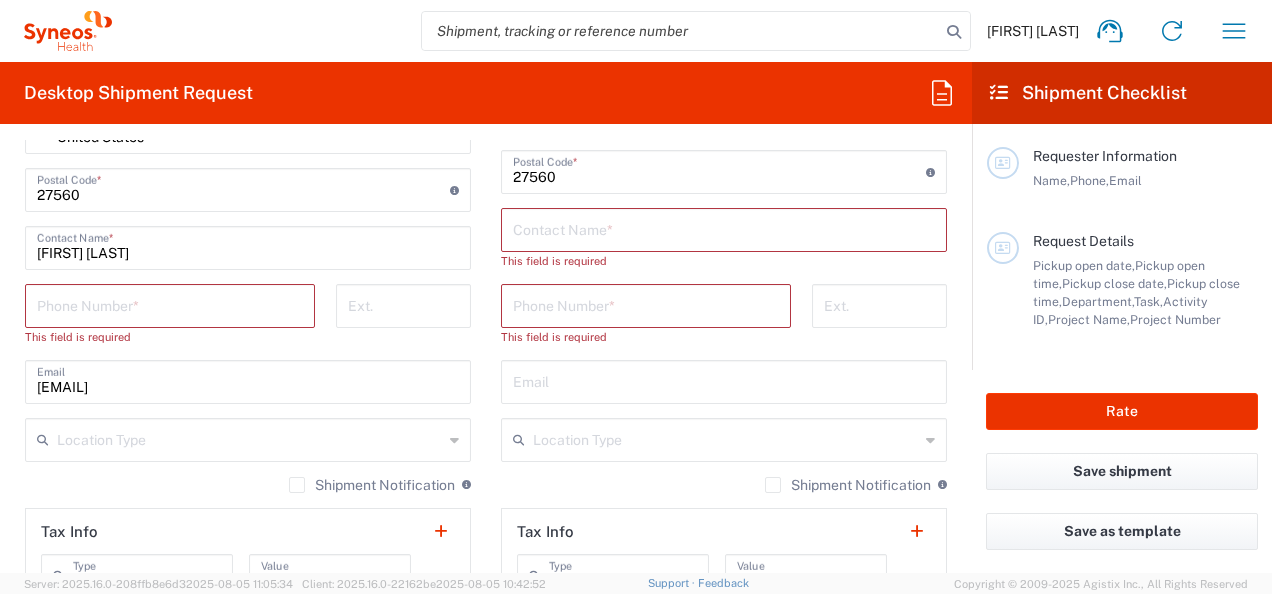 click at bounding box center [724, 228] 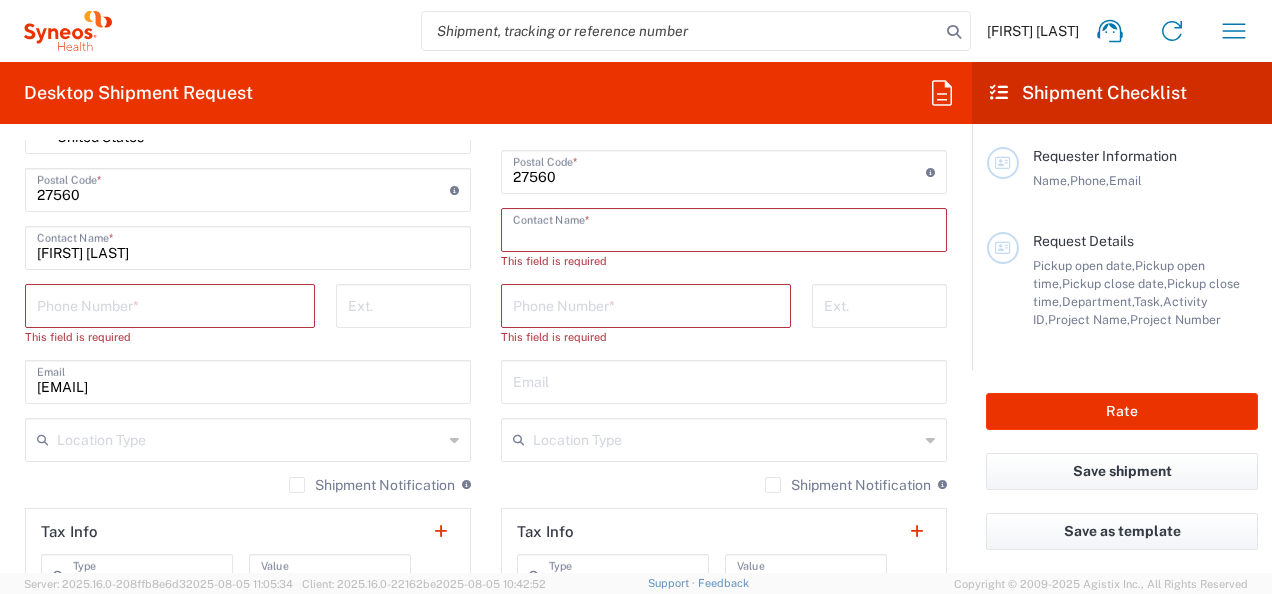 paste on "IT Asset Management" 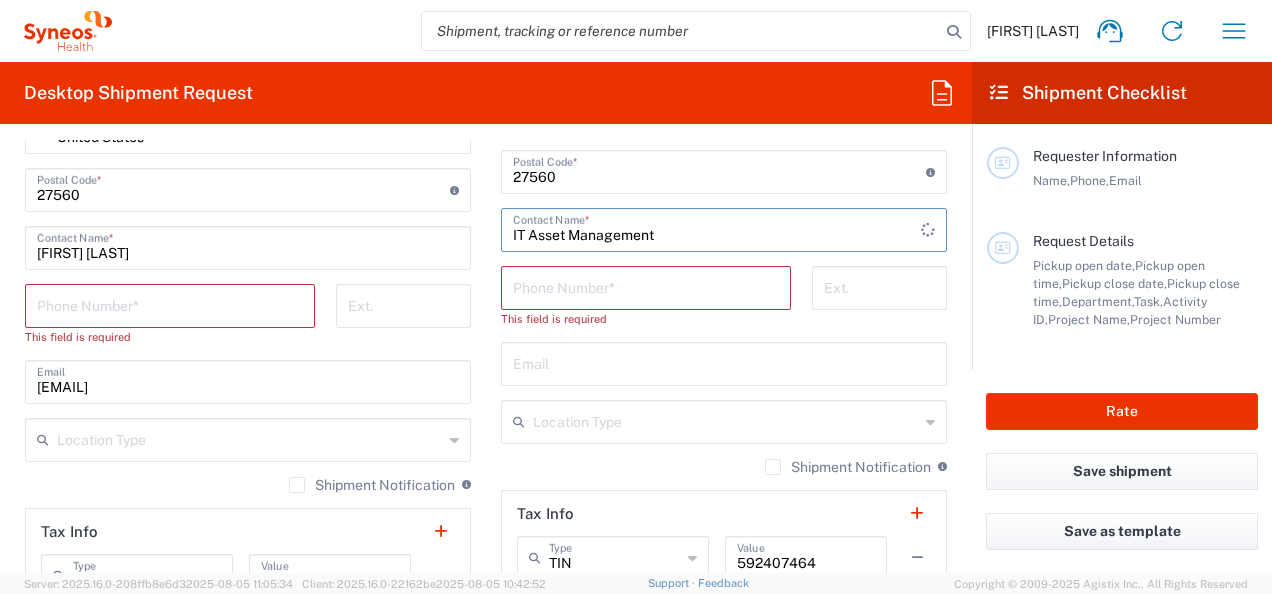 type on "IT Asset Management" 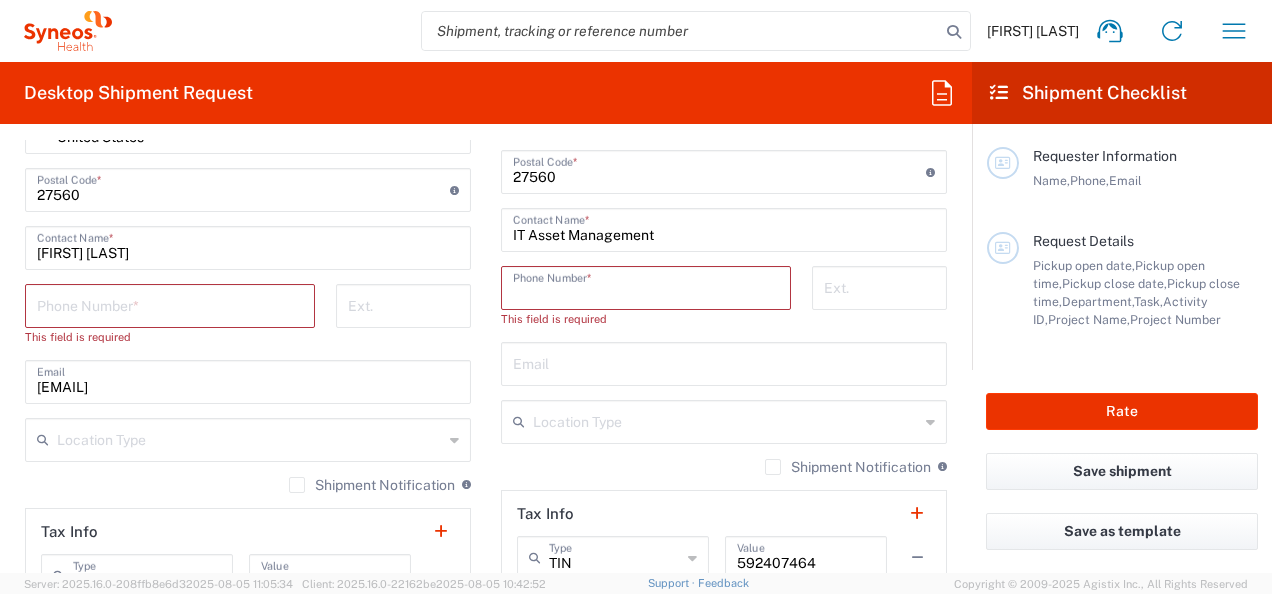 drag, startPoint x: 611, startPoint y: 291, endPoint x: 1040, endPoint y: 261, distance: 430.04767 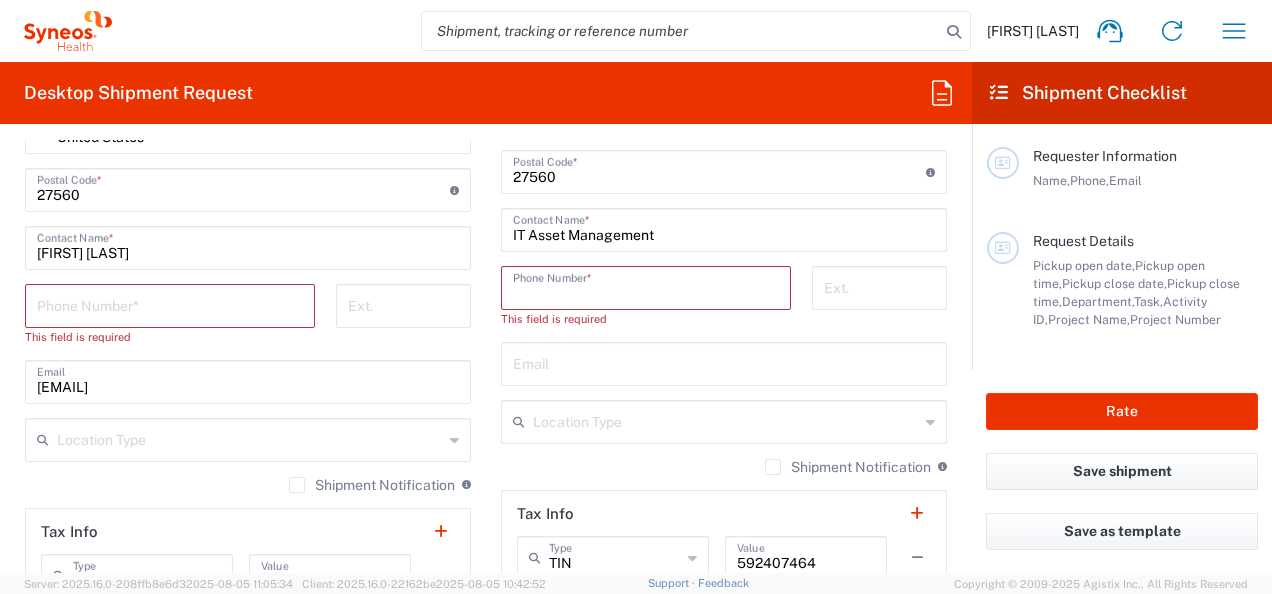 click at bounding box center [646, 286] 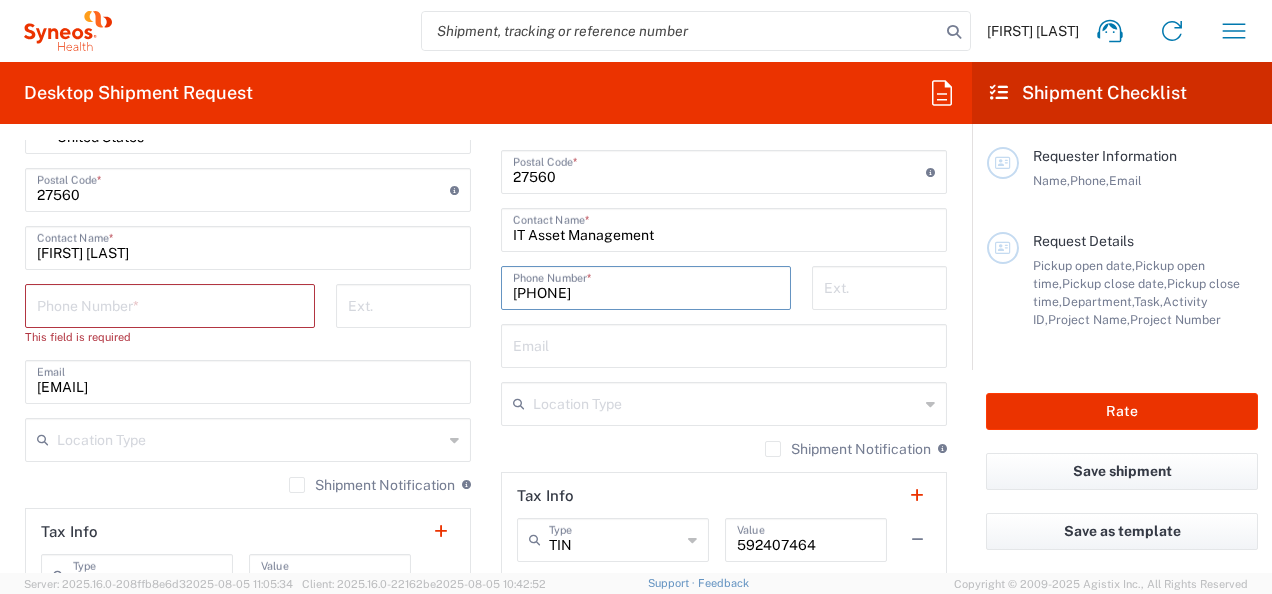 type on "919-876-9300" 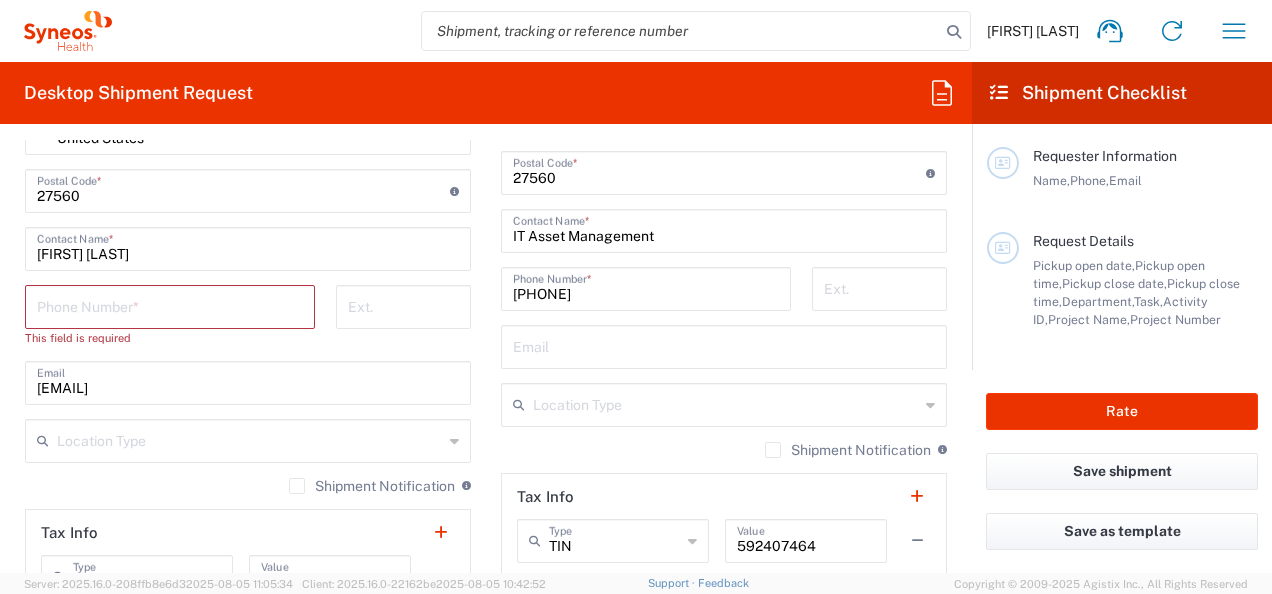 scroll, scrollTop: 1300, scrollLeft: 0, axis: vertical 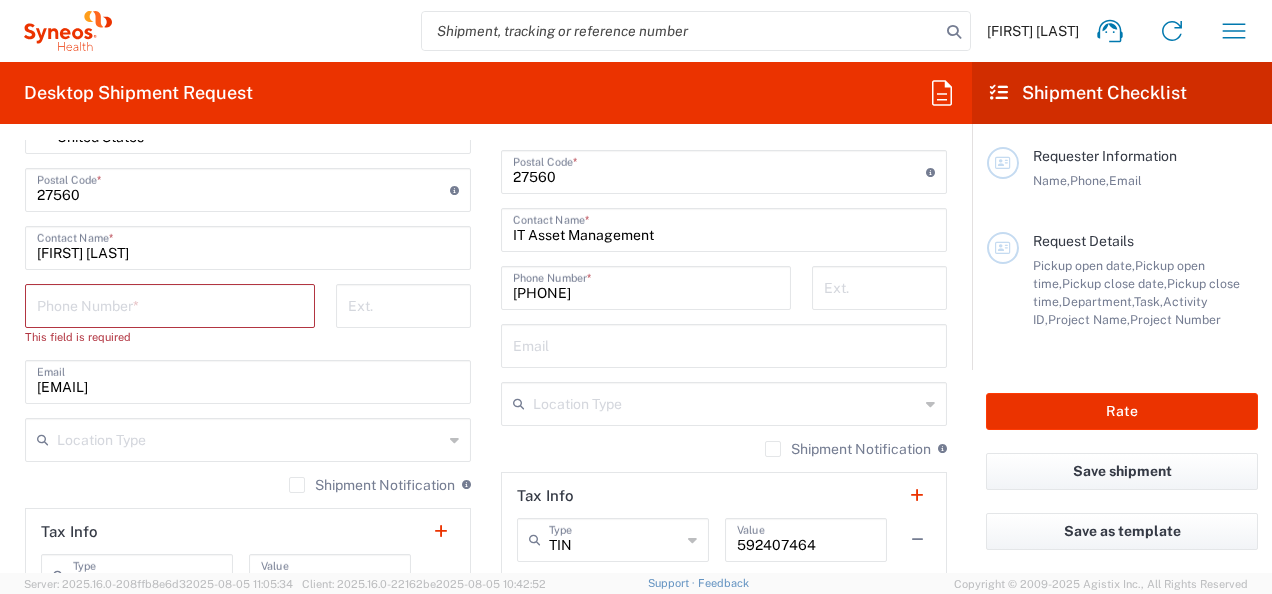 click at bounding box center [250, 438] 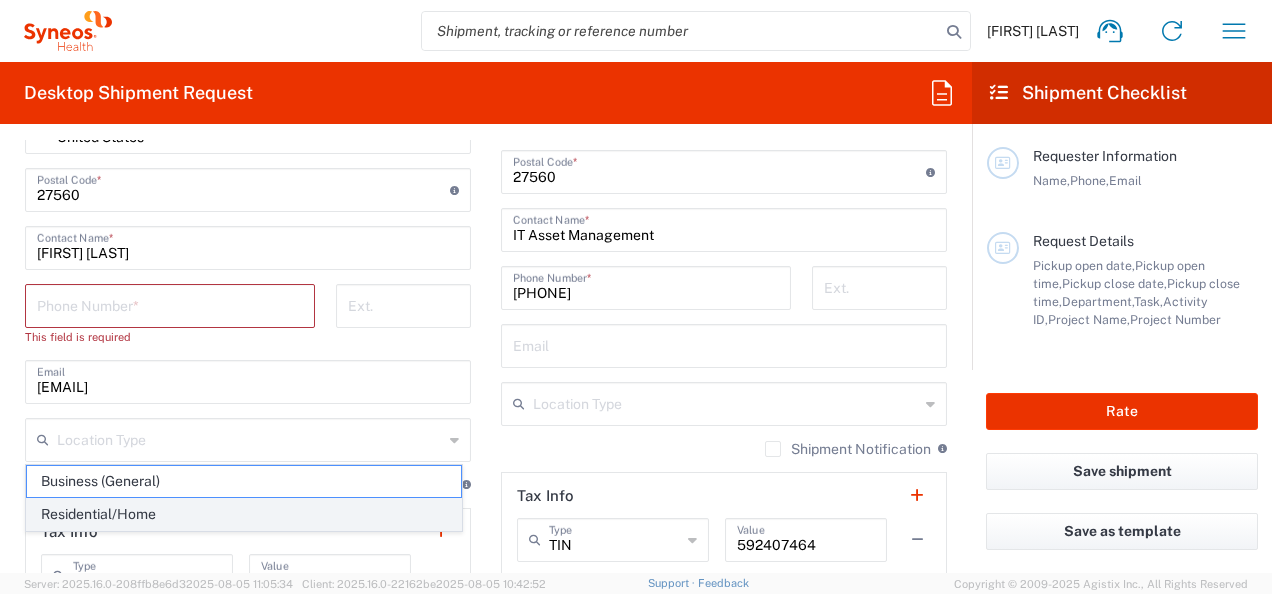 click on "Residential/Home" 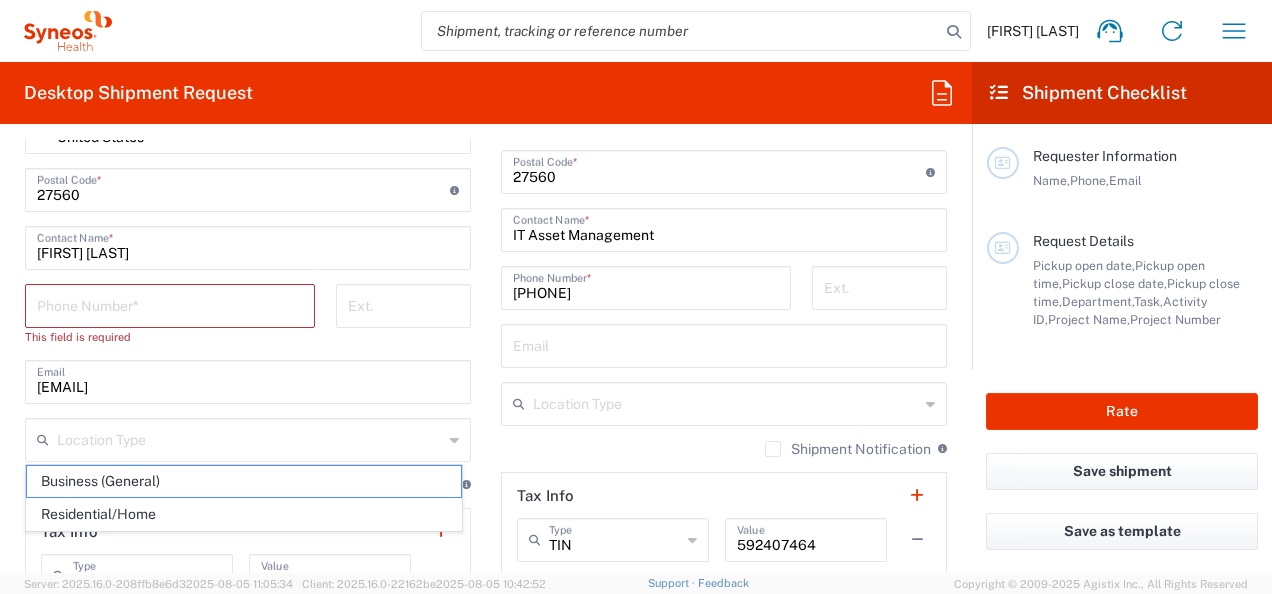 type on "Residential/Home" 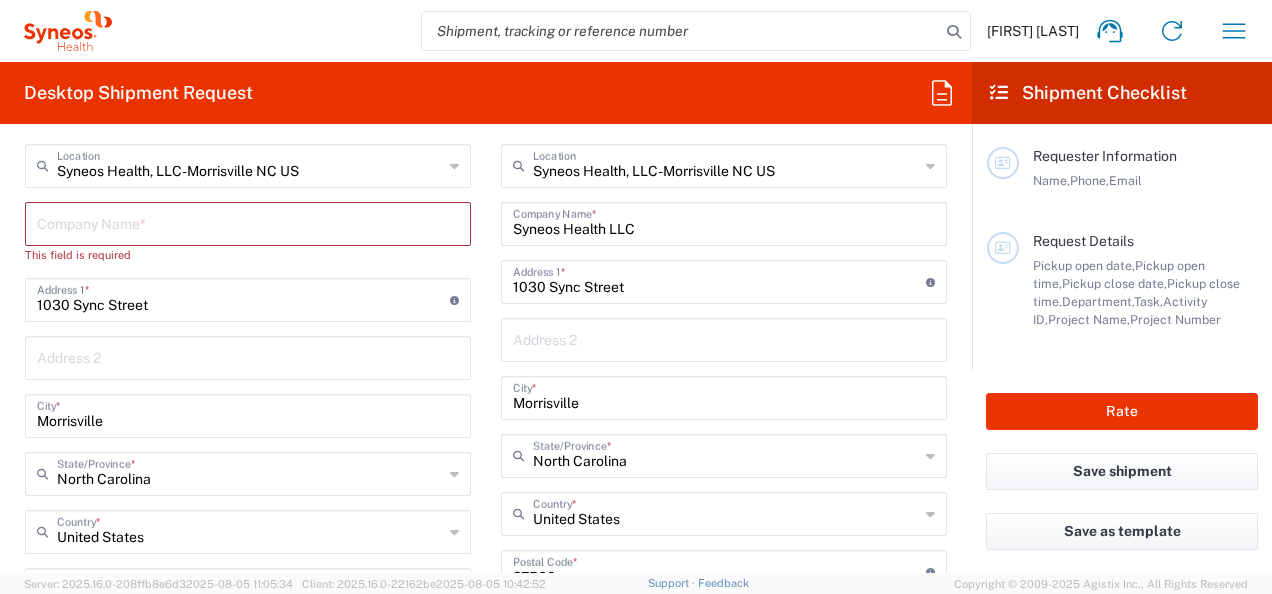 scroll, scrollTop: 800, scrollLeft: 0, axis: vertical 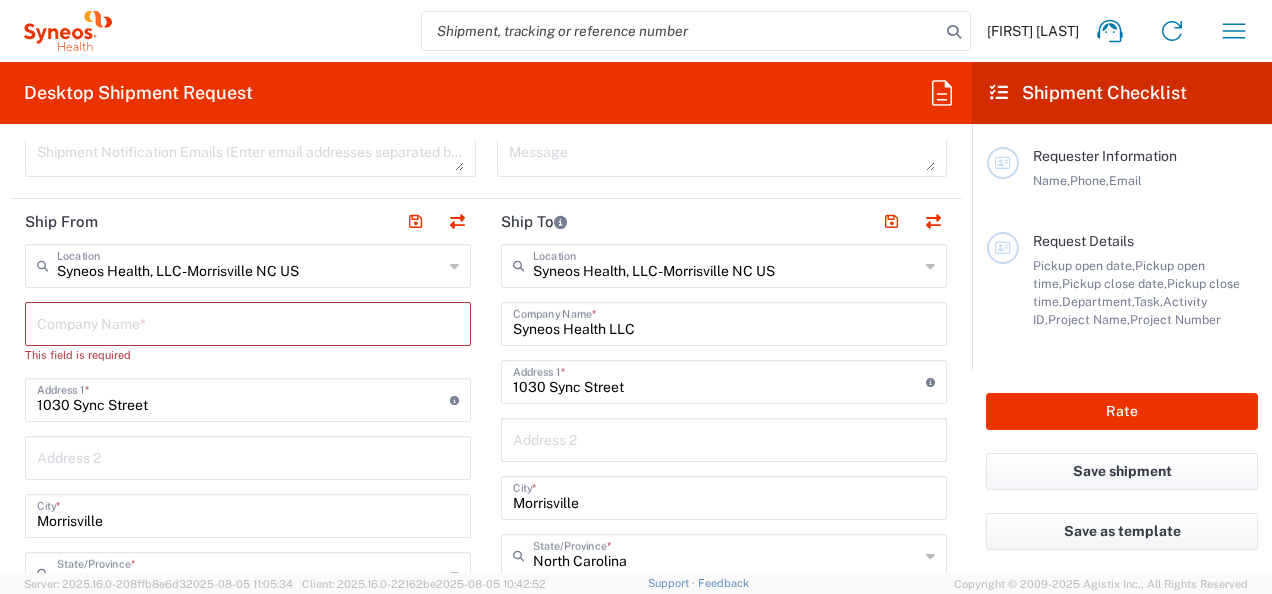 click 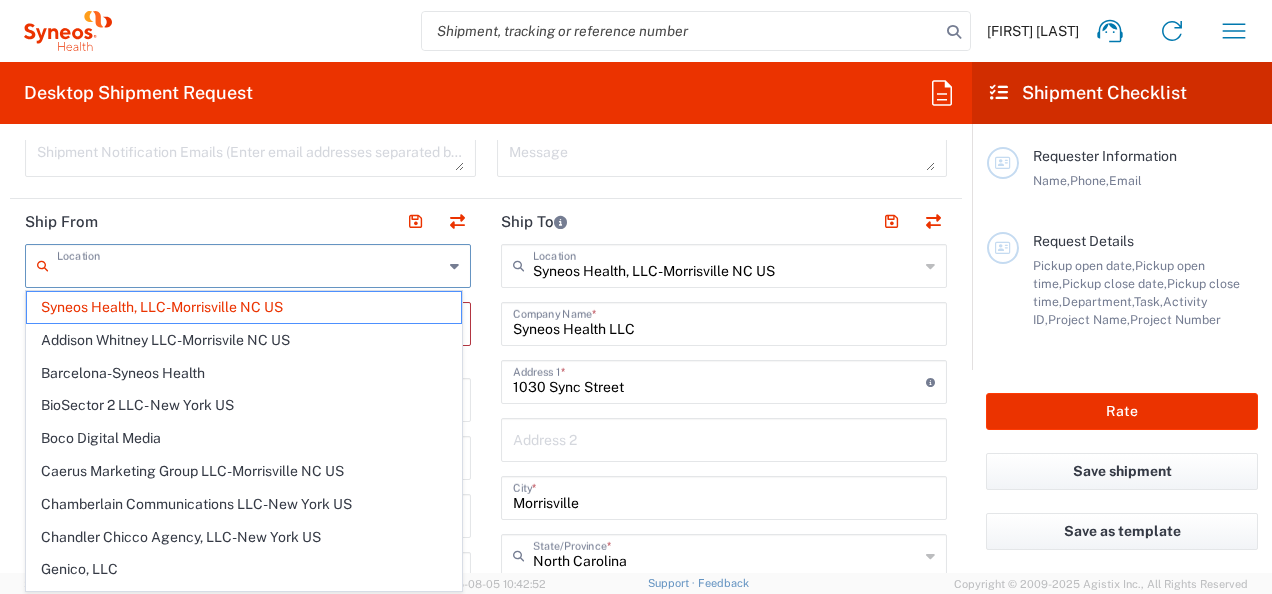 click on "Ship From" 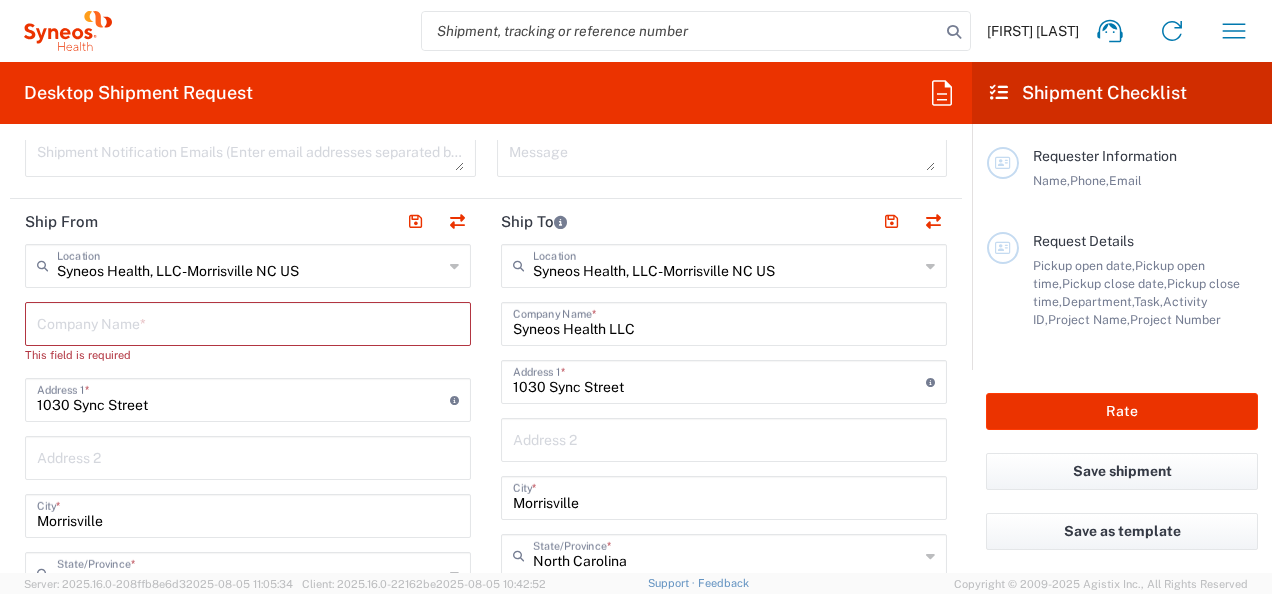 click at bounding box center (248, 322) 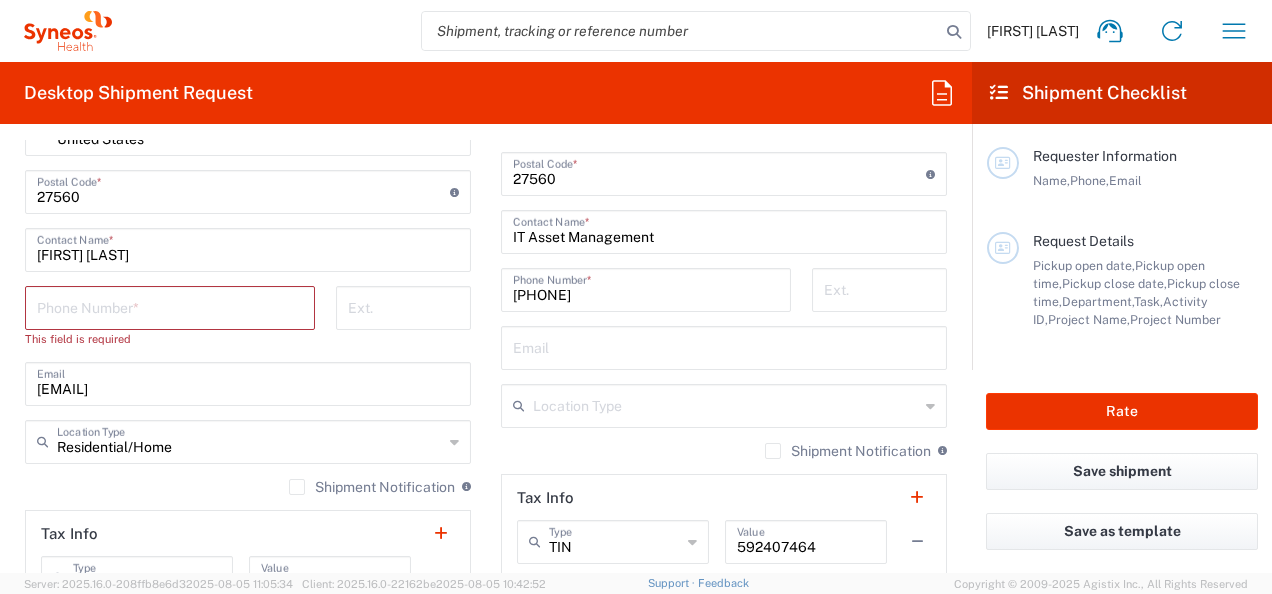 scroll, scrollTop: 1300, scrollLeft: 0, axis: vertical 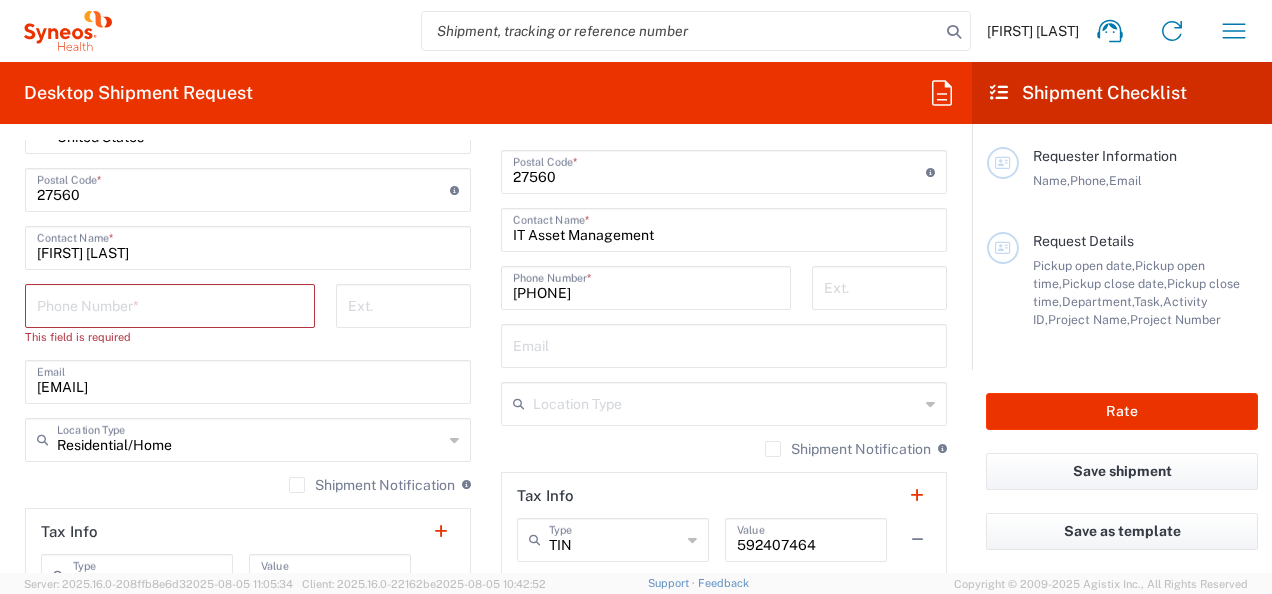 drag, startPoint x: 155, startPoint y: 186, endPoint x: 172, endPoint y: 190, distance: 17.464249 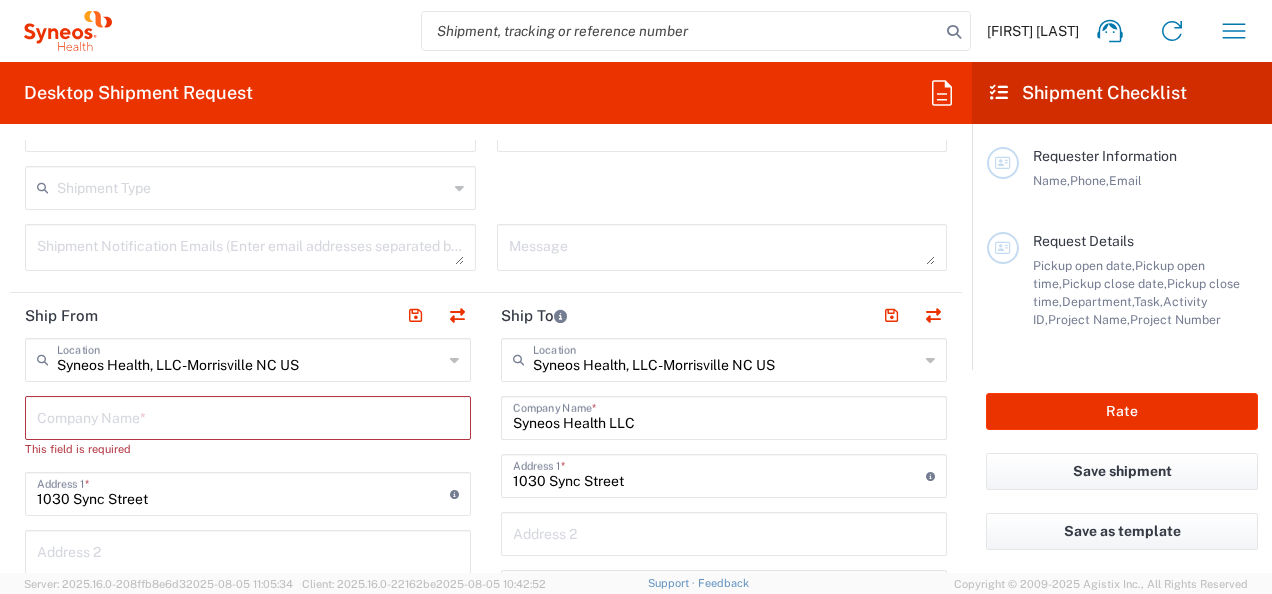 scroll, scrollTop: 700, scrollLeft: 0, axis: vertical 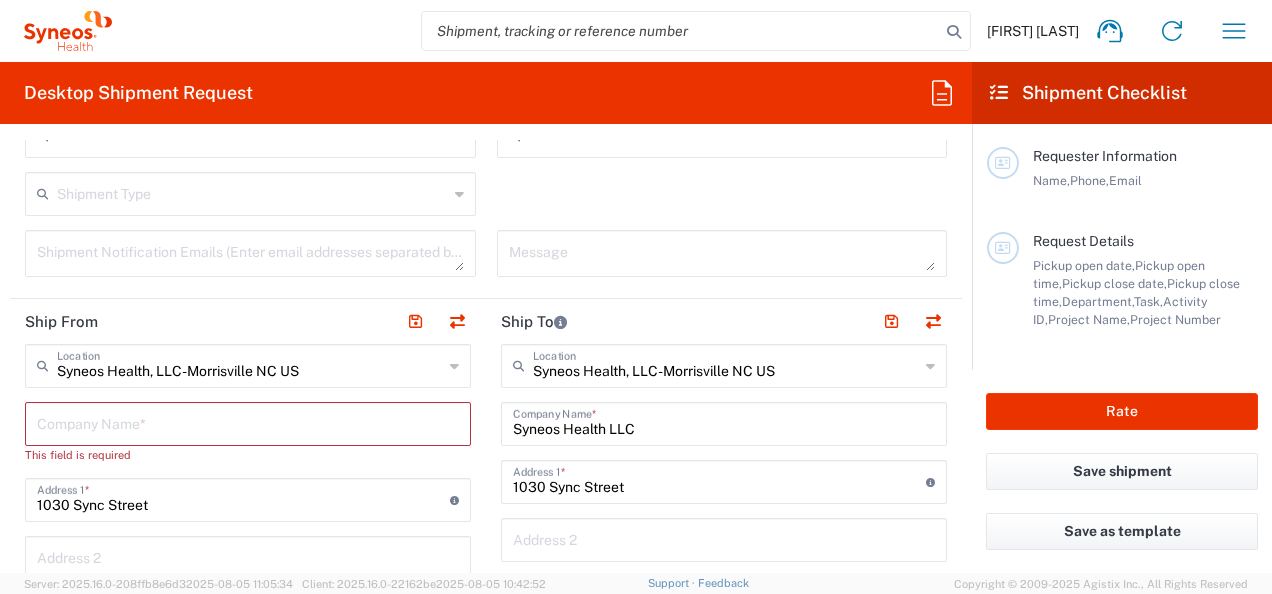 click at bounding box center (248, 422) 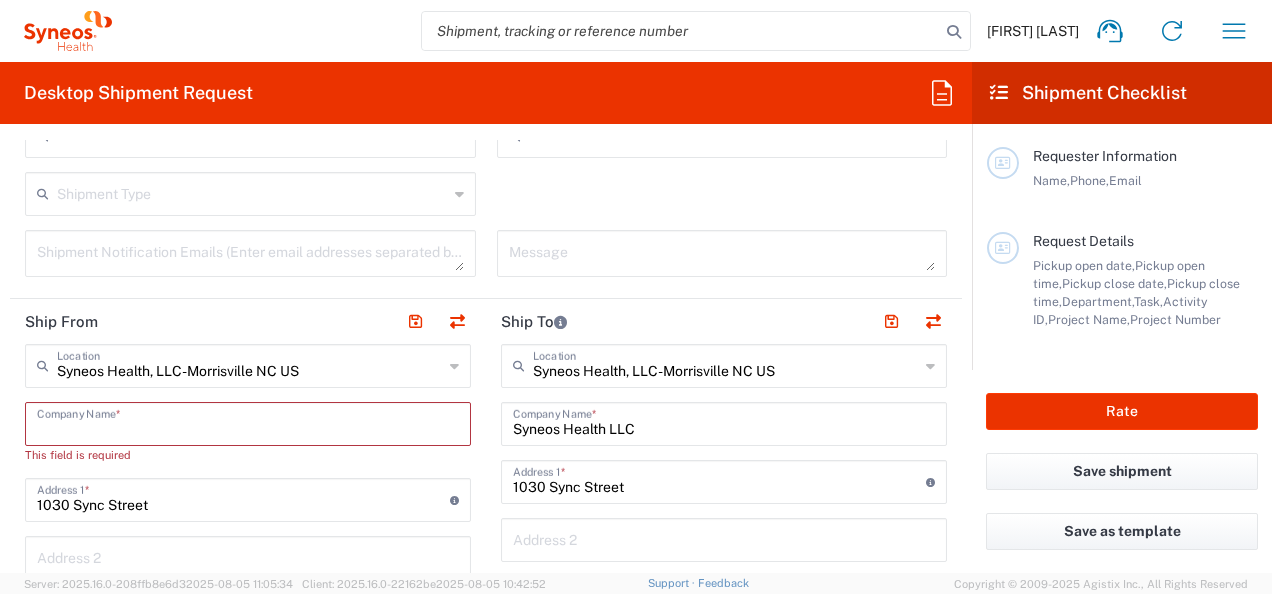 drag, startPoint x: 206, startPoint y: 496, endPoint x: 226, endPoint y: 496, distance: 20 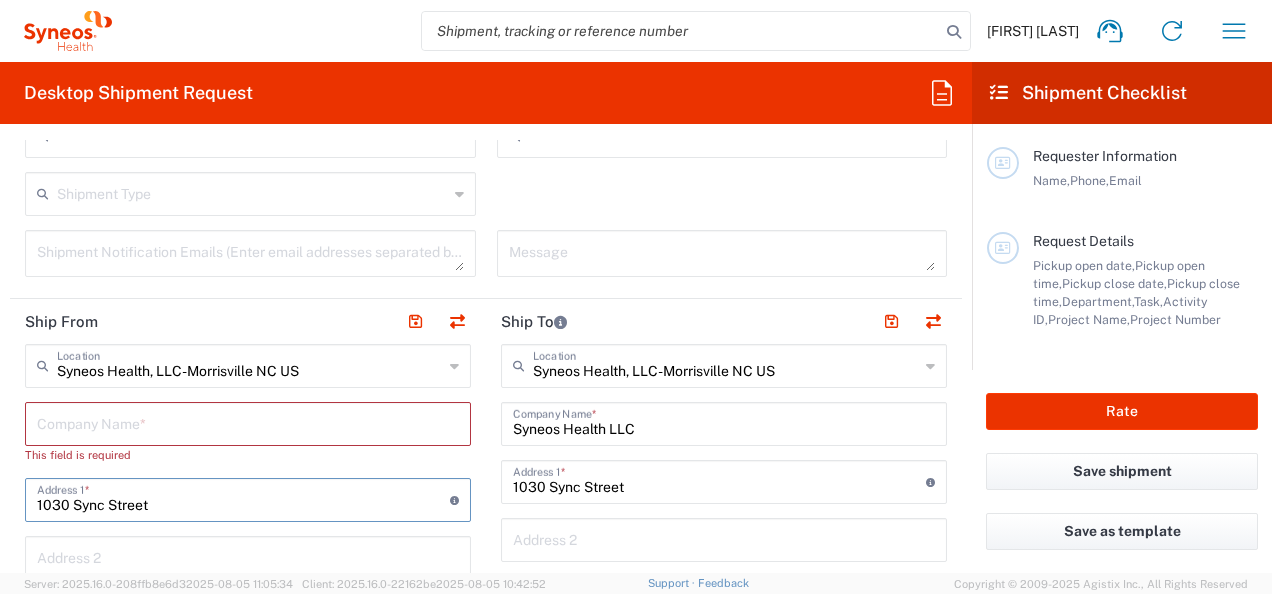 drag, startPoint x: 233, startPoint y: 496, endPoint x: 4, endPoint y: 490, distance: 229.07858 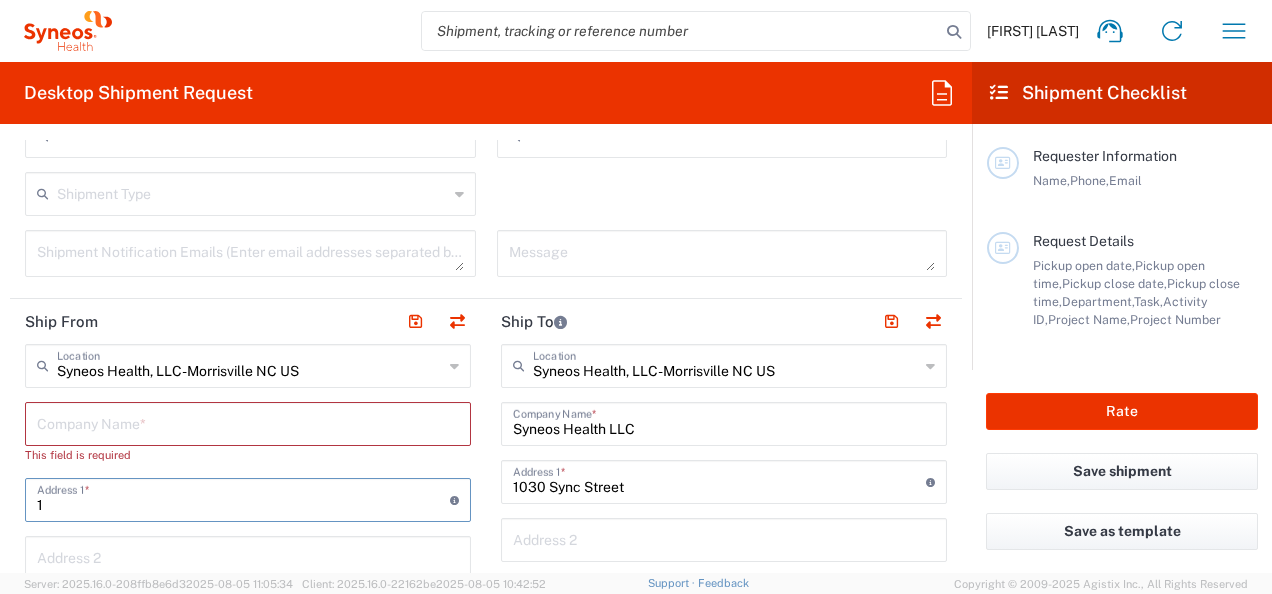 type on "15" 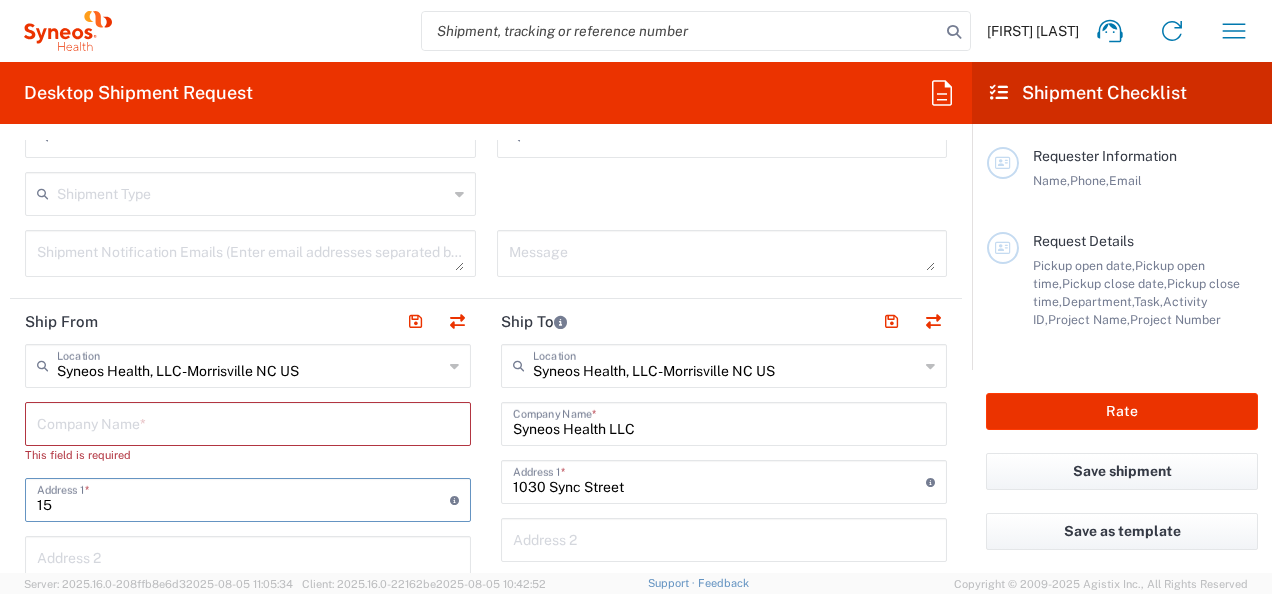 type 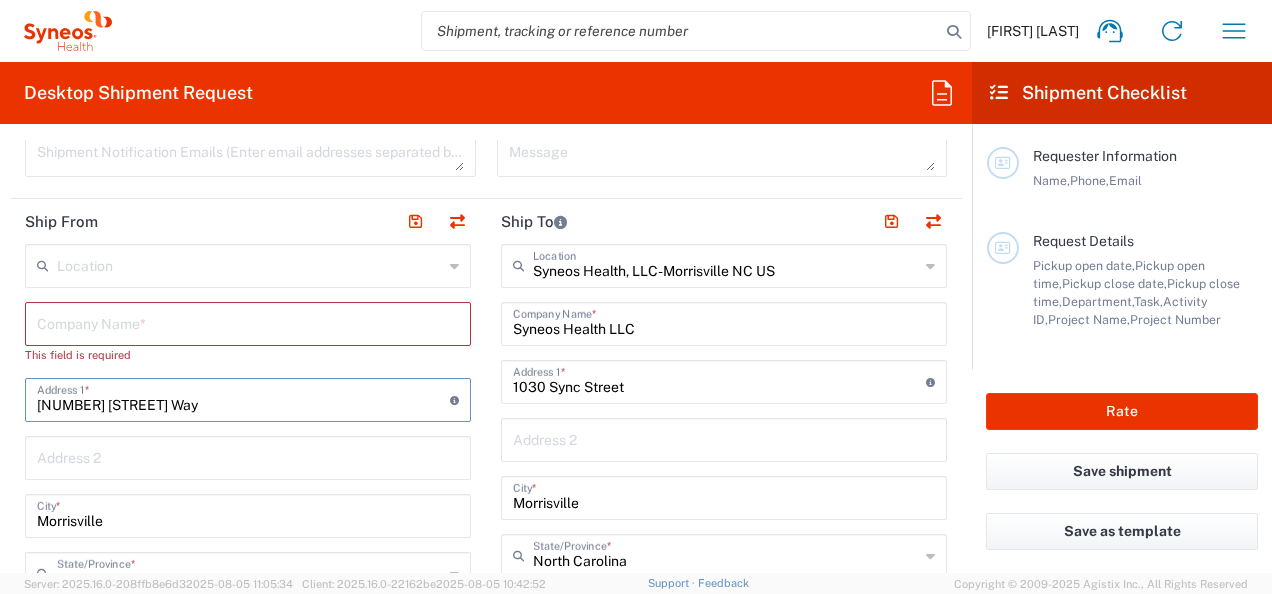 scroll, scrollTop: 900, scrollLeft: 0, axis: vertical 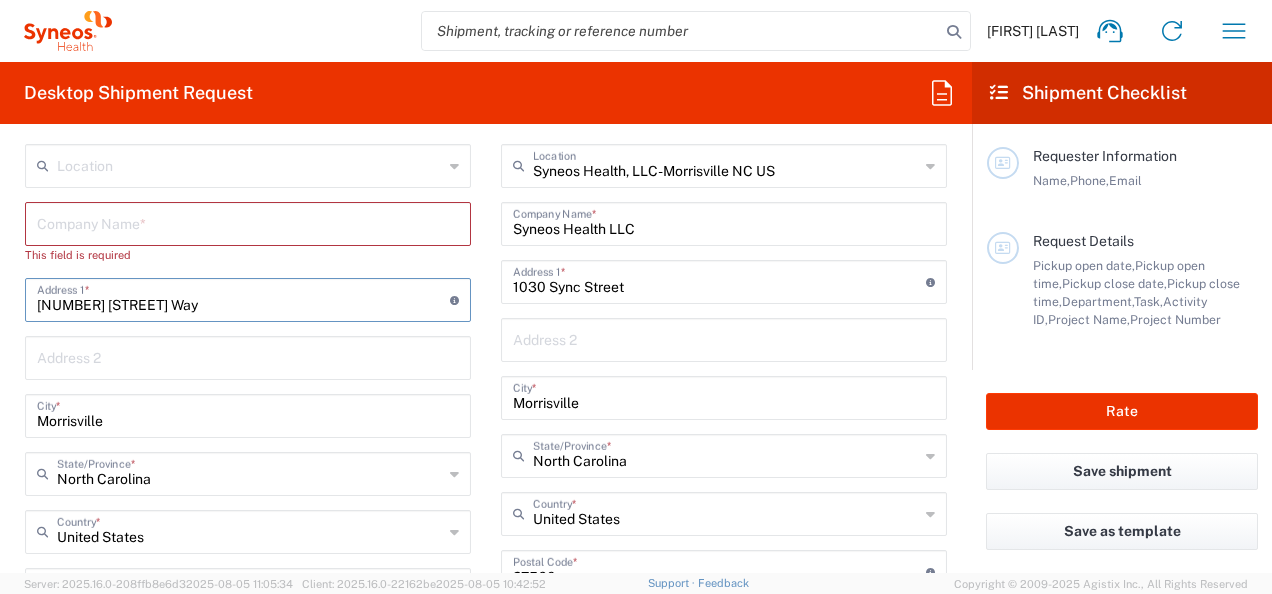type on "15914 Larch Way" 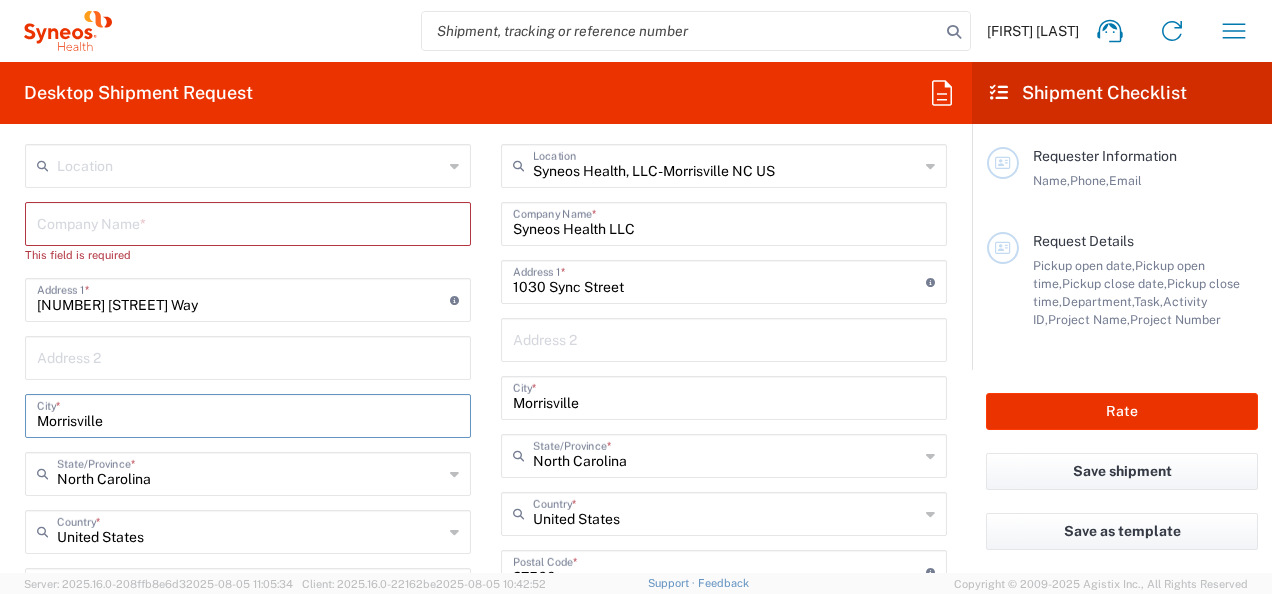 drag, startPoint x: 221, startPoint y: 416, endPoint x: 0, endPoint y: 401, distance: 221.50847 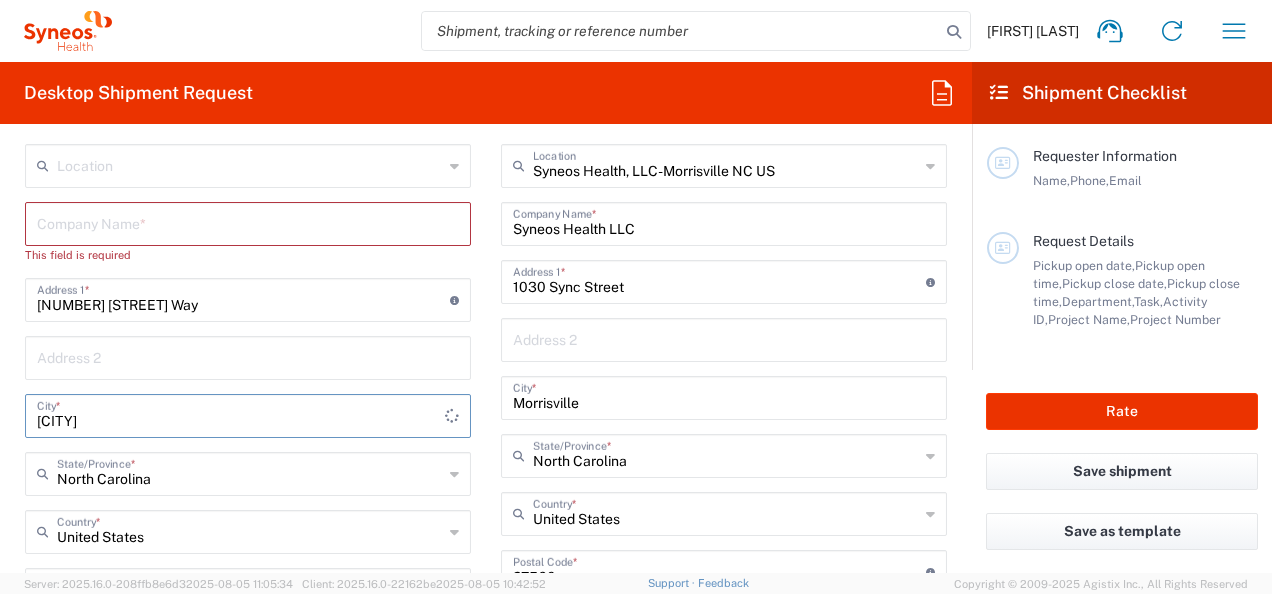 type on "Lynnwood" 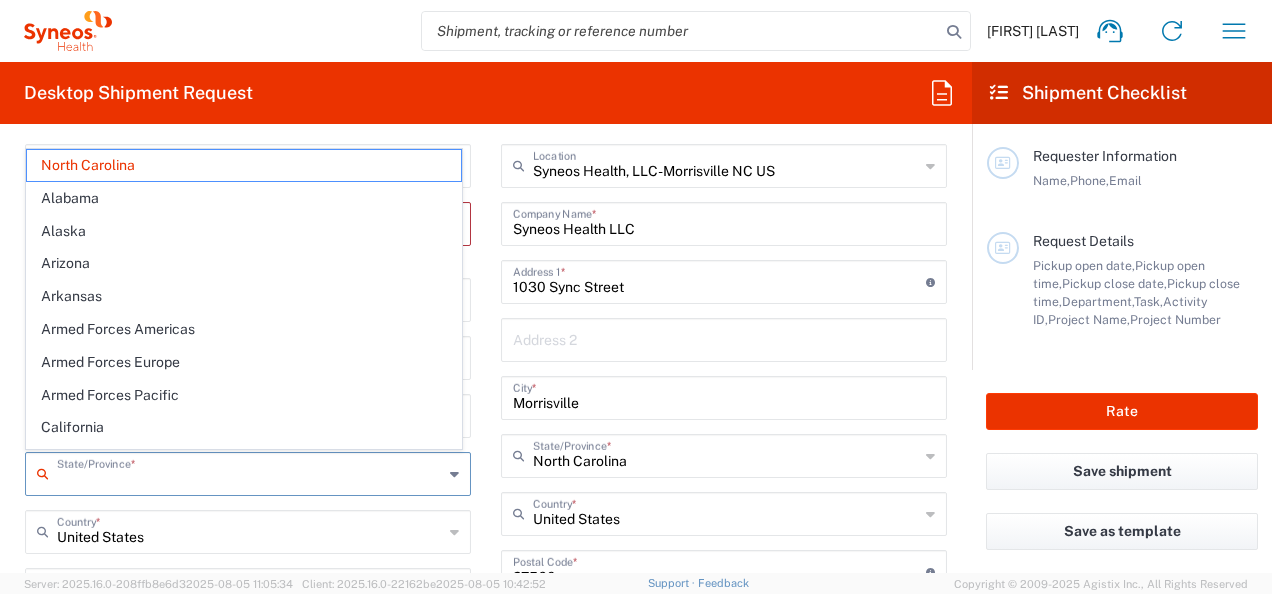 drag, startPoint x: 178, startPoint y: 465, endPoint x: 192, endPoint y: 468, distance: 14.3178215 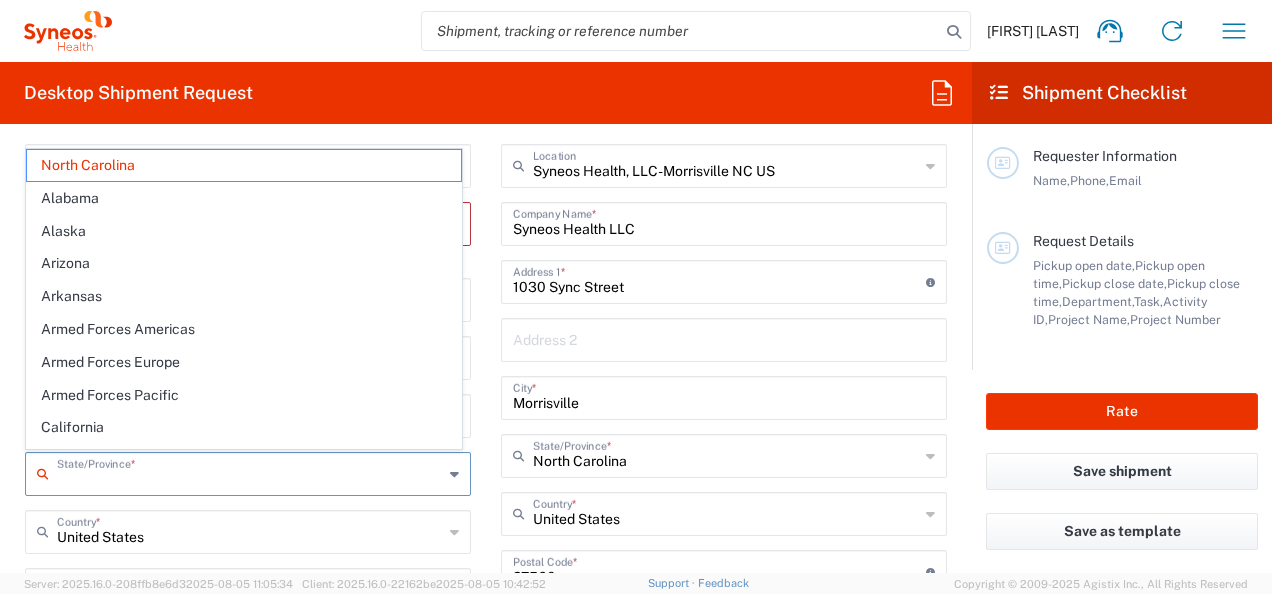 click at bounding box center [250, 472] 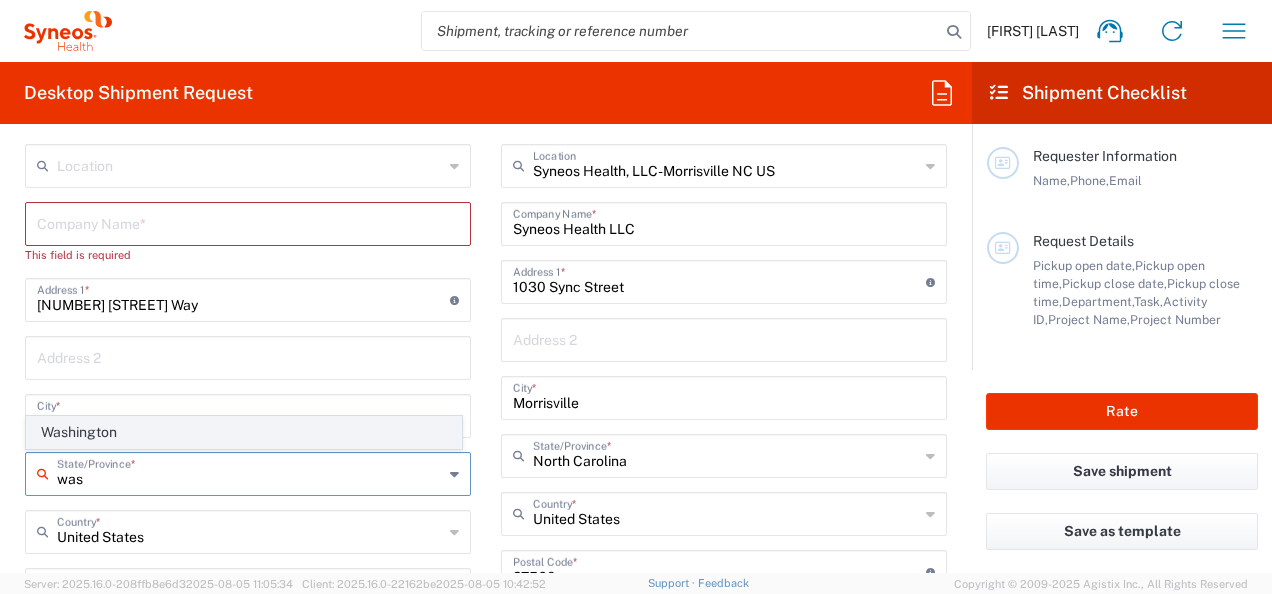 click on "Washington" 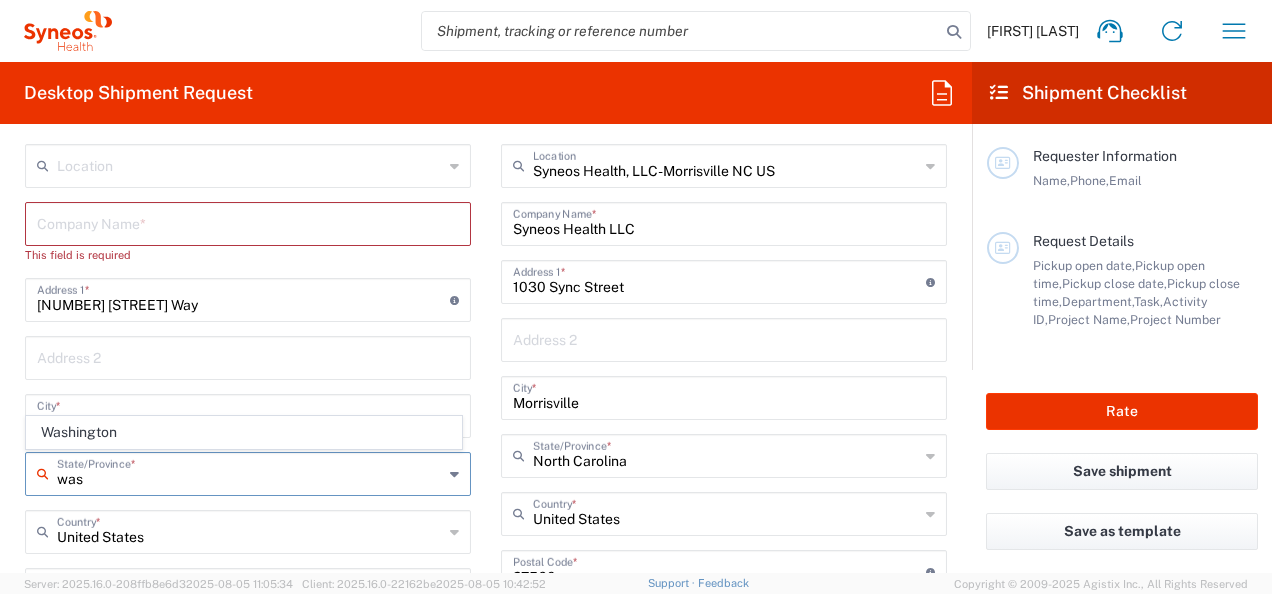 type on "Washington" 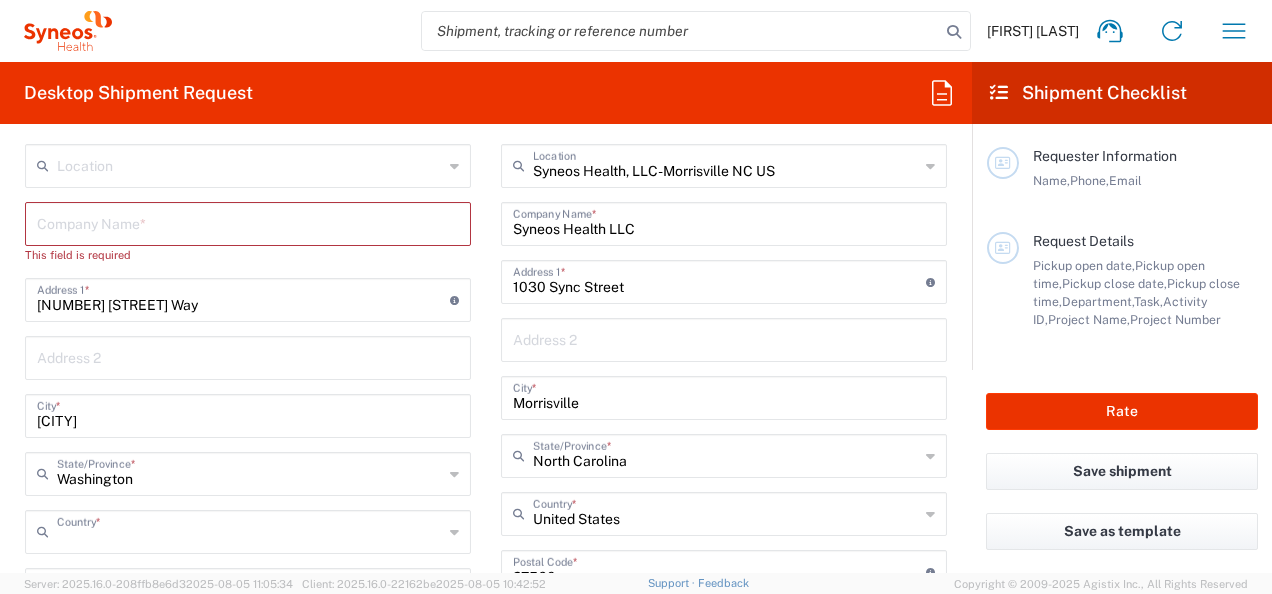 drag, startPoint x: 170, startPoint y: 532, endPoint x: 172, endPoint y: 520, distance: 12.165525 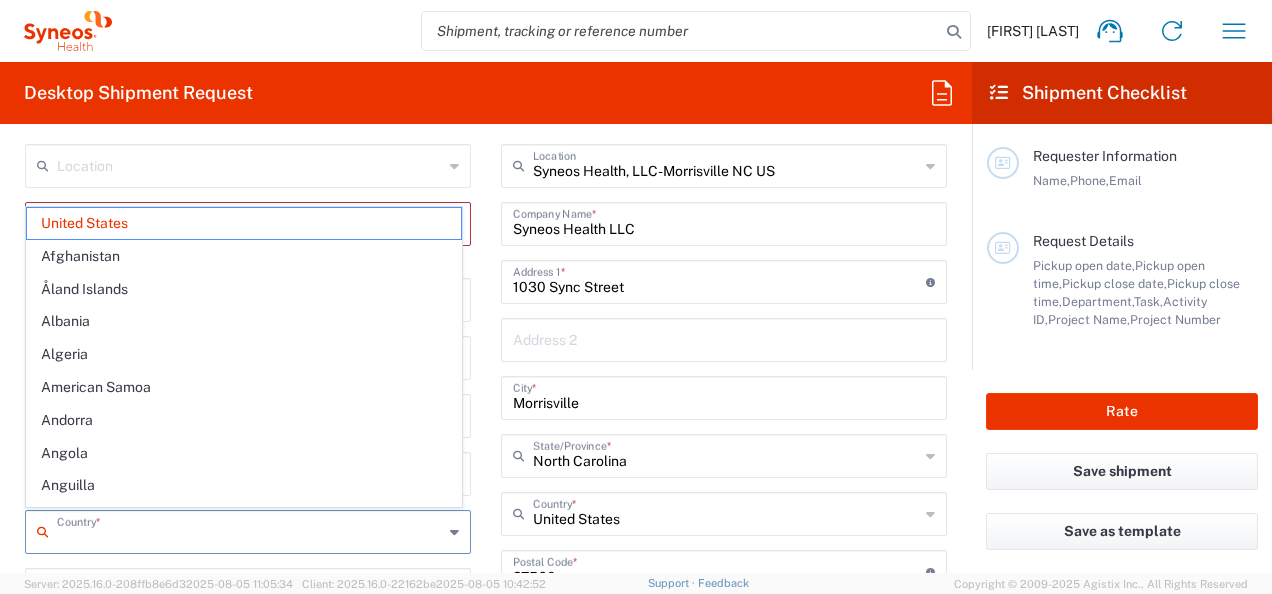 click on "Location  Addison Whitney LLC-Morrisvile NC US Barcelona-Syneos Health BioSector 2 LLC- New York US Boco Digital Media Caerus Marketing Group LLC-Morrisville NC US Chamberlain Communications LLC-New York US Chandler Chicco Agency, LLC-New York US Genico, LLC Gerbig Snell/Weisheimer Advert- Westerville OH Haas & Health Partner Public Relations GmbH Illingworth Research Group Ltd-Macclesfield UK Illingworth Rsrch Grp (France) Illingworth Rsrch Grp (Italy) Illingworth Rsrch Grp (Spain) Illingworth Rsrch Grp (USA) In Illingworth Rsrch Grp(Australi INC Research Clin Svcs Mexico inVentiv Health Philippines, Inc. IRG - Morrisville Warehouse IVH IPS Pvt Ltd- India IVH Mexico SA de CV NAVICOR GROUP, LLC- New York US PALIO + IGNITE, LLC- Westerville OH US Pharmaceutical Institute LLC- Morrisville NC US PT Syneos Health Indonesia Rx dataScience Inc-Morrisville NC US RxDataScience India Private Lt Syneos Health (Beijing) Inc.Lt Syneos Health (Shanghai) Inc. Ltd. Syneos Health (Thailand) Limit Syneos Health Argentina SA" 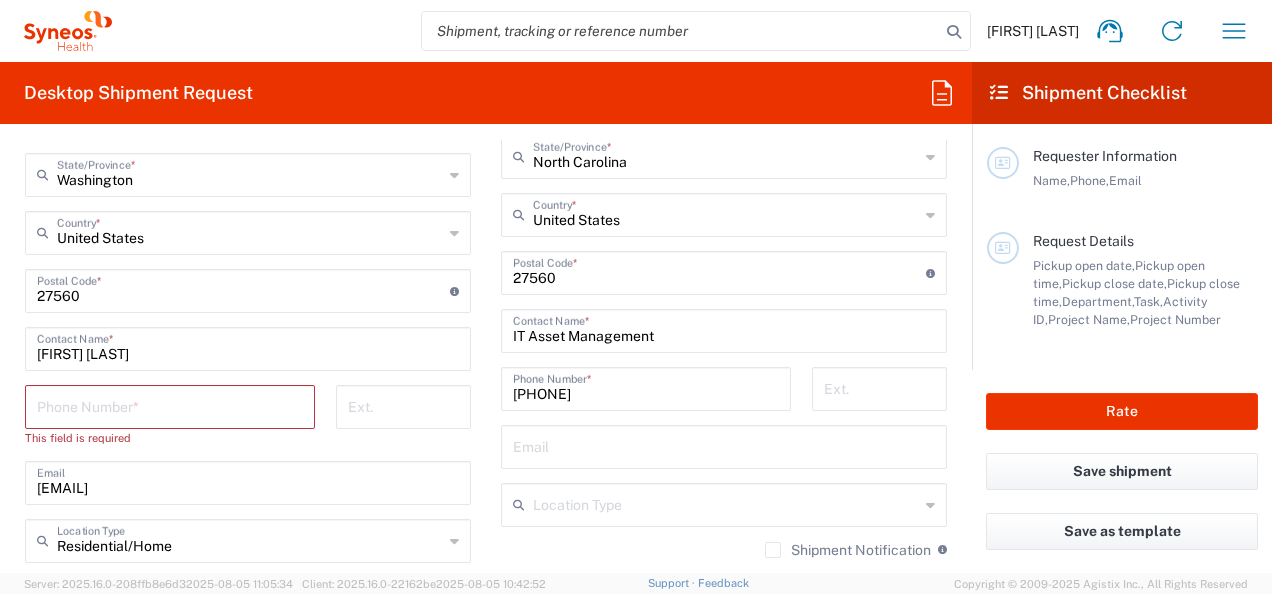 scroll, scrollTop: 1200, scrollLeft: 0, axis: vertical 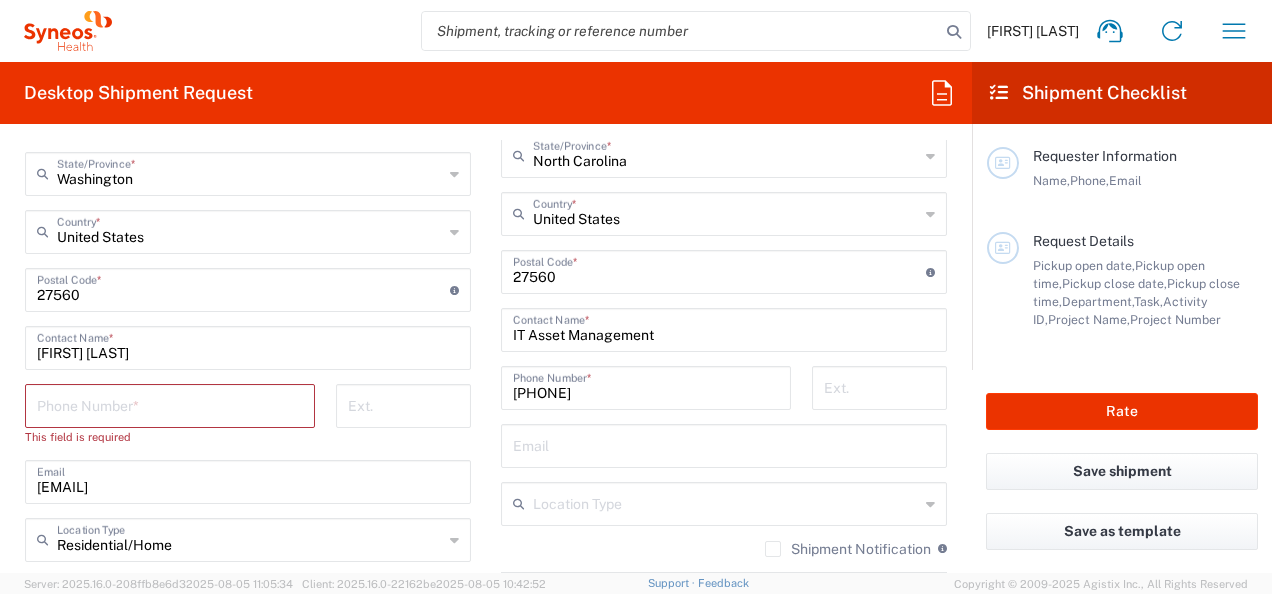 click at bounding box center [243, 288] 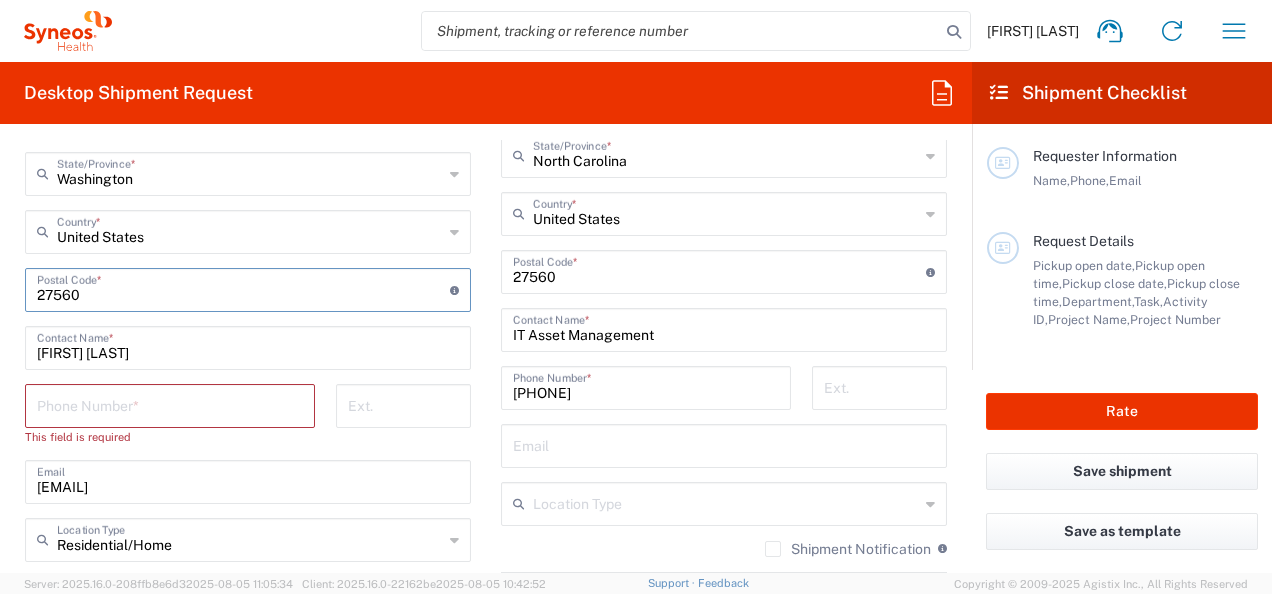 drag, startPoint x: 149, startPoint y: 291, endPoint x: 8, endPoint y: 286, distance: 141.08862 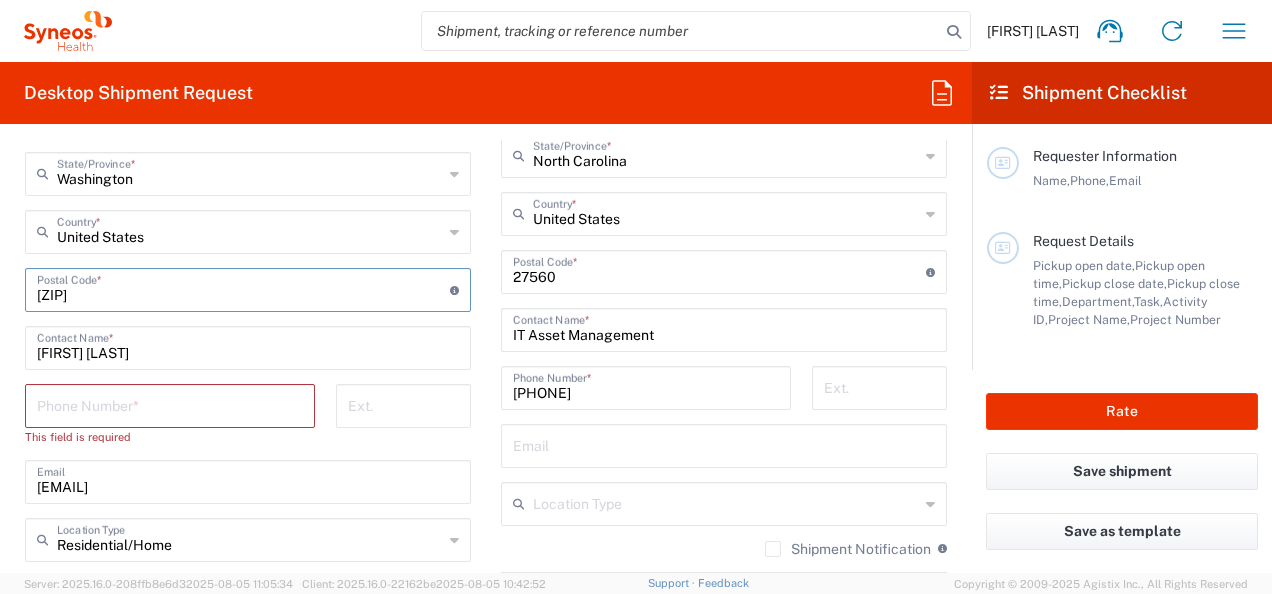 type on "98087" 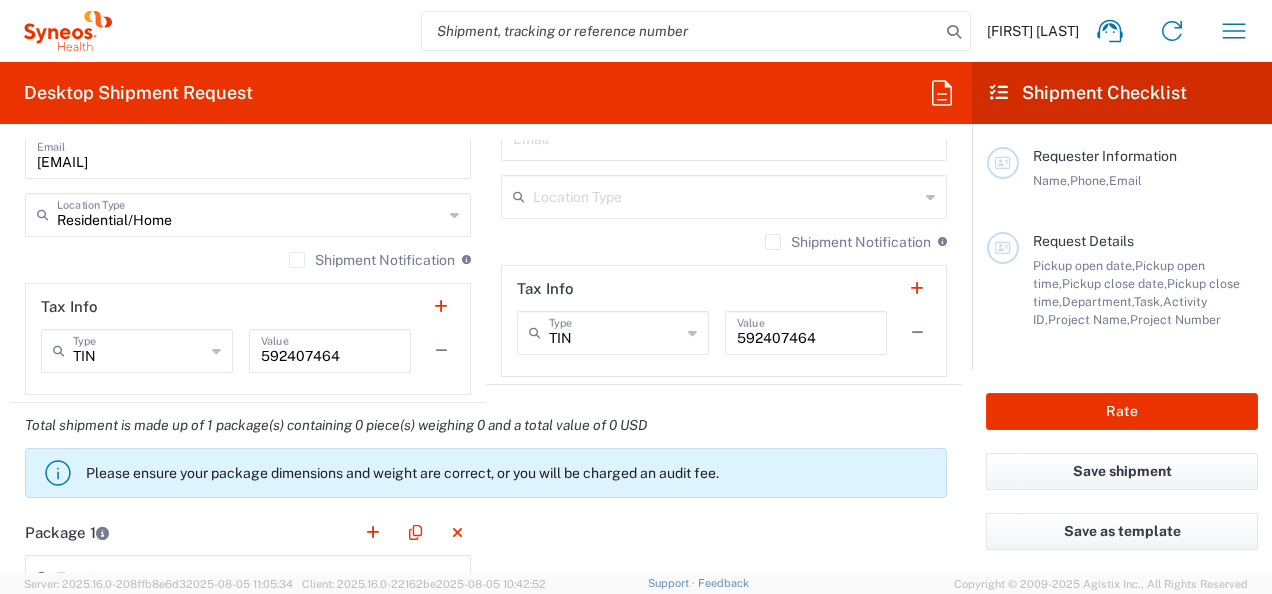 scroll, scrollTop: 1500, scrollLeft: 0, axis: vertical 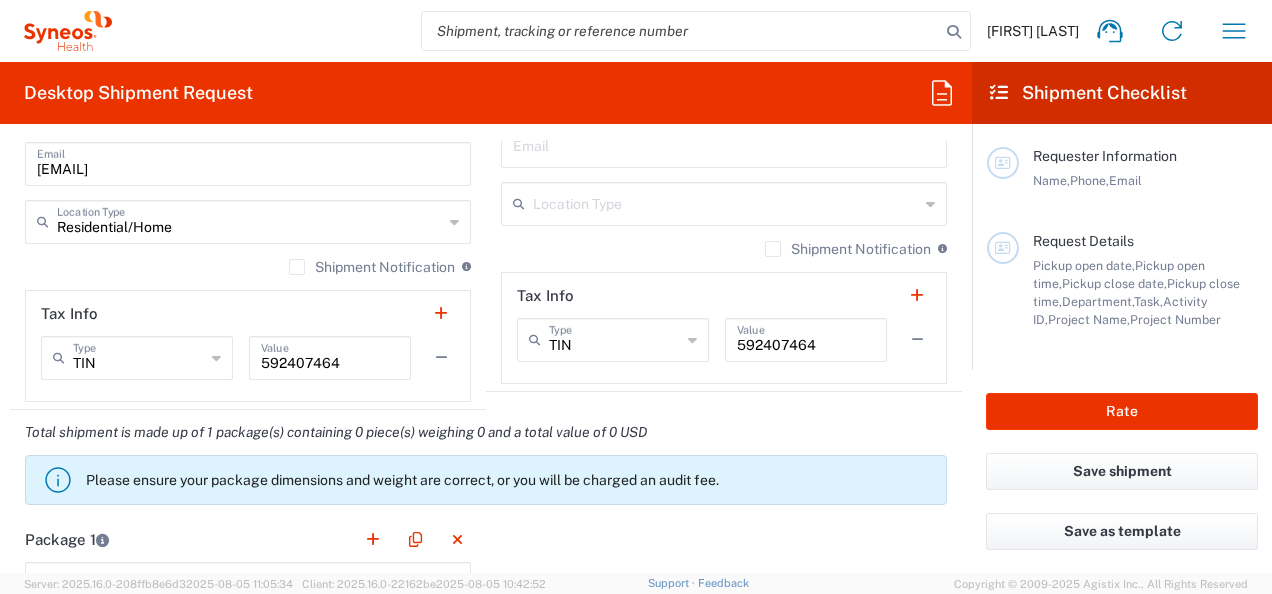 type on "4804109619" 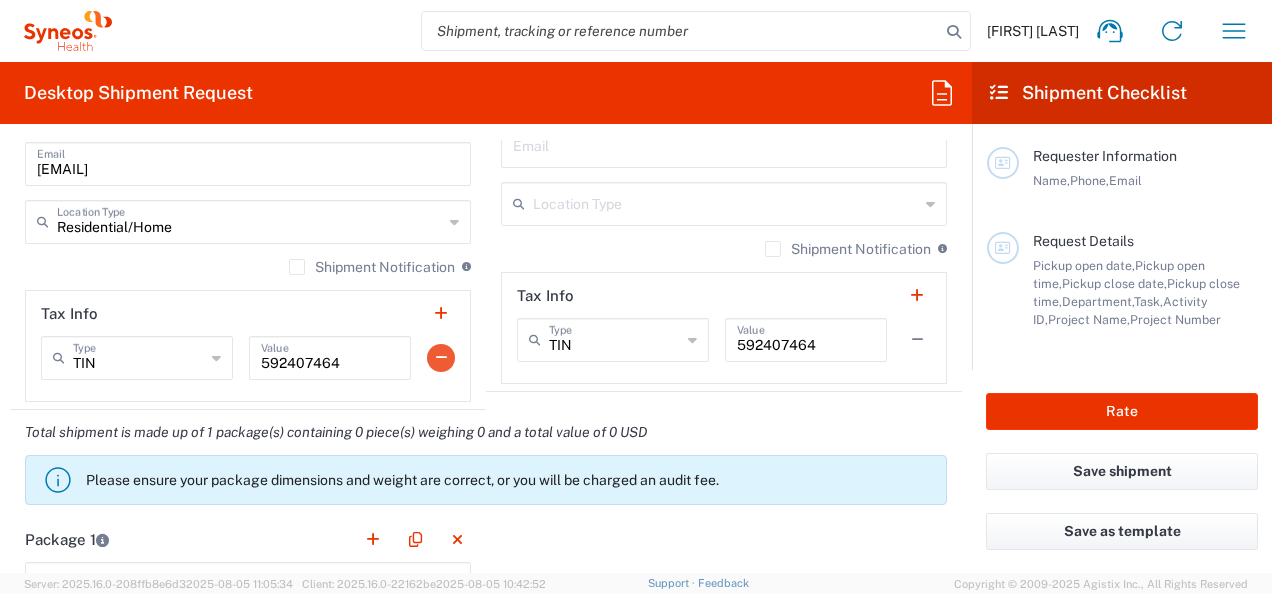 click 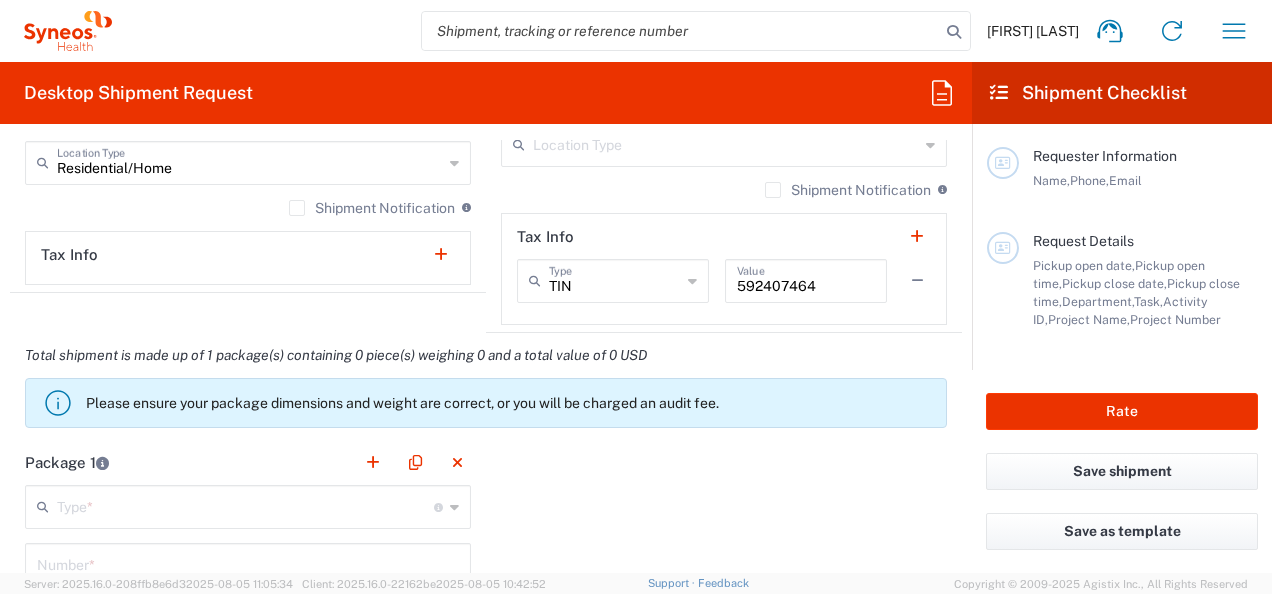scroll, scrollTop: 1600, scrollLeft: 0, axis: vertical 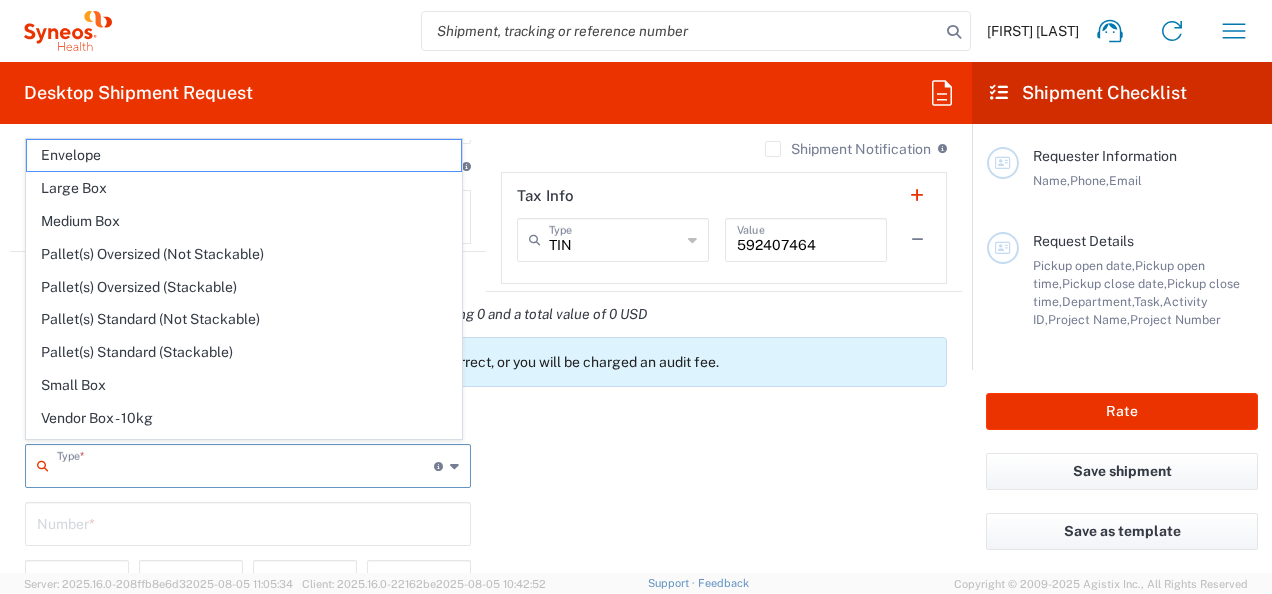 click at bounding box center [245, 464] 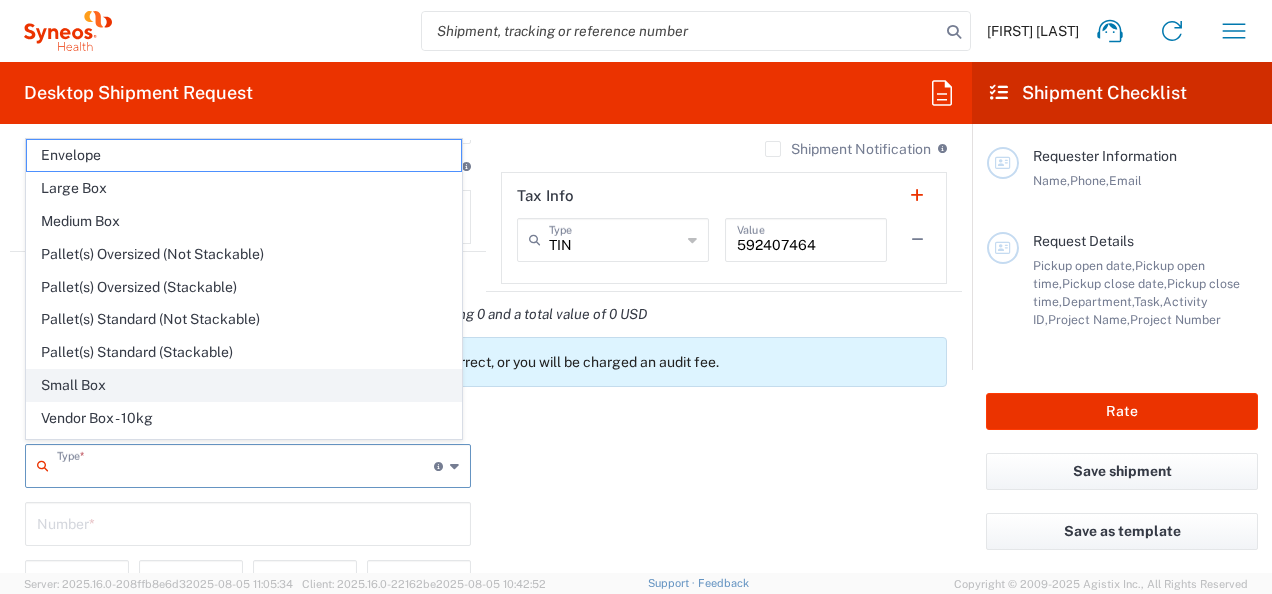 scroll, scrollTop: 53, scrollLeft: 0, axis: vertical 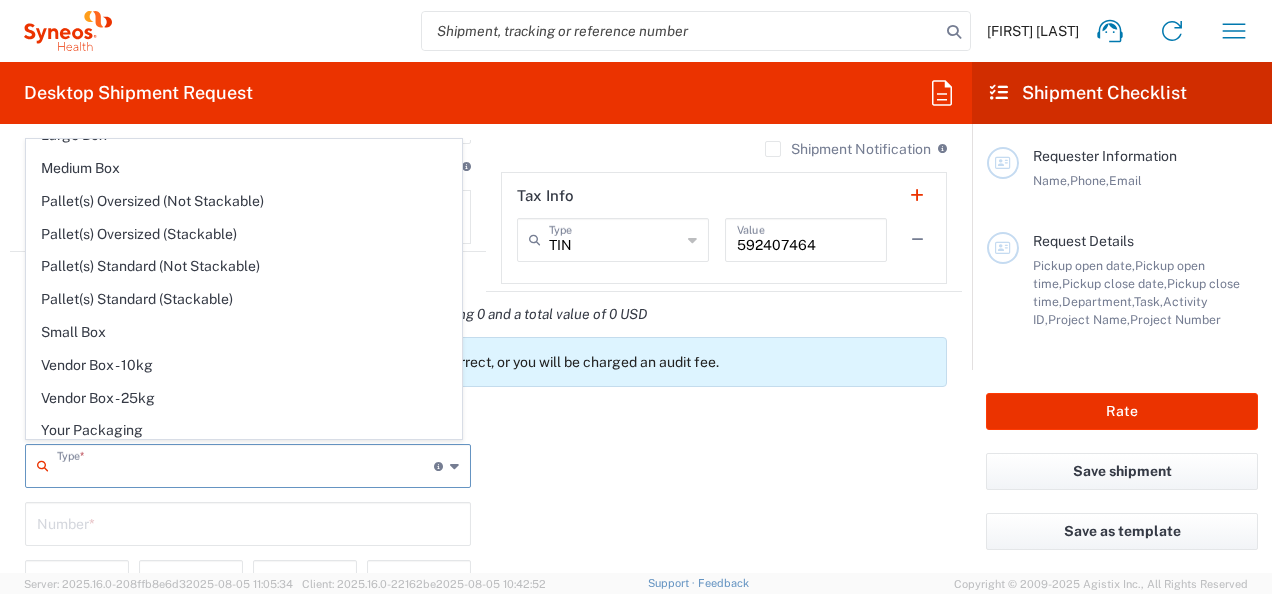 click on "Package 1   Type  * Material used to package goods Envelope Large Box Medium Box Pallet(s) Oversized (Not Stackable) Pallet(s) Oversized (Stackable) Pallet(s) Standard (Not Stackable) Pallet(s) Standard (Stackable) Small Box Vendor Box - 10kg Vendor Box - 25kg Your Packaging  Number  *  Length  *  Width  *  Height  * cm ft in  Weight  * Total weight of package(s) in pounds or kilograms kgs lbs Add Additional Information  Package material   Package temperature   Temperature device  Add Content *" 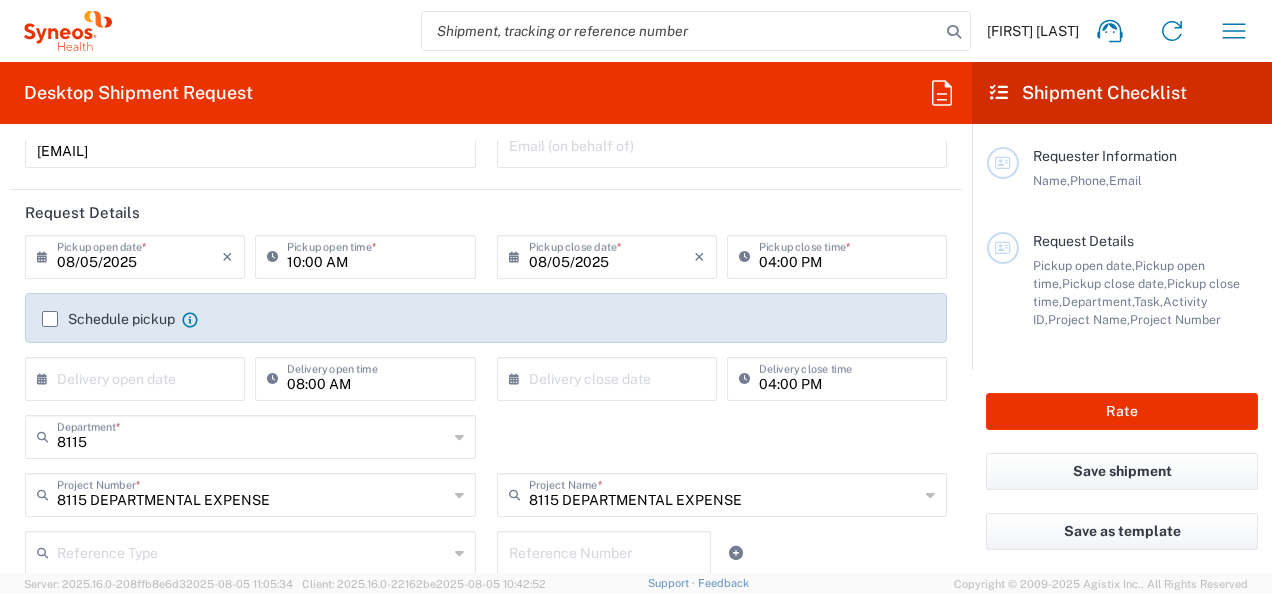scroll, scrollTop: 0, scrollLeft: 0, axis: both 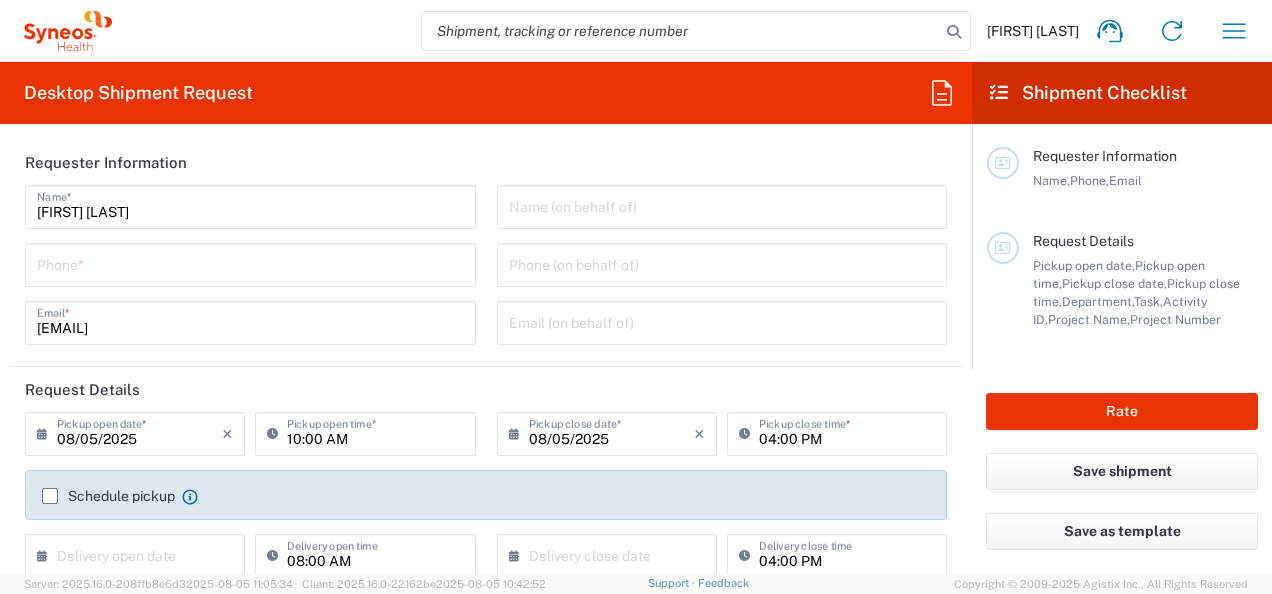 click at bounding box center (250, 263) 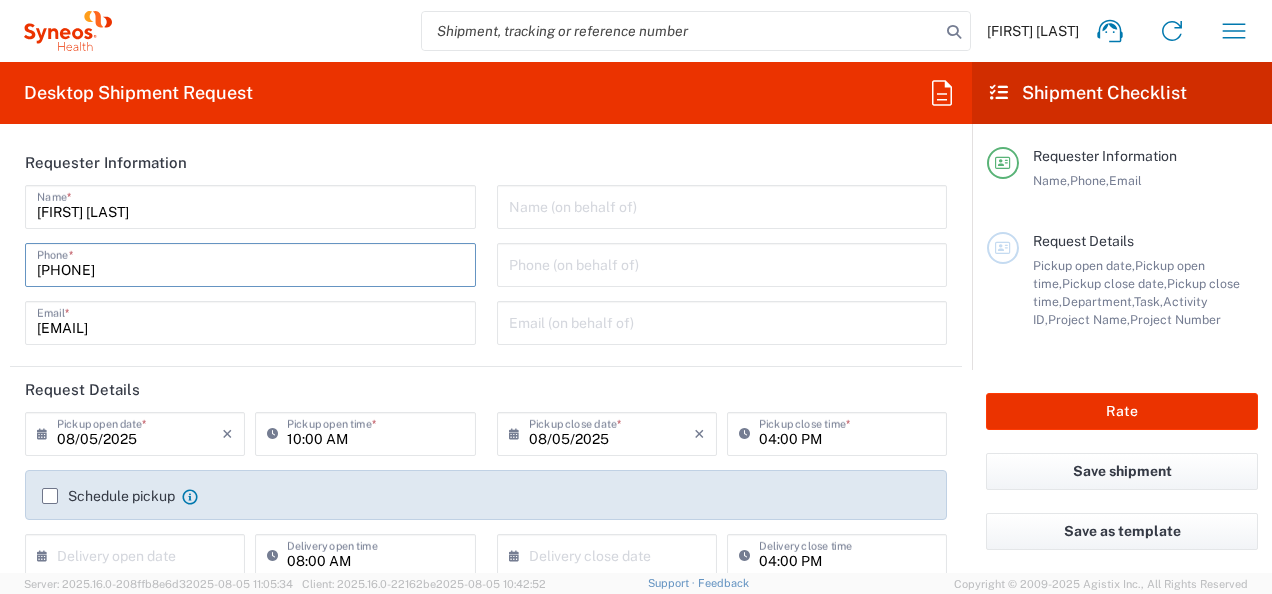 type on "4804109619" 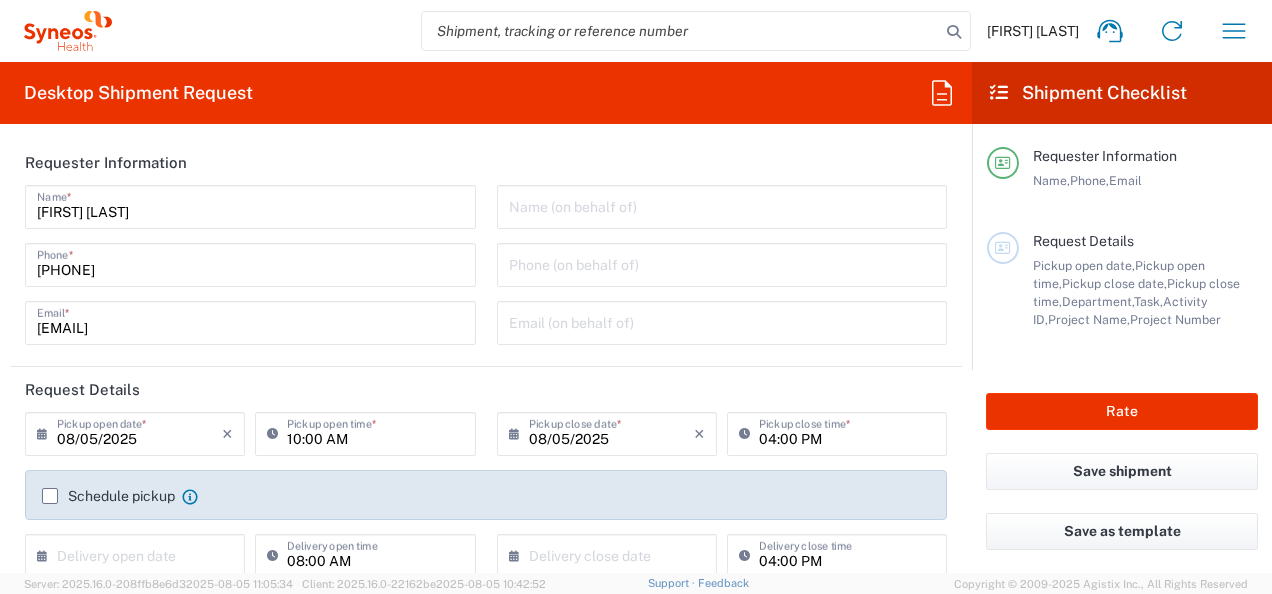 click on "08/05/2025" at bounding box center (139, 432) 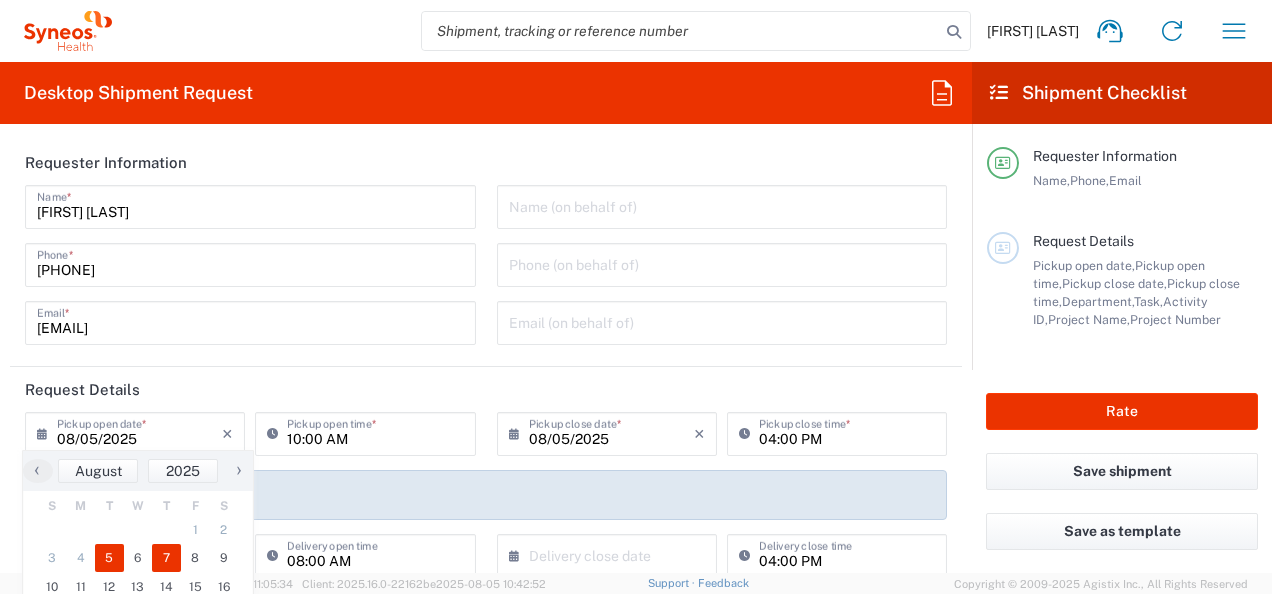 click on "7" 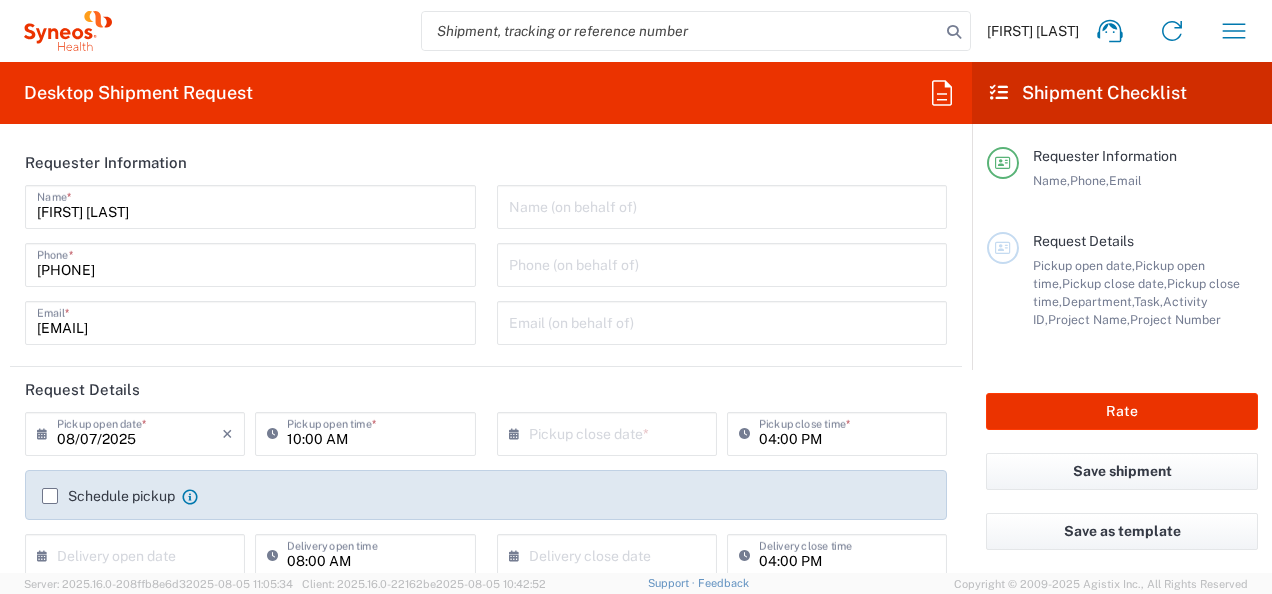 click at bounding box center [611, 432] 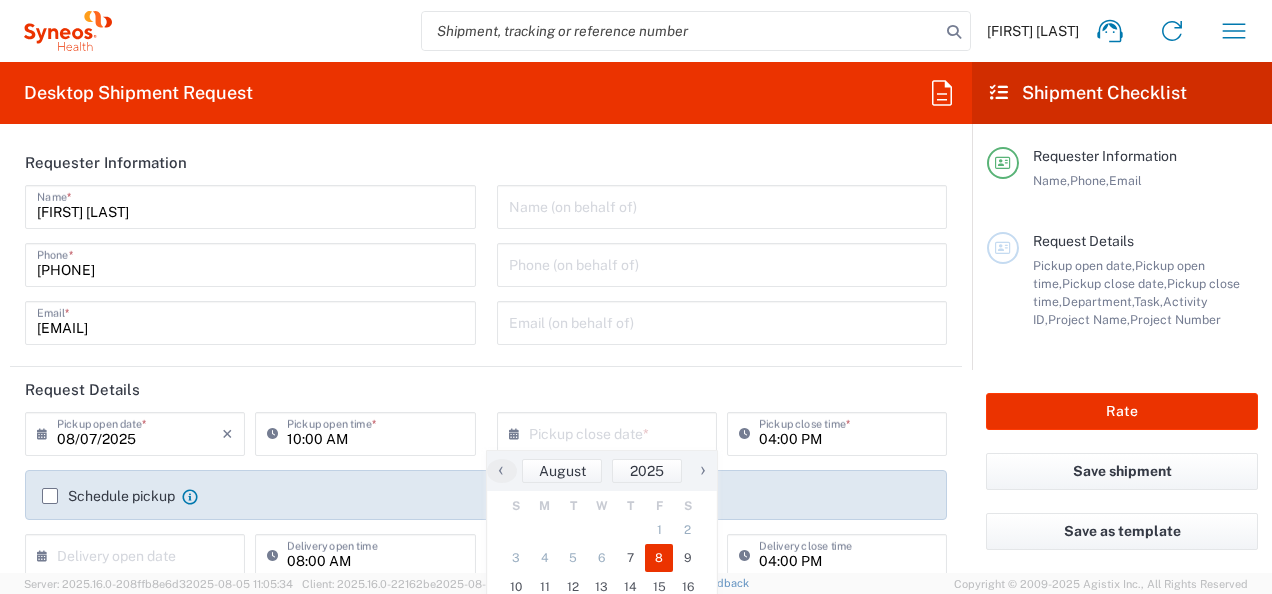 click on "8" 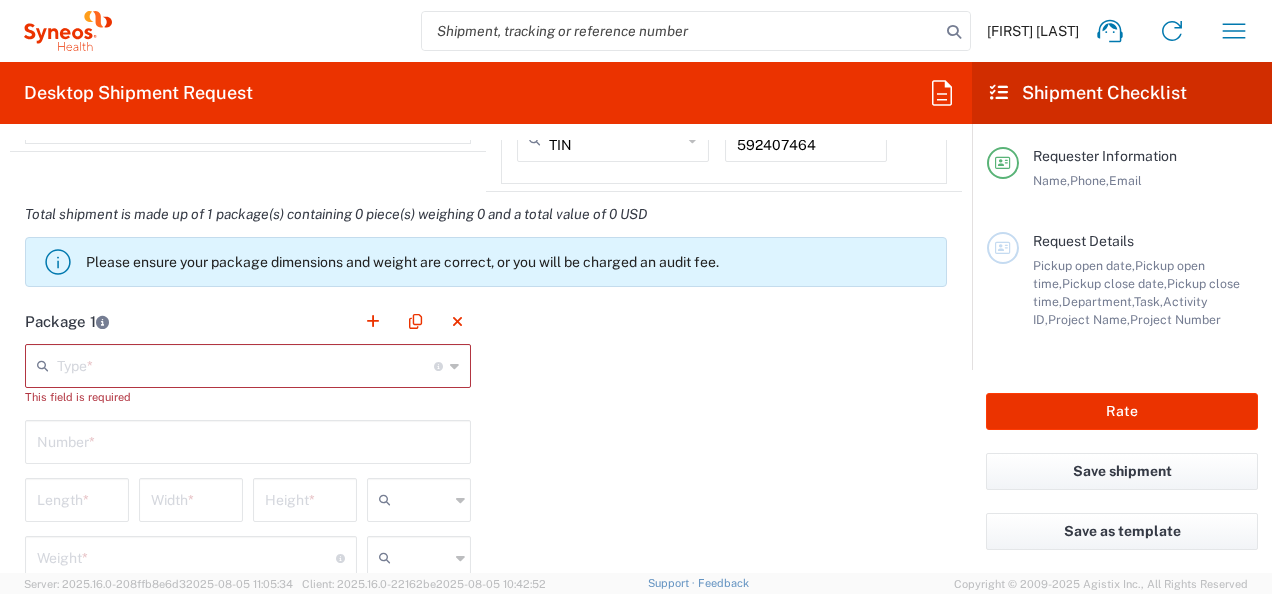 scroll, scrollTop: 1800, scrollLeft: 0, axis: vertical 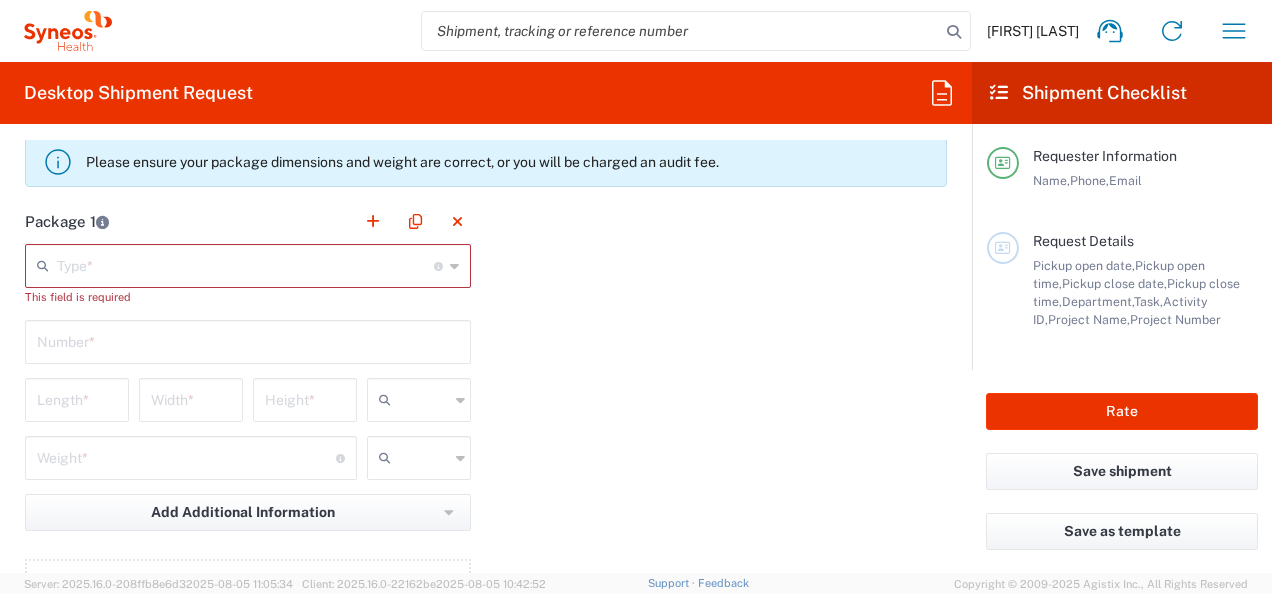 click on "Type  * Material used to package goods" 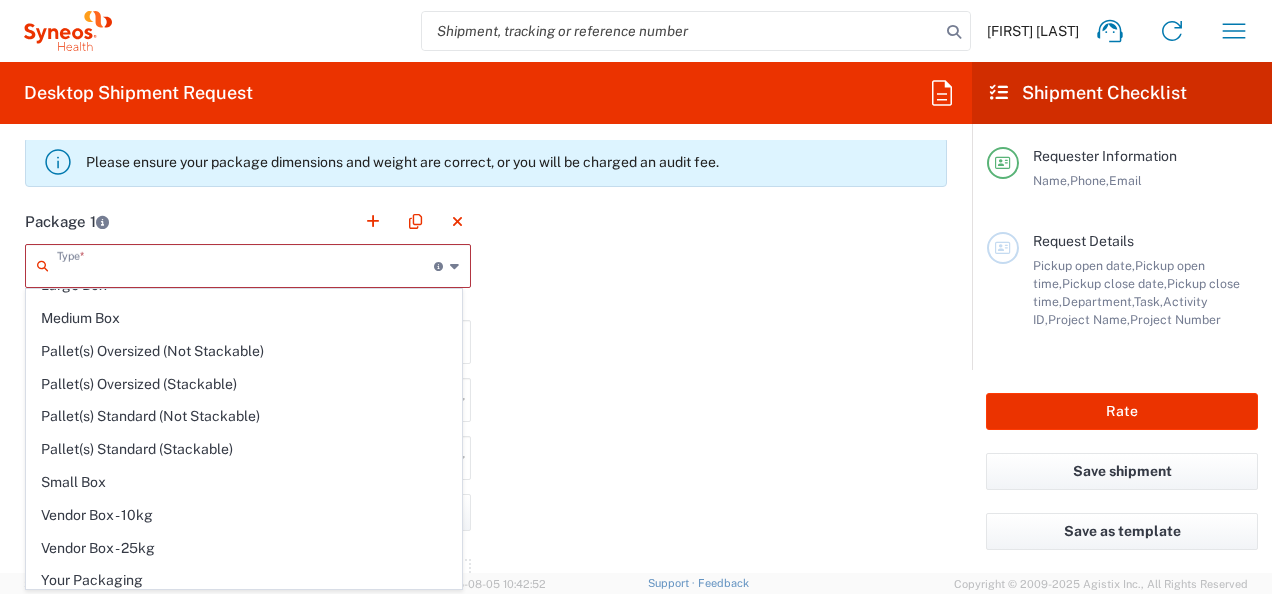 scroll, scrollTop: 0, scrollLeft: 0, axis: both 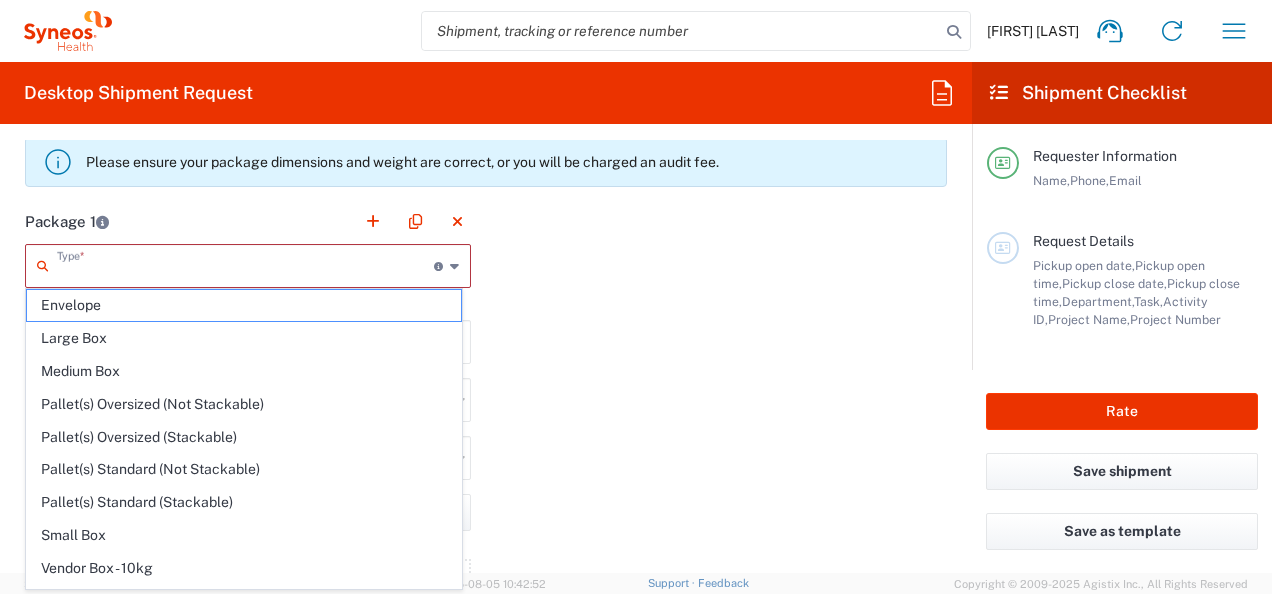 click 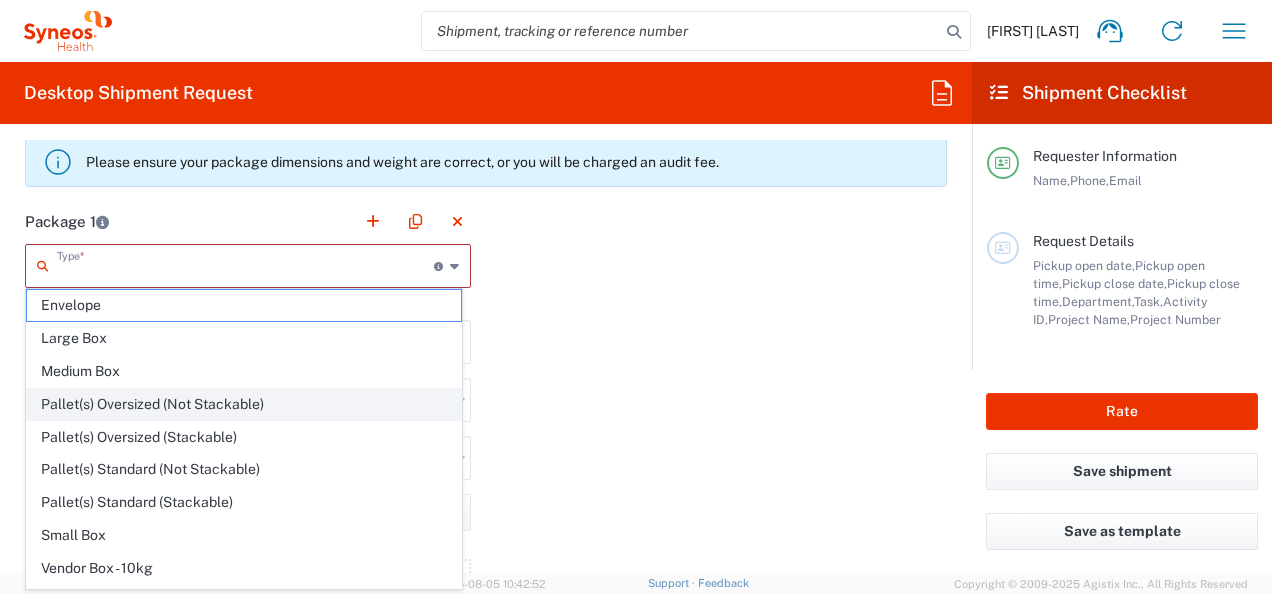 scroll, scrollTop: 53, scrollLeft: 0, axis: vertical 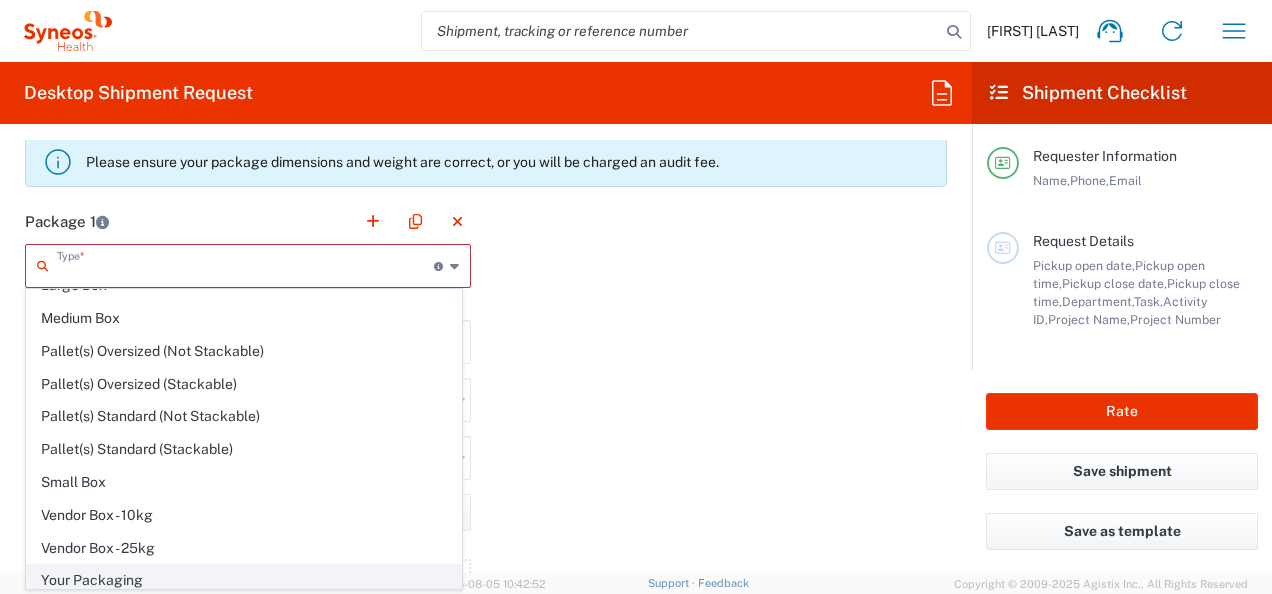 click on "Your Packaging" 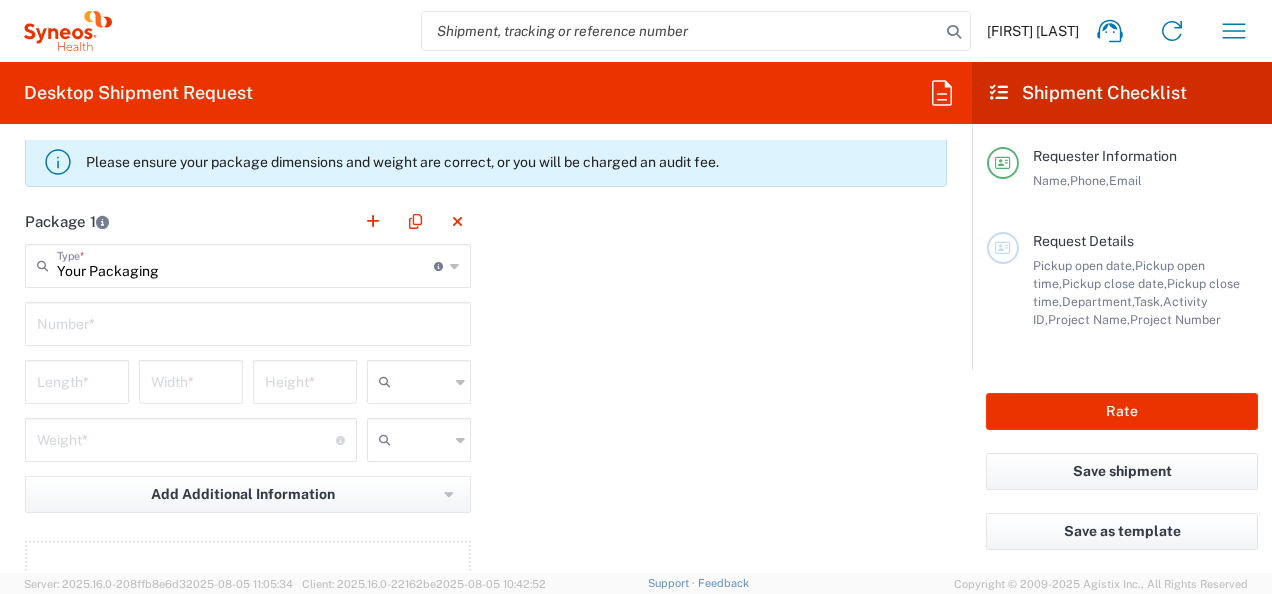 click on "Number  *" 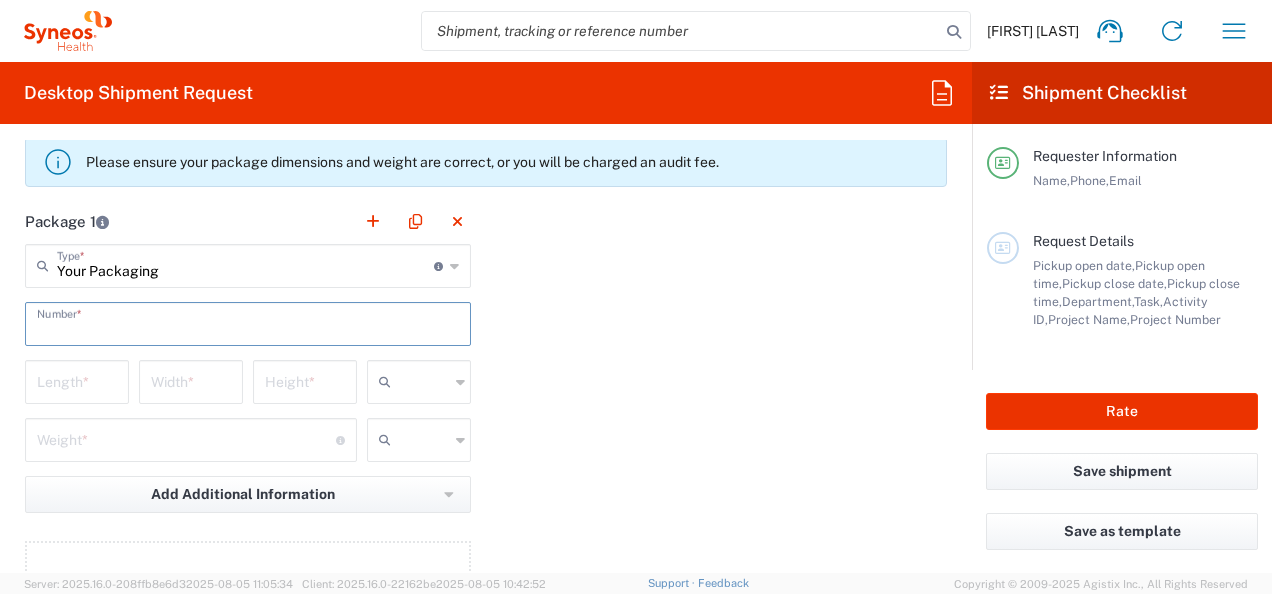 click on "Width  *" 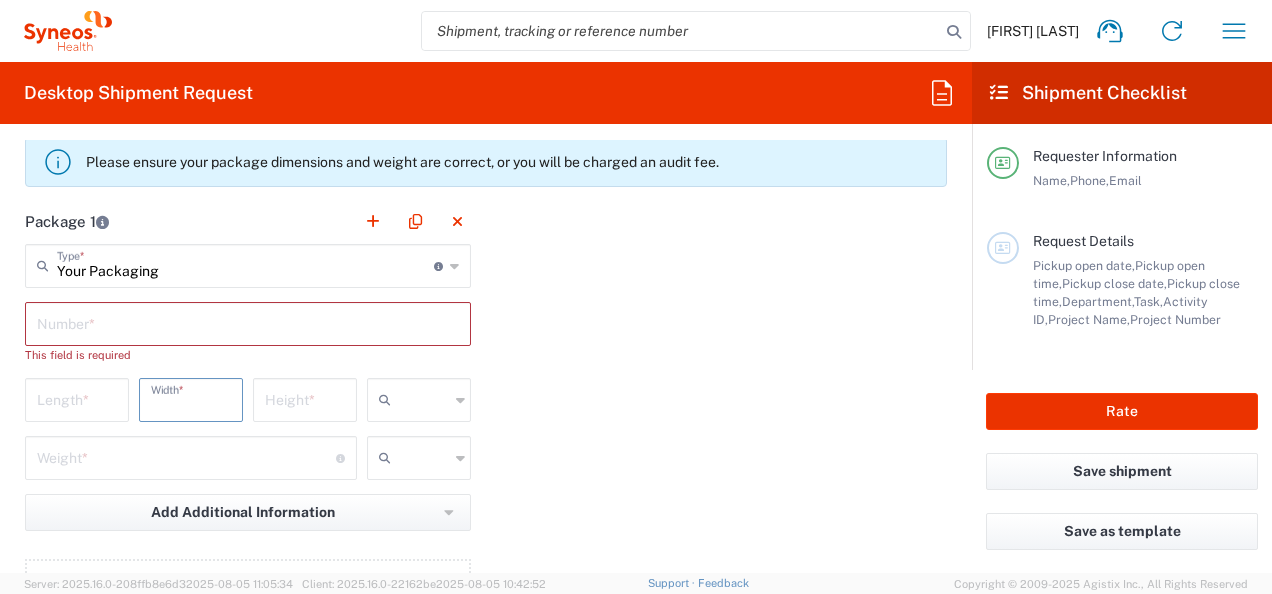 click on "Package 1  Your Packaging  Type  * Material used to package goods Envelope Large Box Medium Box Pallet(s) Oversized (Not Stackable) Pallet(s) Oversized (Stackable) Pallet(s) Standard (Not Stackable) Pallet(s) Standard (Stackable) Small Box Vendor Box - 10kg Vendor Box - 25kg Your Packaging  Number  * This field is required  Length  *  Width  *  Height  * cm ft in  Weight  * Total weight of package(s) in pounds or kilograms kgs lbs Add Additional Information  Package material   Package temperature   Temperature device  Add Content *" 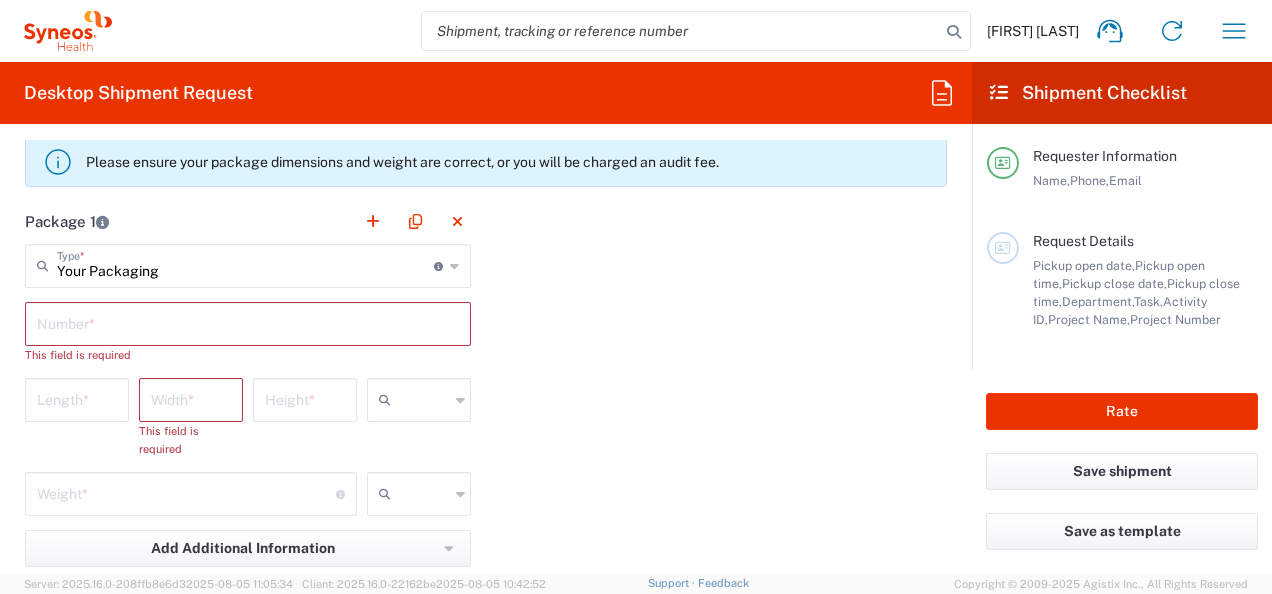 click 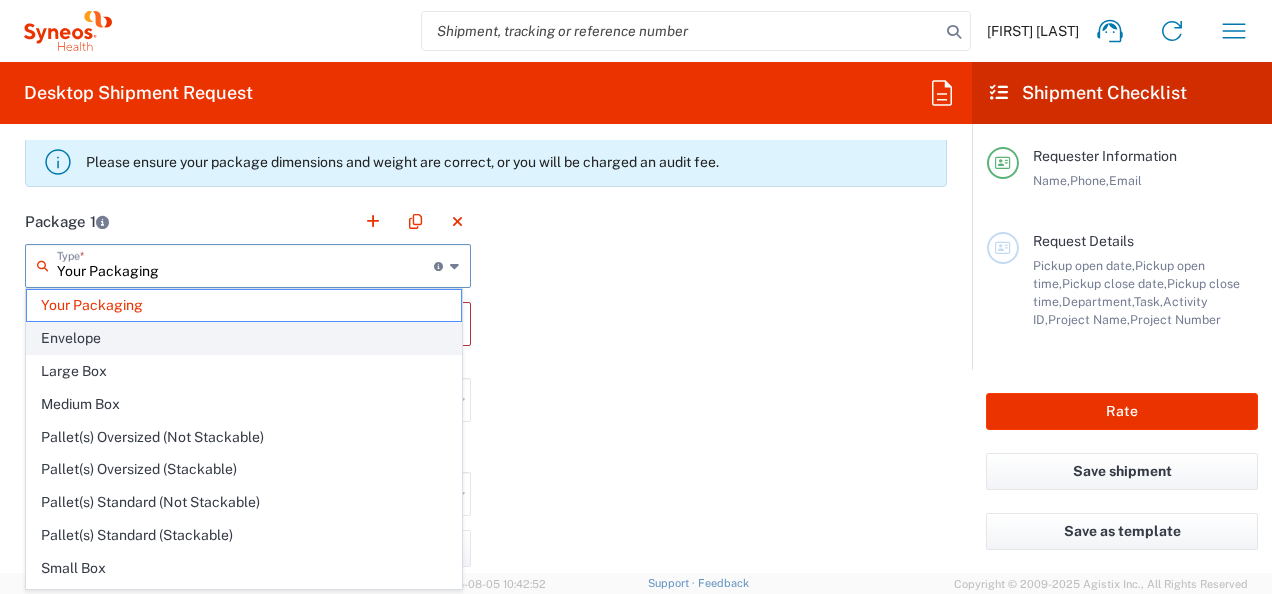 scroll, scrollTop: 53, scrollLeft: 0, axis: vertical 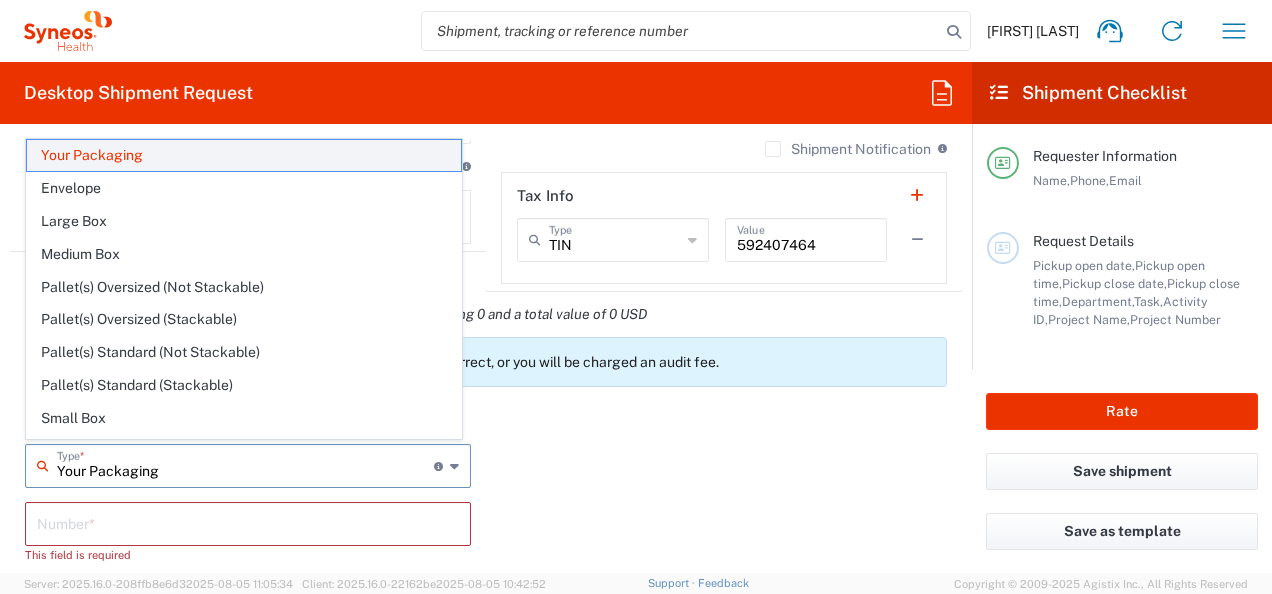click on "Your Packaging" 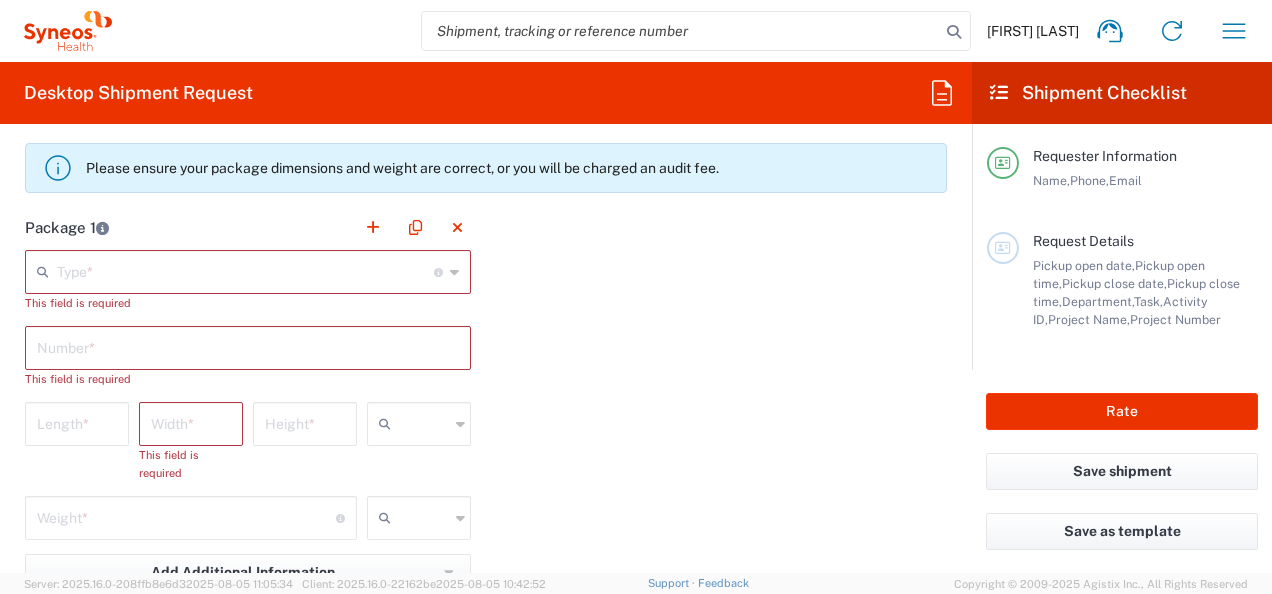 scroll, scrollTop: 1800, scrollLeft: 0, axis: vertical 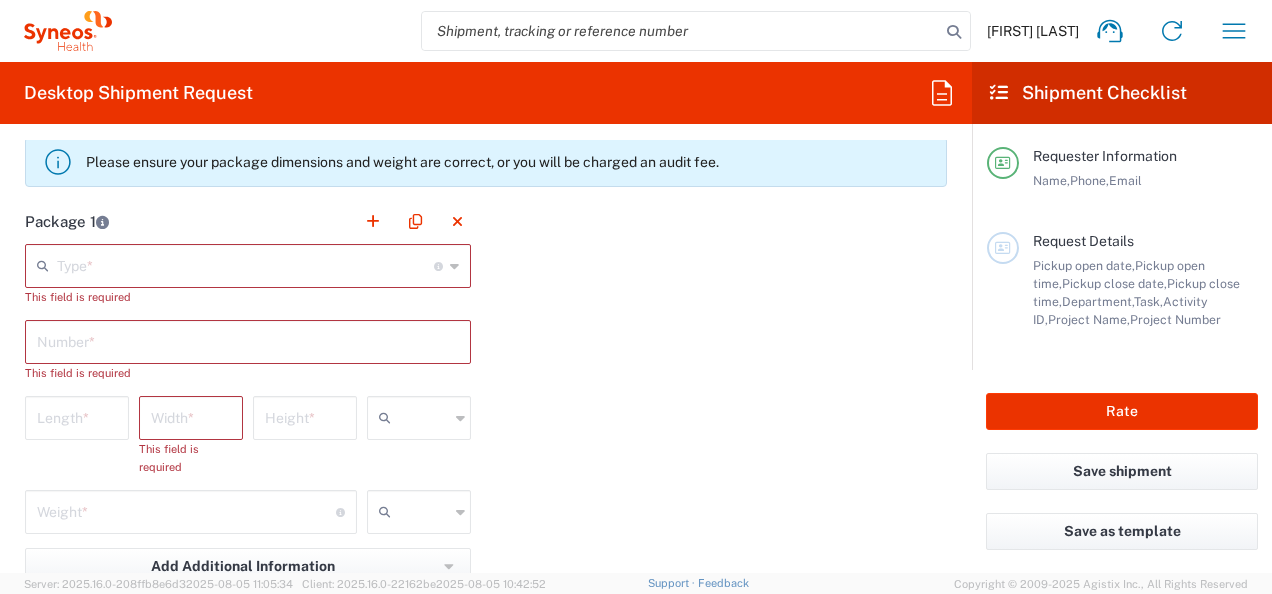 click on "Package 1   Type  * Material used to package goods Your Packaging Envelope Large Box Medium Box Pallet(s) Oversized (Not Stackable) Pallet(s) Oversized (Stackable) Pallet(s) Standard (Not Stackable) Pallet(s) Standard (Stackable) Small Box Vendor Box - 10kg Vendor Box - 25kg This field is required  Number  * This field is required  Length  *  Width  * This field is required  Height  * cm ft in  Weight  * Total weight of package(s) in pounds or kilograms kgs lbs Add Additional Information  Package material   Package temperature   Temperature device  Add Content *" 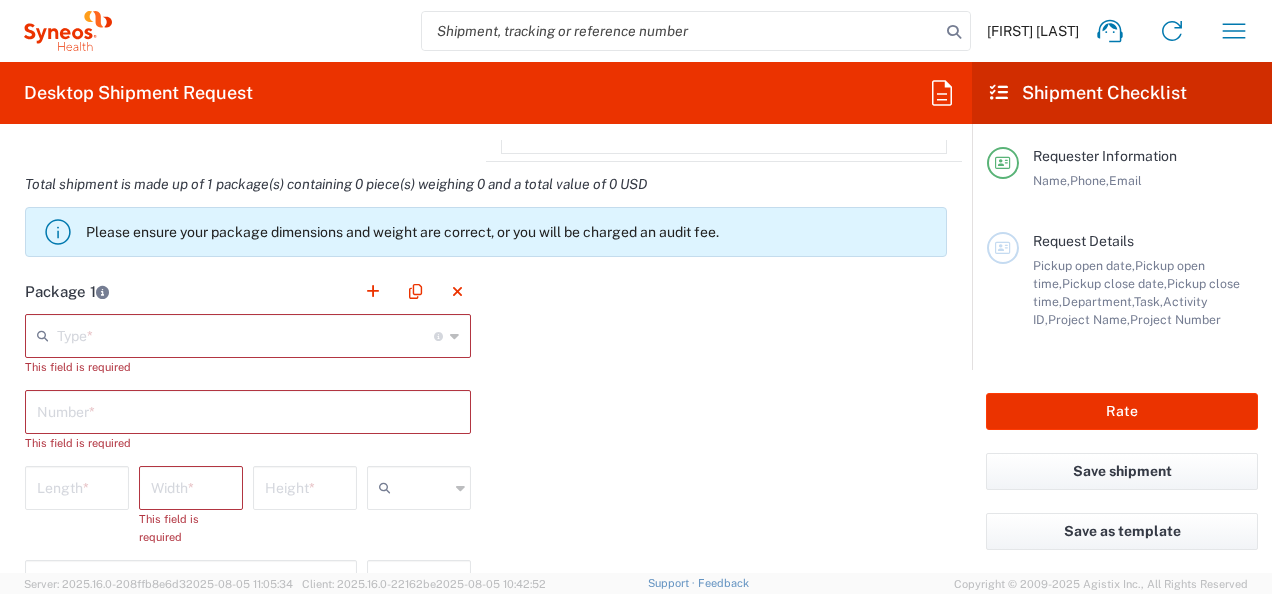 scroll, scrollTop: 1718, scrollLeft: 0, axis: vertical 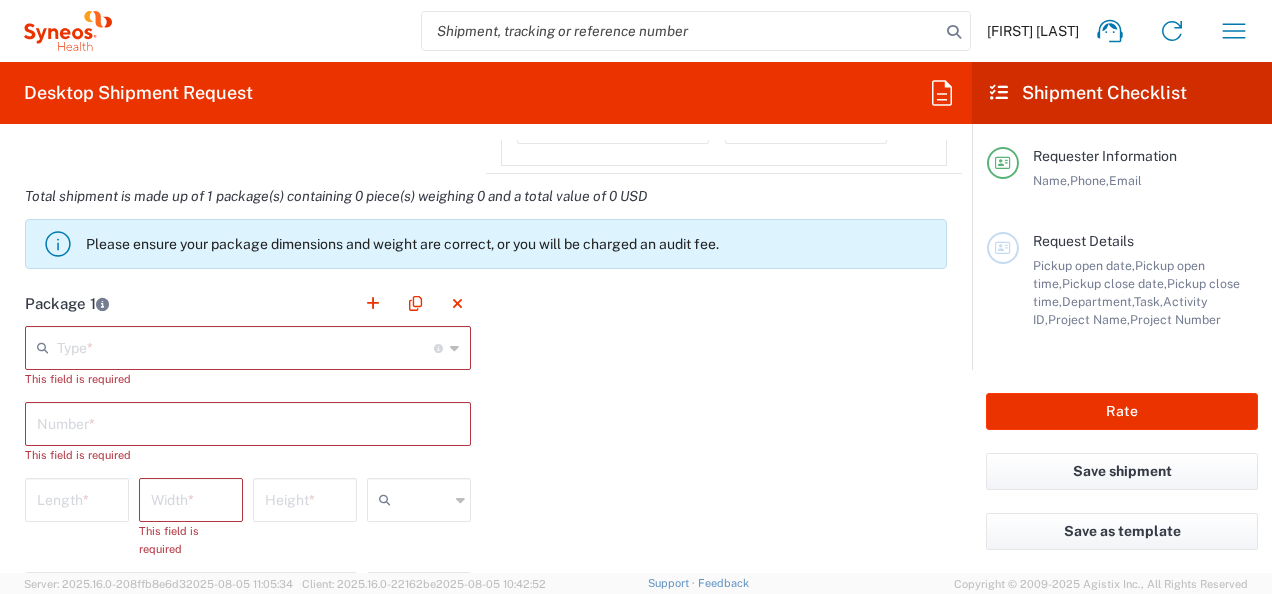 click on "Type  * Material used to package goods" 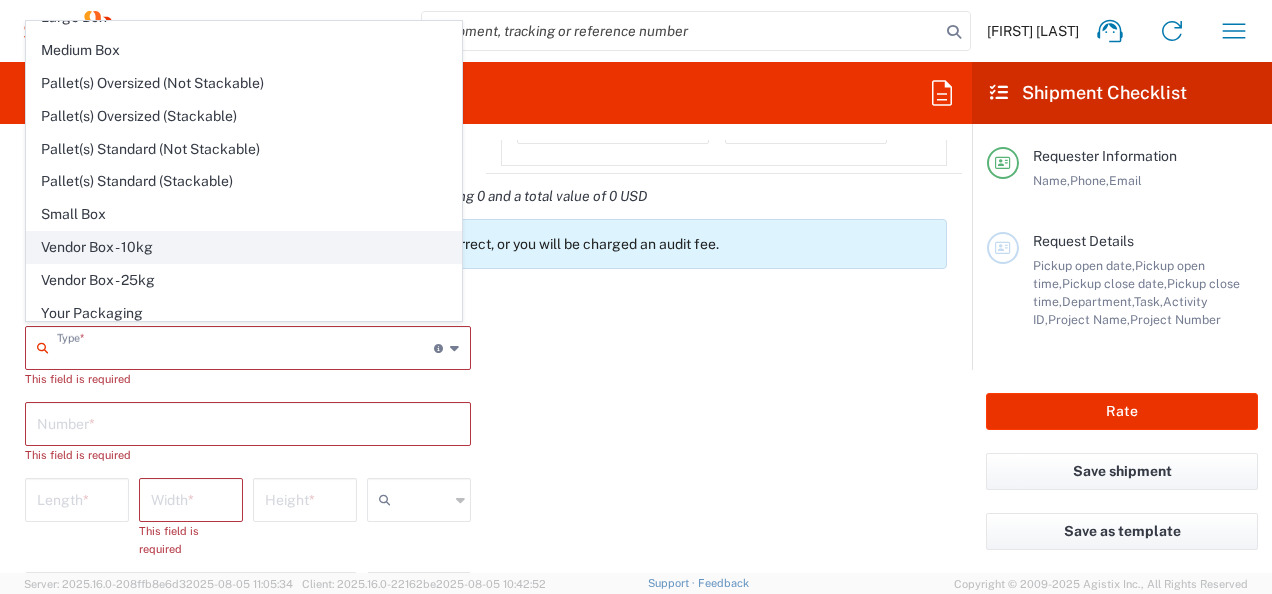 scroll, scrollTop: 53, scrollLeft: 0, axis: vertical 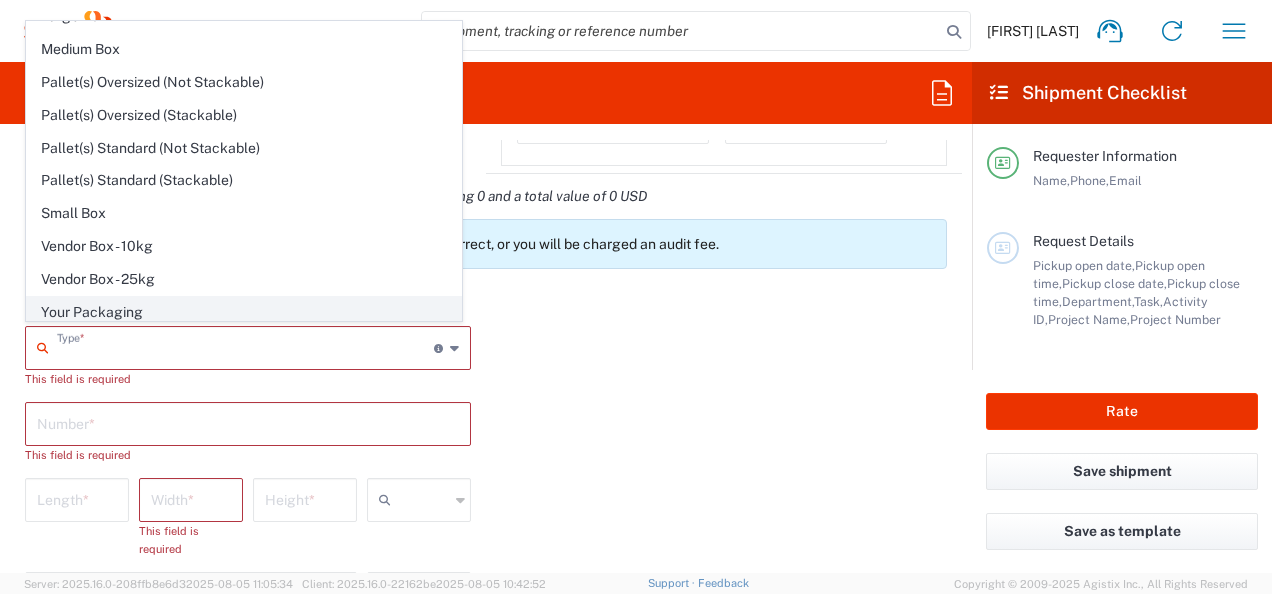 click on "Your Packaging" 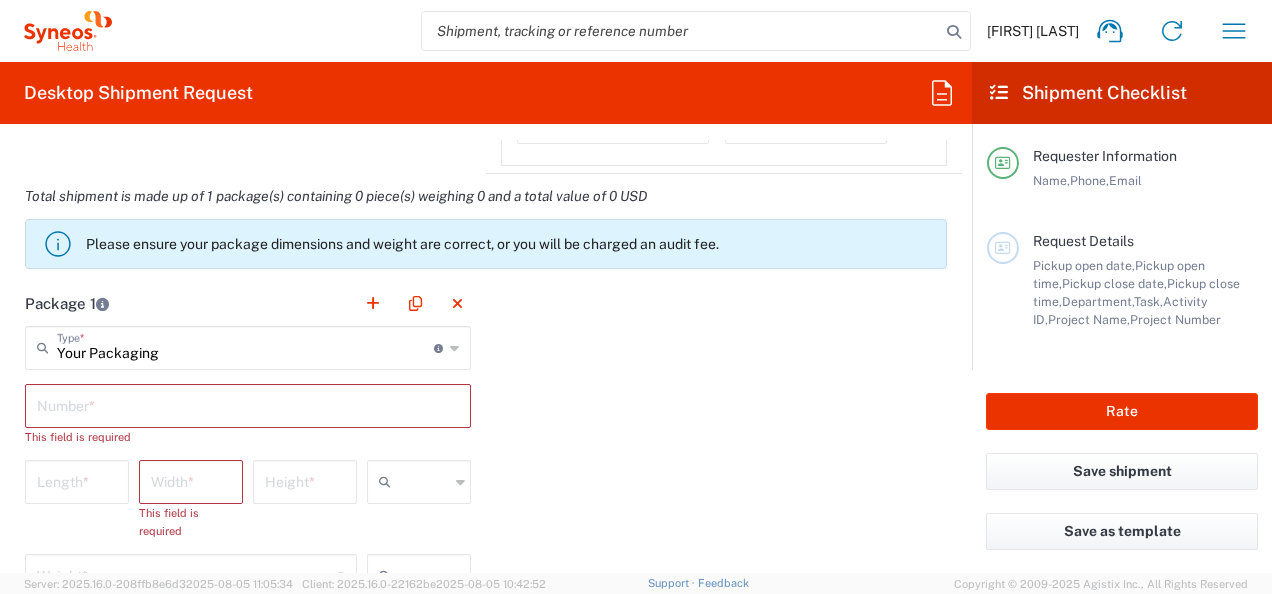 click on "Package 1  Your Packaging  Type  * Material used to package goods Envelope Large Box Medium Box Pallet(s) Oversized (Not Stackable) Pallet(s) Oversized (Stackable) Pallet(s) Standard (Not Stackable) Pallet(s) Standard (Stackable) Small Box Vendor Box - 10kg Vendor Box - 25kg Your Packaging  Number  * This field is required  Length  *  Width  * This field is required  Height  * cm ft in  Weight  * Total weight of package(s) in pounds or kilograms kgs lbs Add Additional Information  Package material   Package temperature   Temperature device  Add Content *" 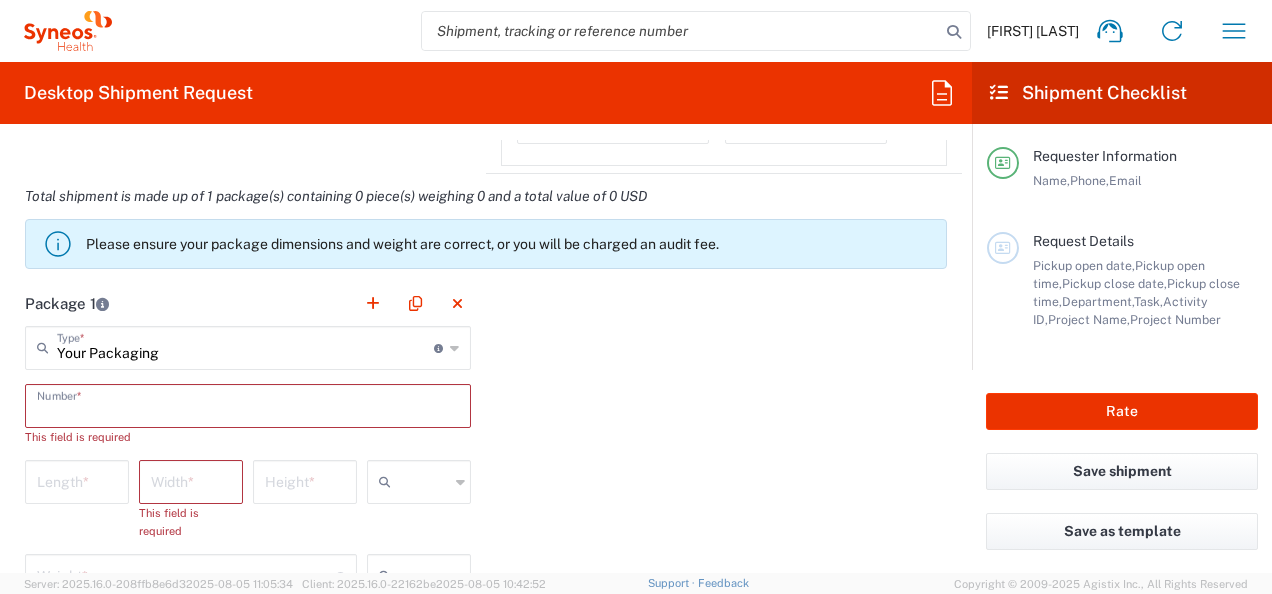 click at bounding box center (248, 404) 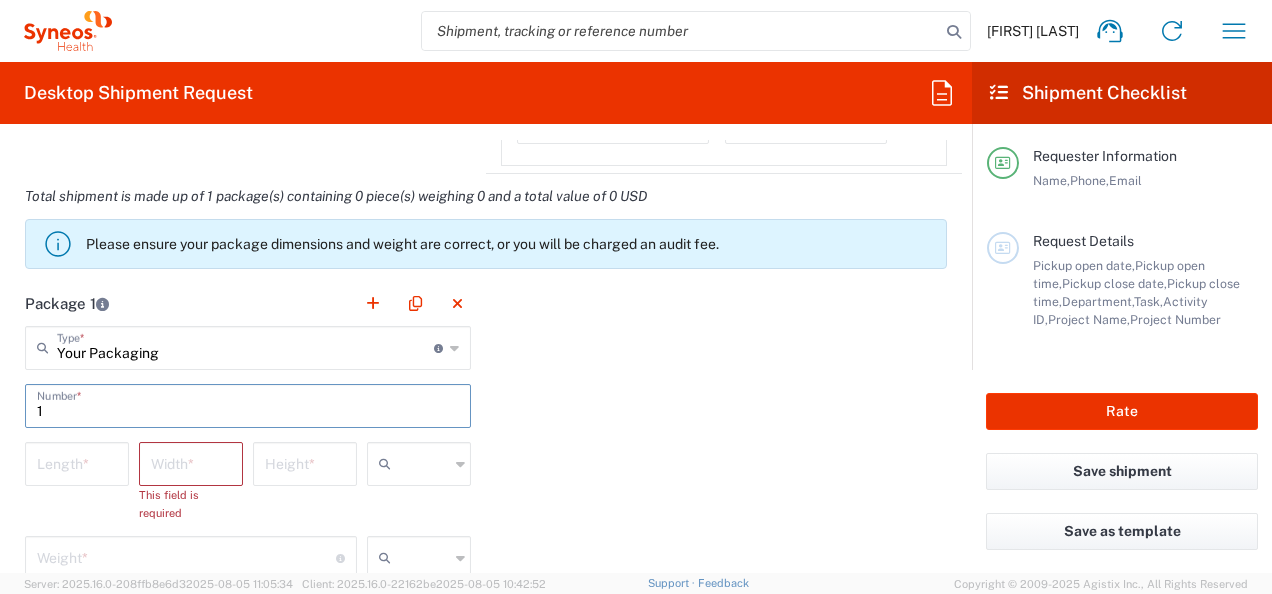 type on "1" 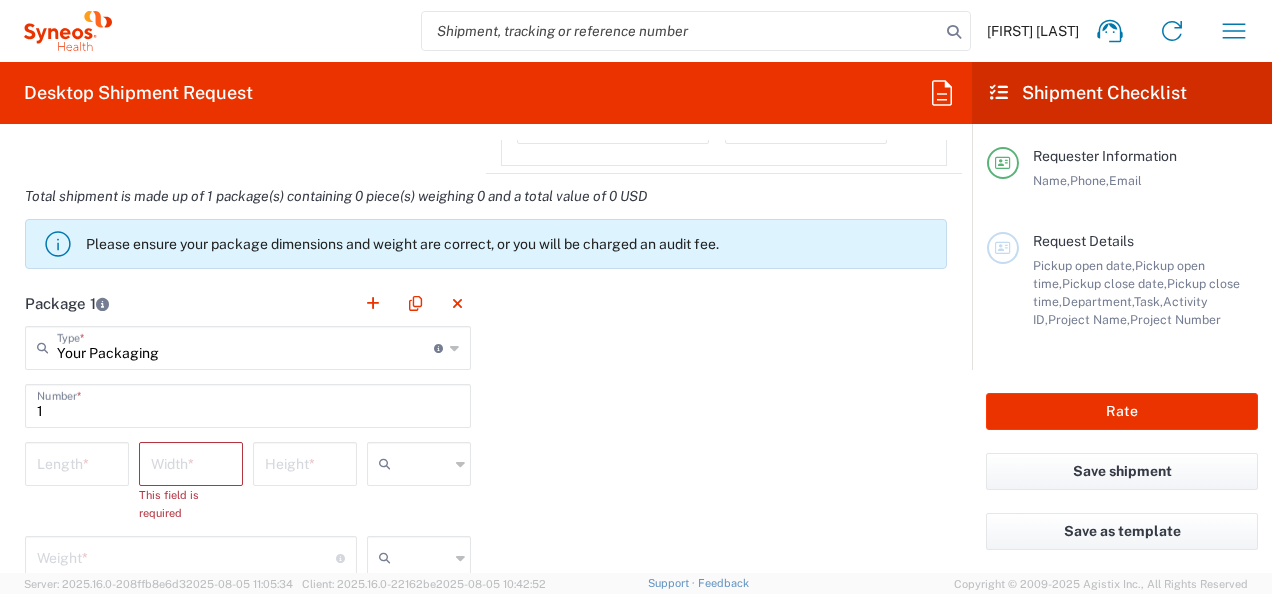 click on "Package 1  Your Packaging  Type  * Material used to package goods Envelope Large Box Medium Box Pallet(s) Oversized (Not Stackable) Pallet(s) Oversized (Stackable) Pallet(s) Standard (Not Stackable) Pallet(s) Standard (Stackable) Small Box Vendor Box - 10kg Vendor Box - 25kg Your Packaging 1  Number  *  Length  *  Width  * This field is required  Height  * cm ft in  Weight  * Total weight of package(s) in pounds or kilograms kgs lbs Add Additional Information  Package material   Package temperature   Temperature device  Add Content *" 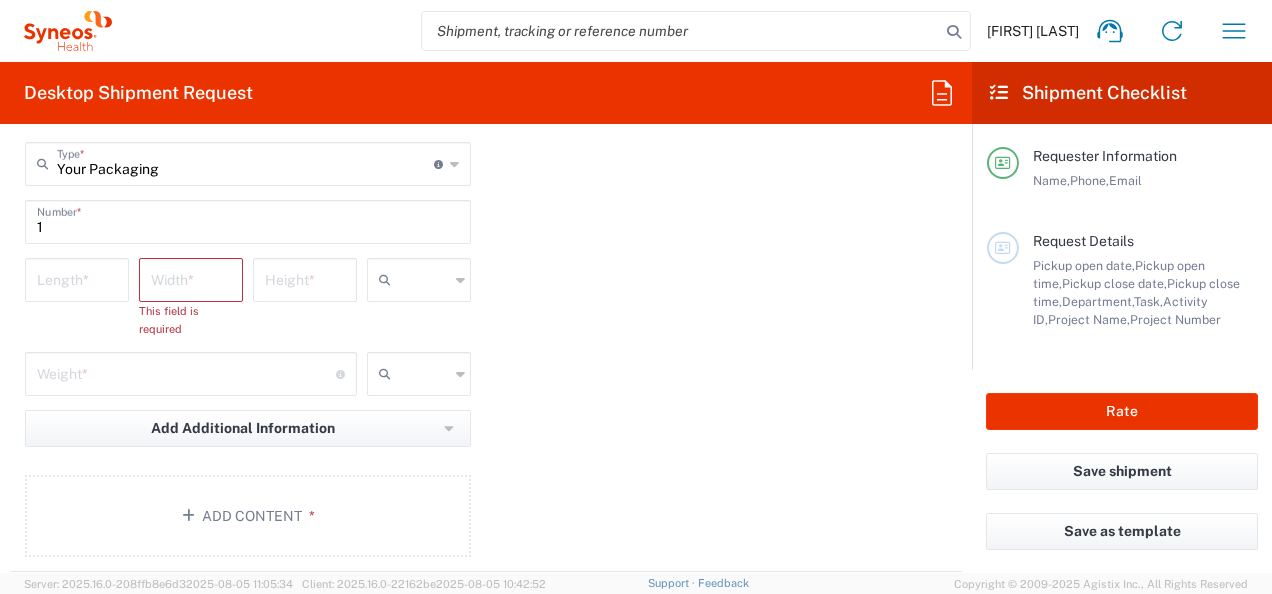 scroll, scrollTop: 1918, scrollLeft: 0, axis: vertical 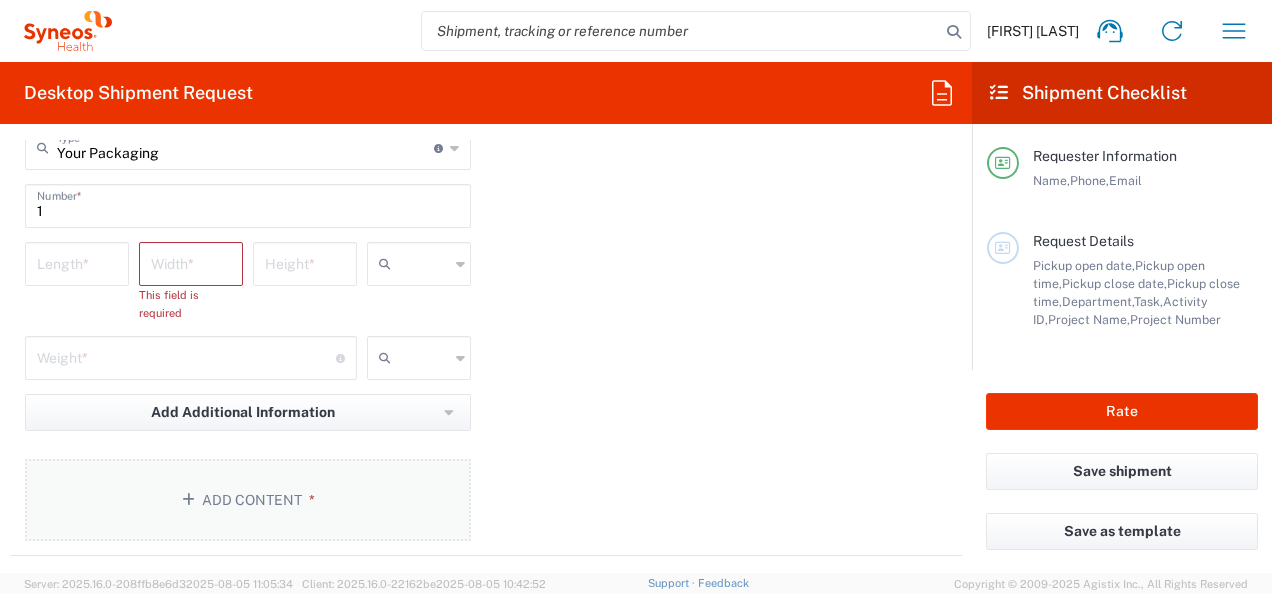 click on "*" 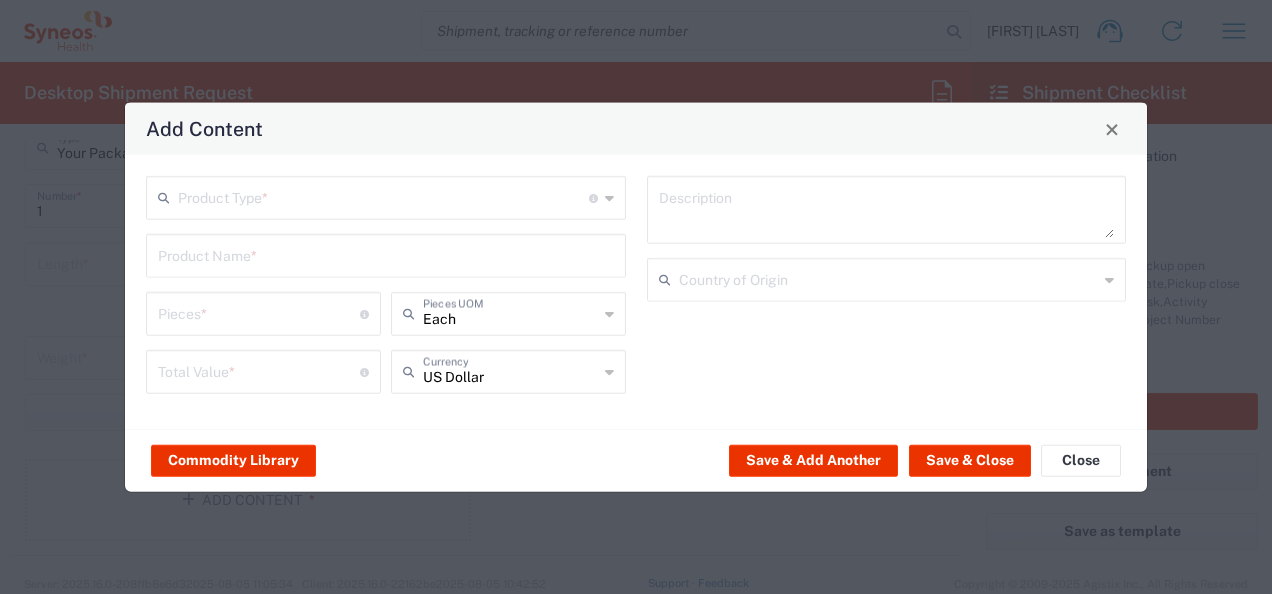 click at bounding box center [383, 196] 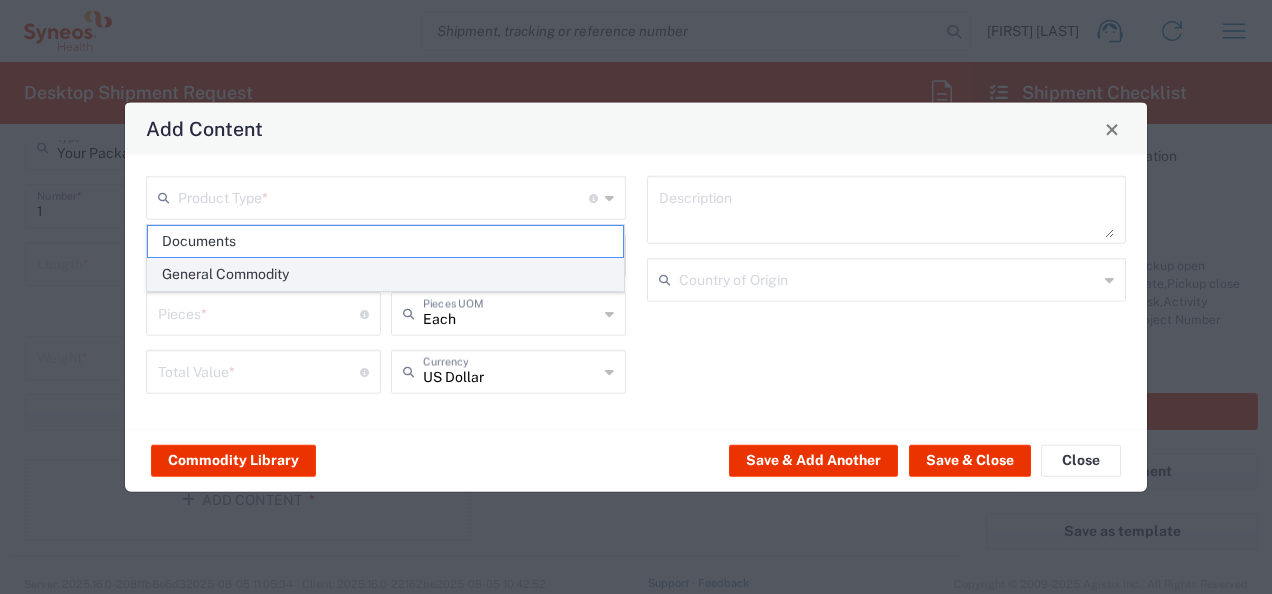 click on "General Commodity" 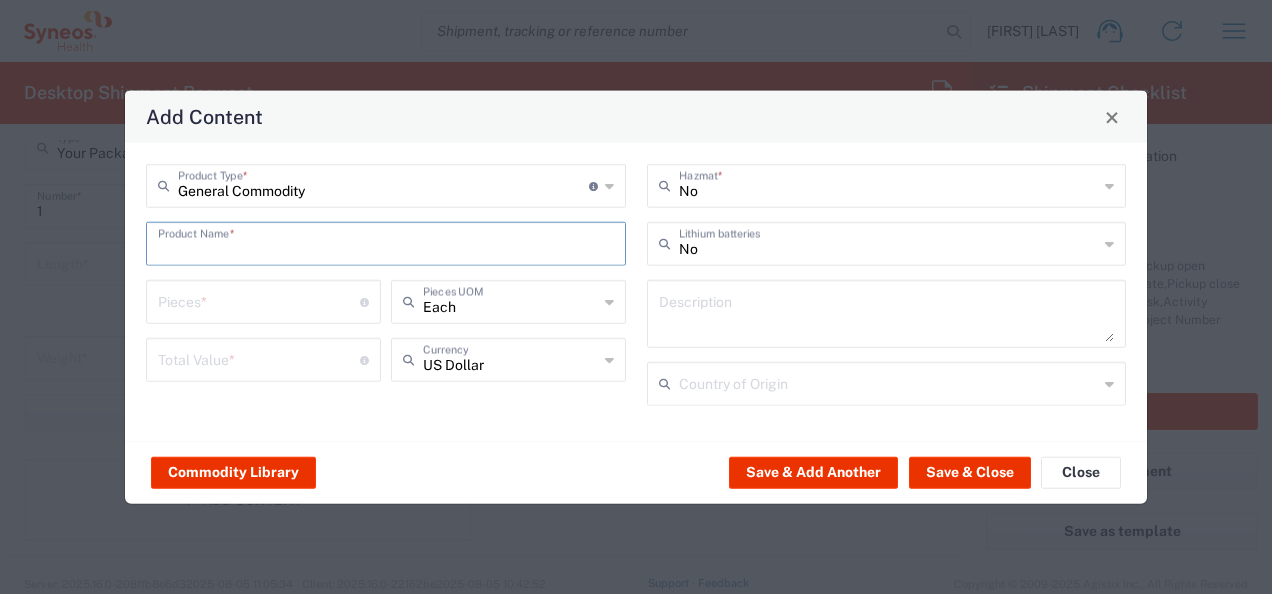 click at bounding box center [386, 242] 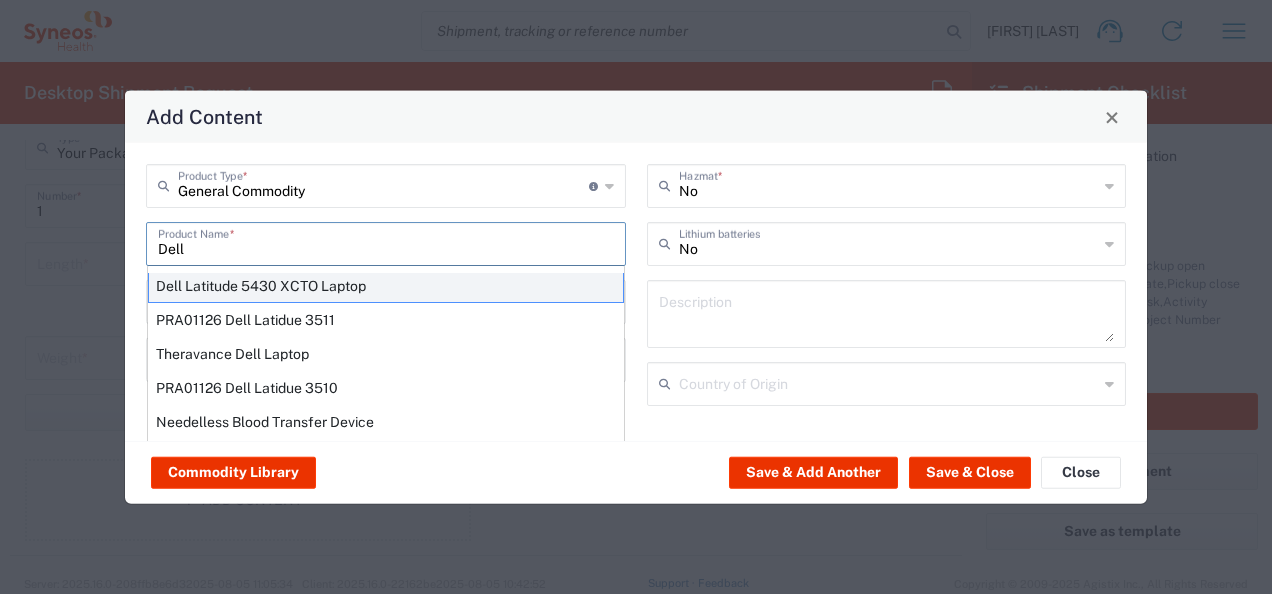 scroll, scrollTop: 0, scrollLeft: 0, axis: both 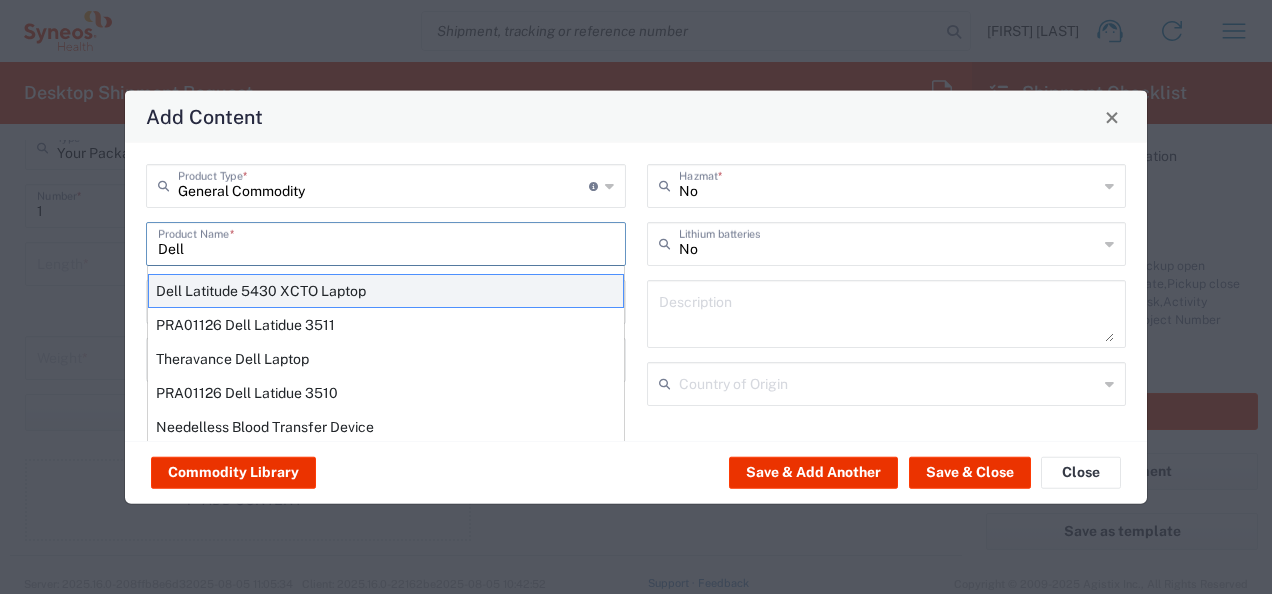 click on "Dell Latitude 5430 XCTO Laptop" at bounding box center [386, 291] 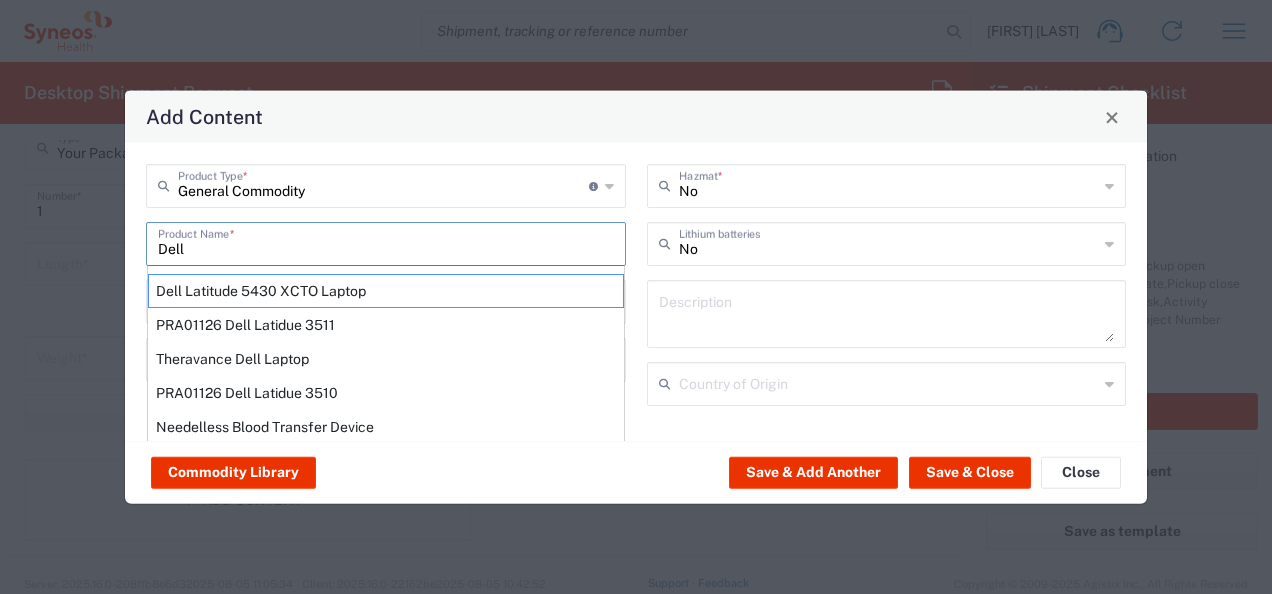 type on "Dell Latitude 5430 XCTO Laptop" 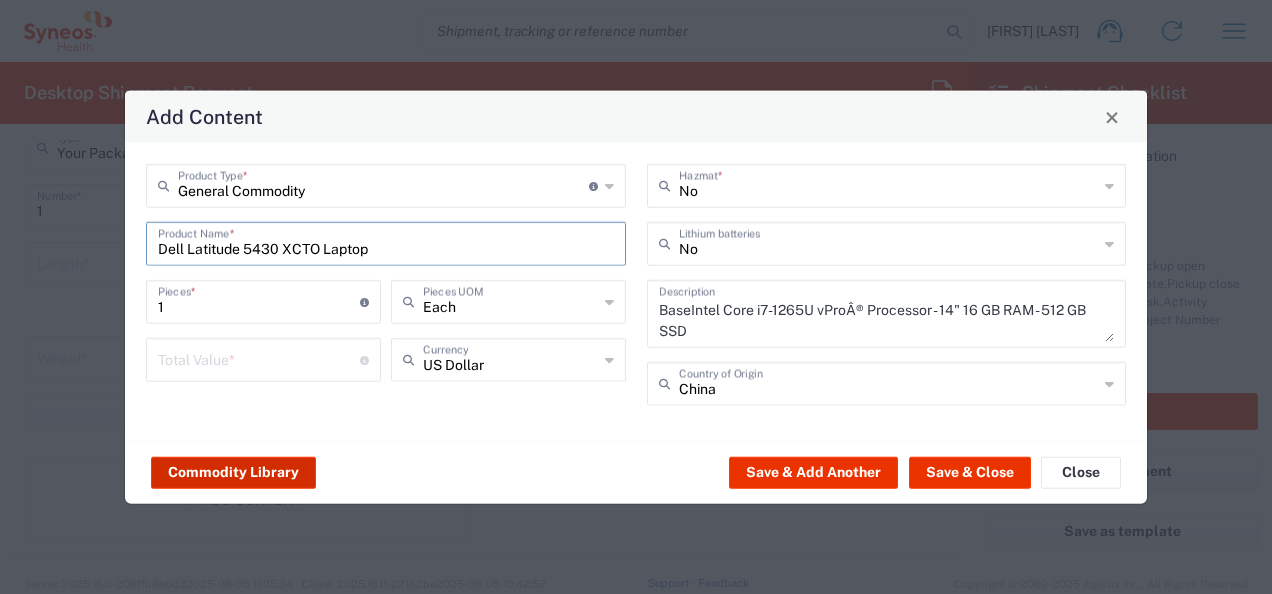 click on "Commodity Library" 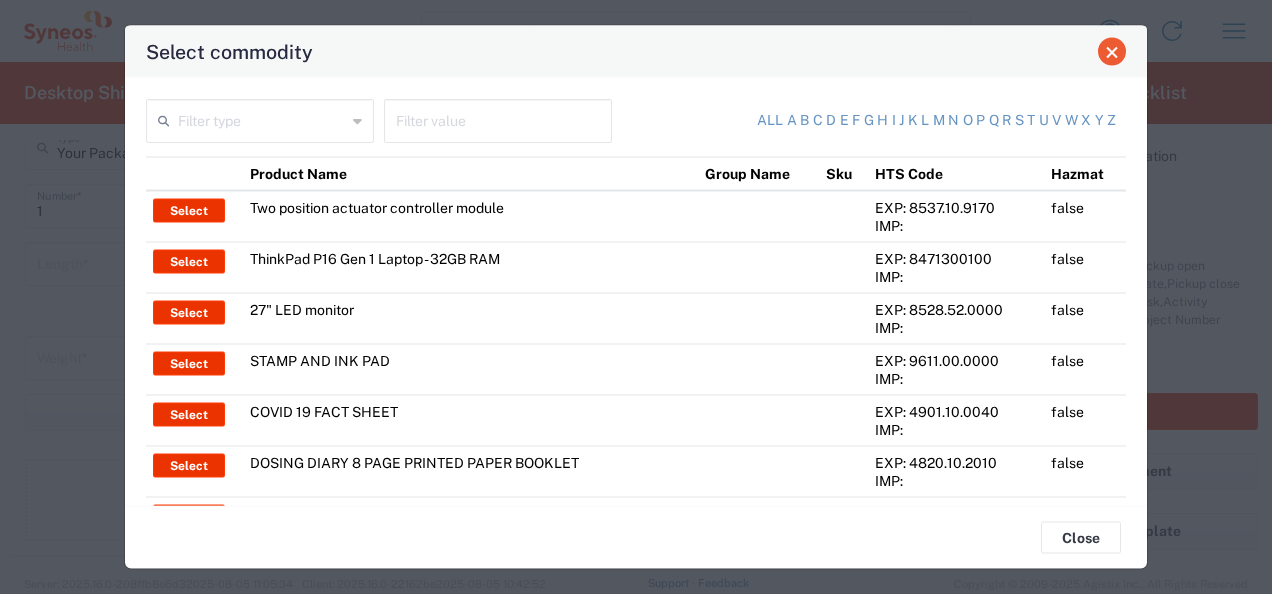 click 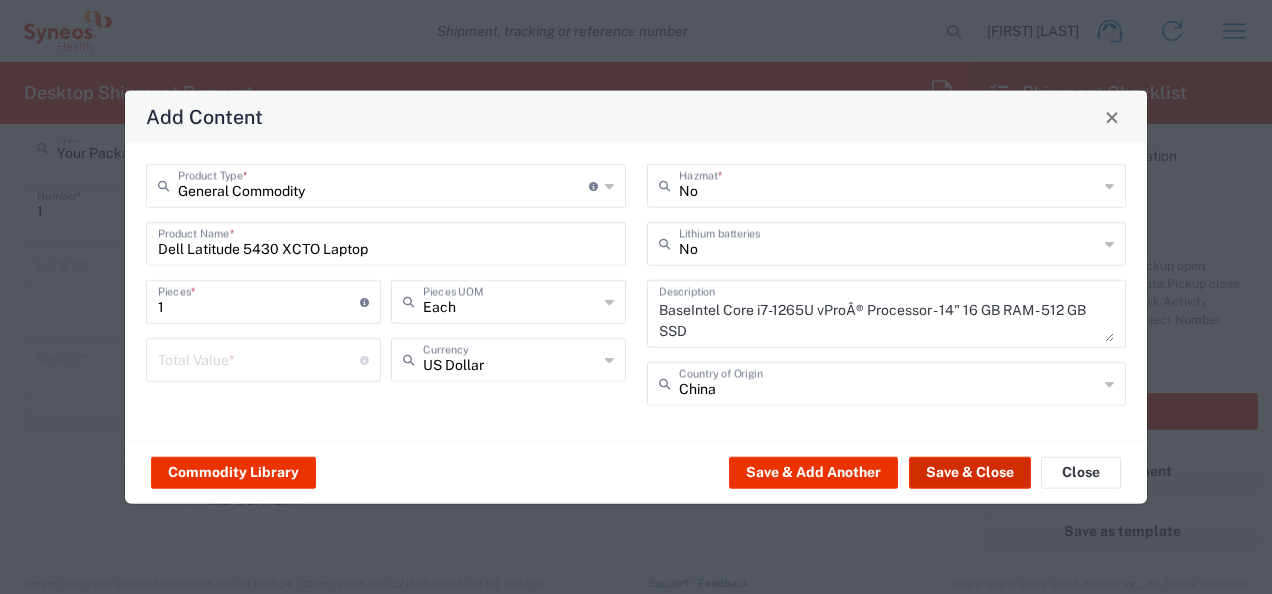 click on "Save & Close" 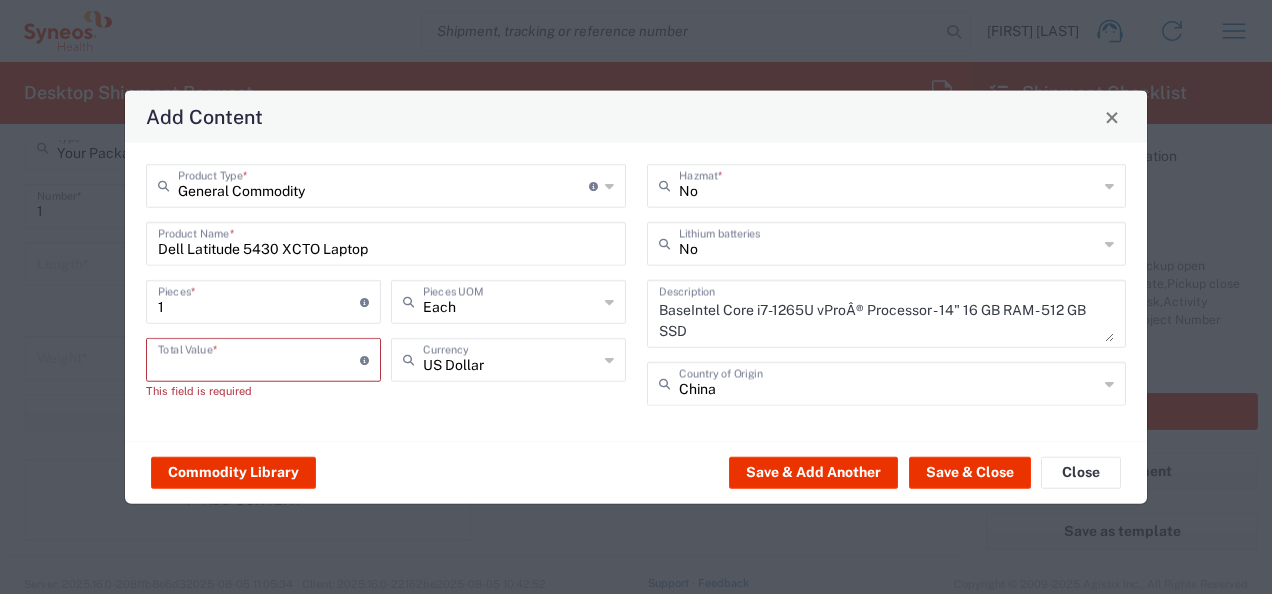 click at bounding box center (259, 358) 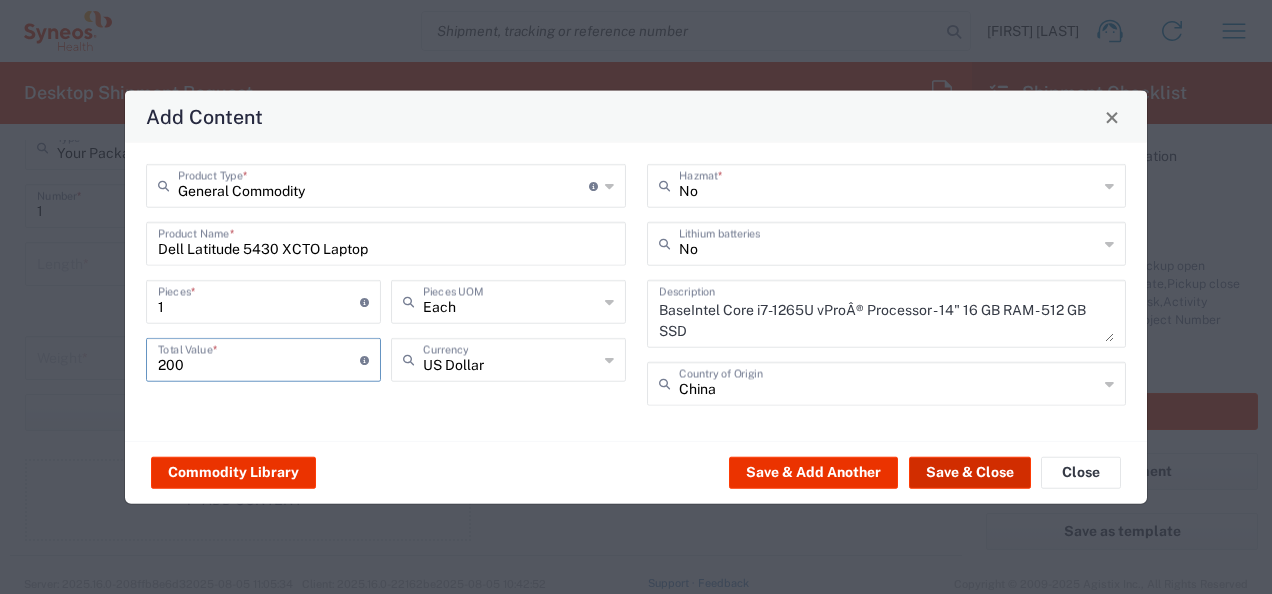 type on "200" 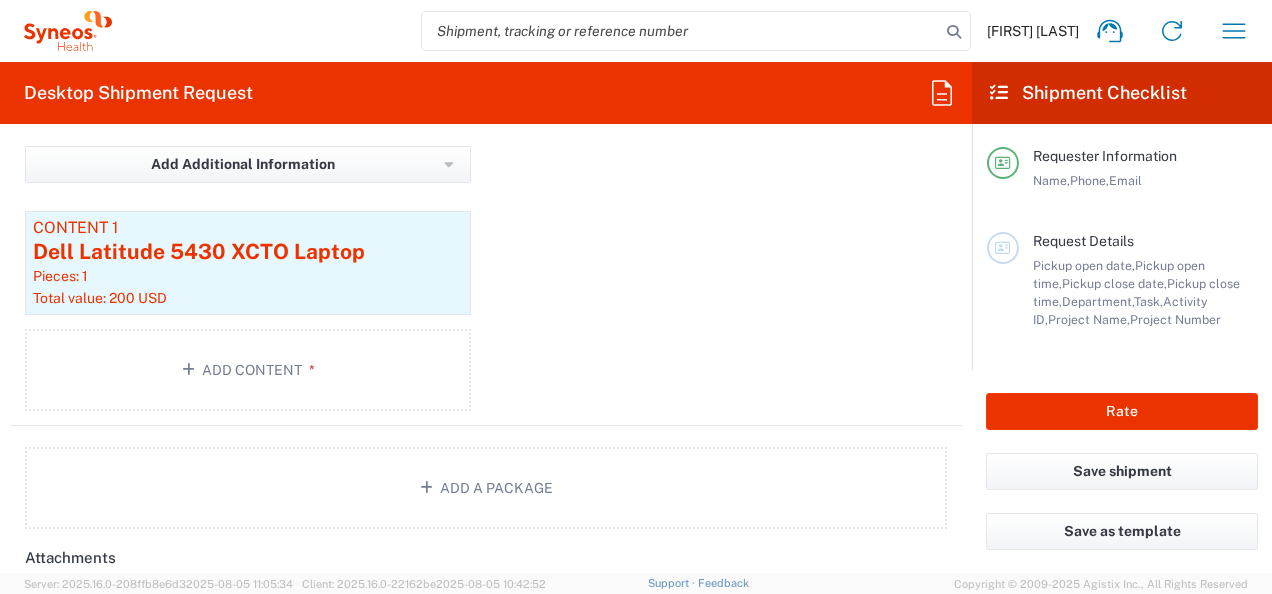 scroll, scrollTop: 2218, scrollLeft: 0, axis: vertical 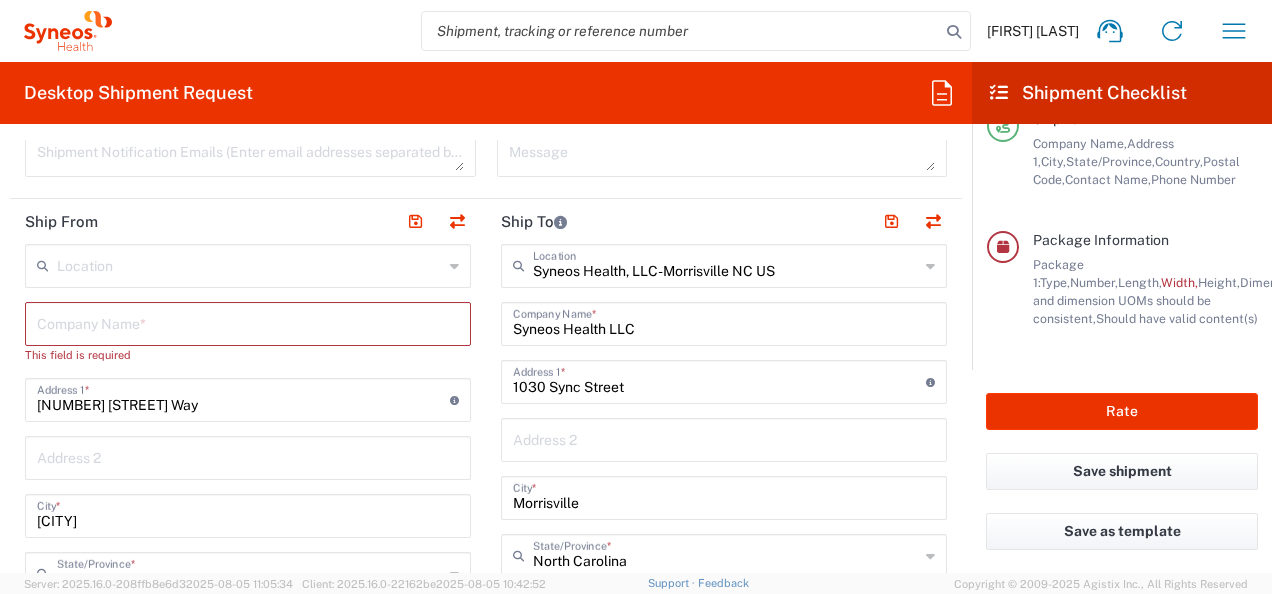 click at bounding box center (248, 322) 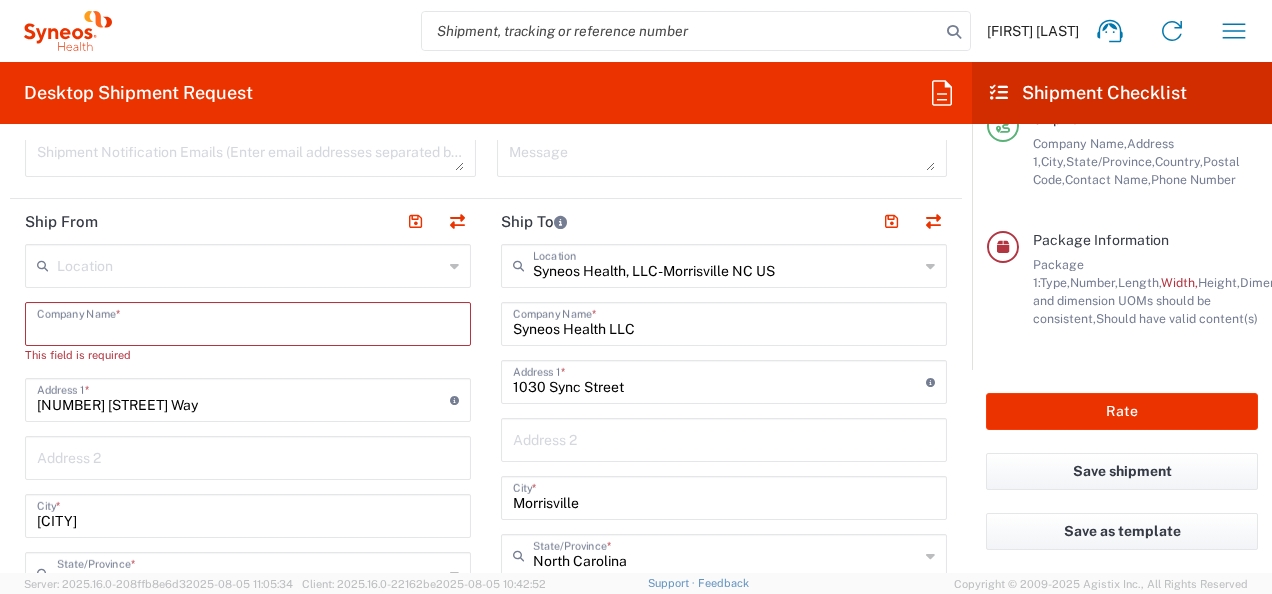 click at bounding box center (248, 322) 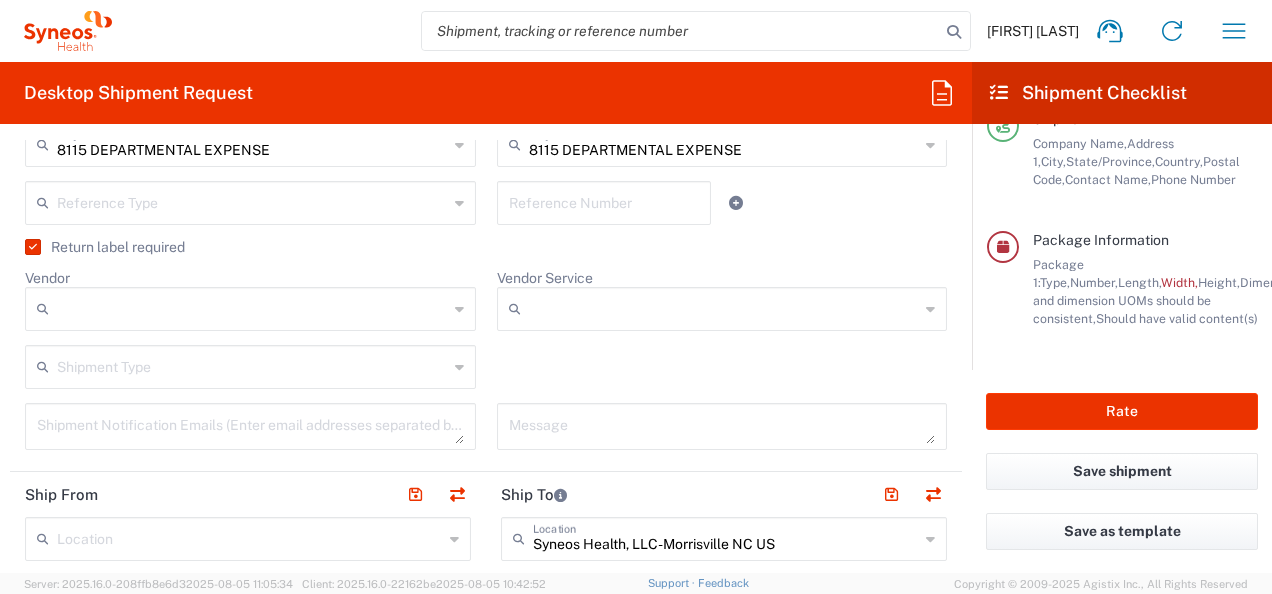 scroll, scrollTop: 500, scrollLeft: 0, axis: vertical 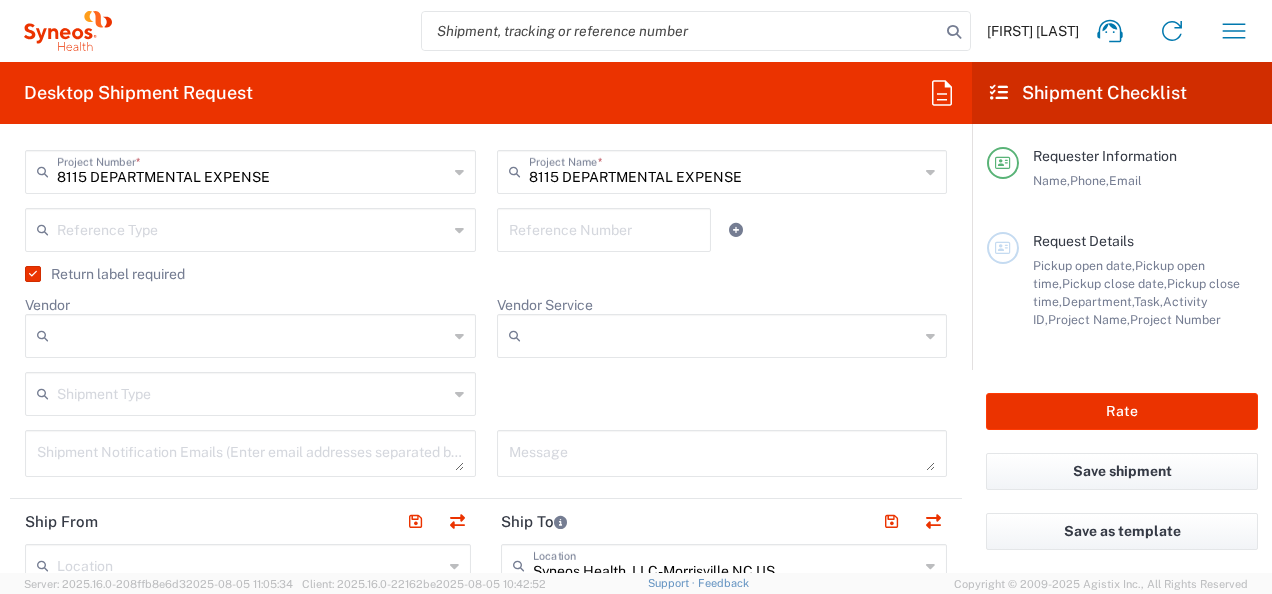 type on "Syneos Health (Sunny Wang)" 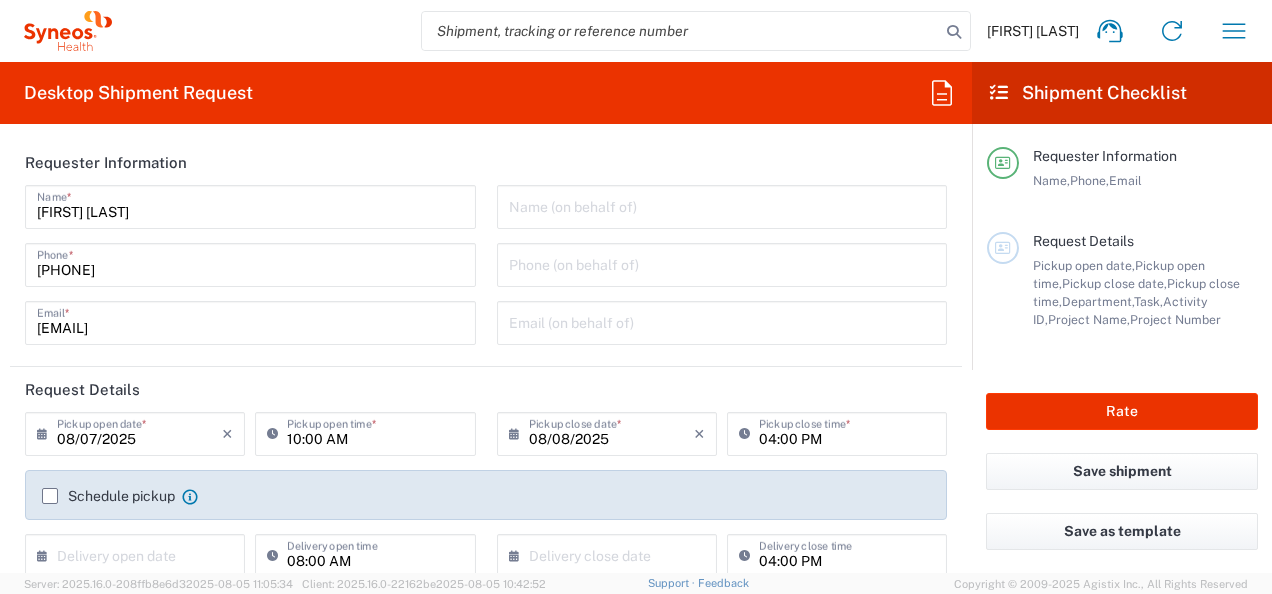 scroll, scrollTop: 200, scrollLeft: 0, axis: vertical 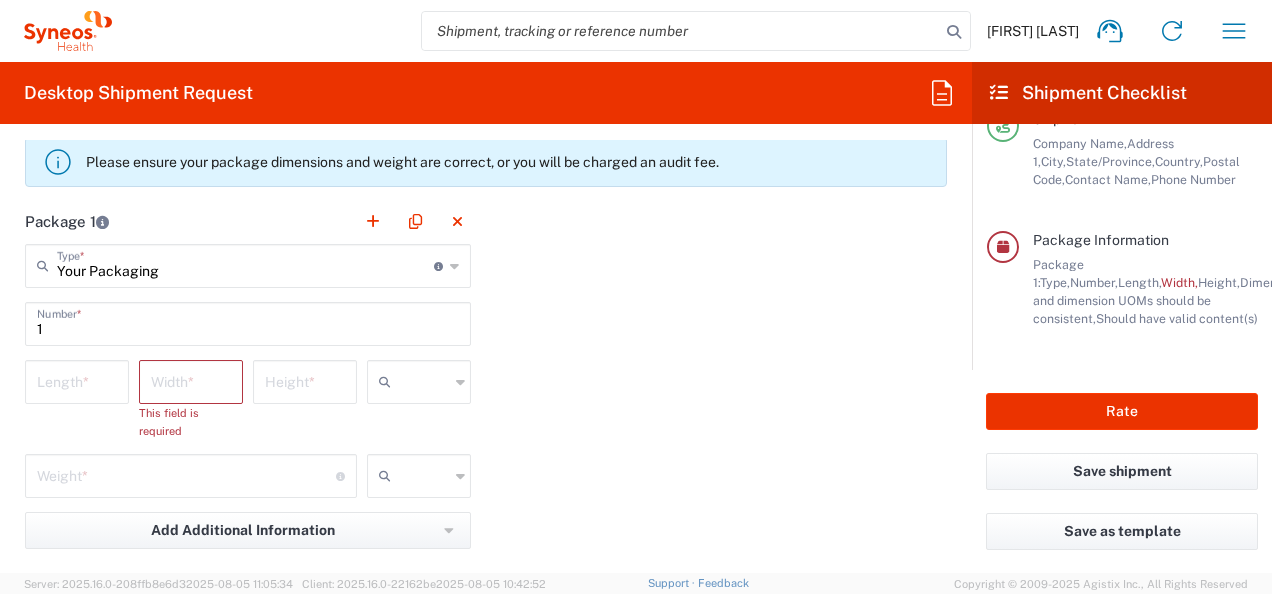 click 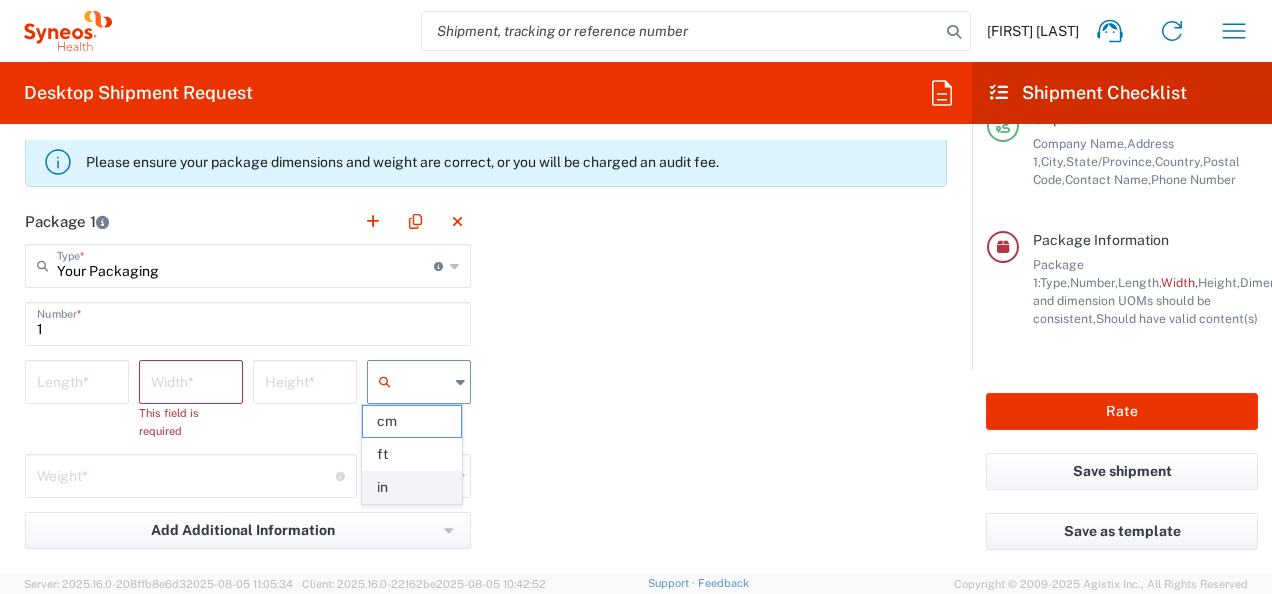 click on "in" 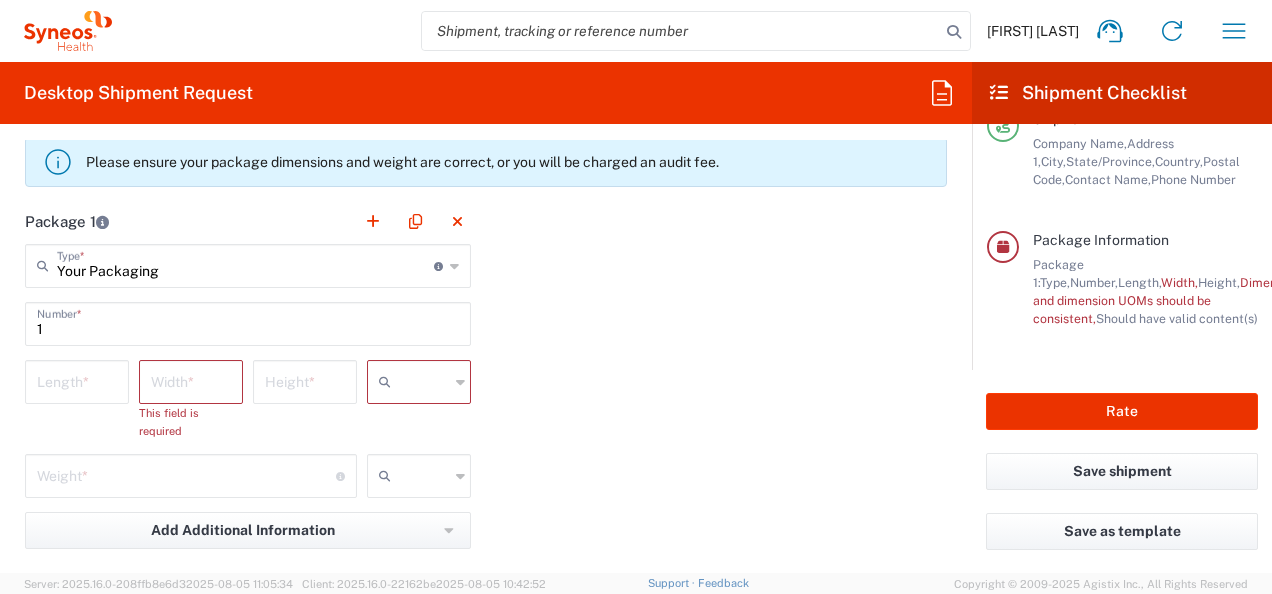 type on "in" 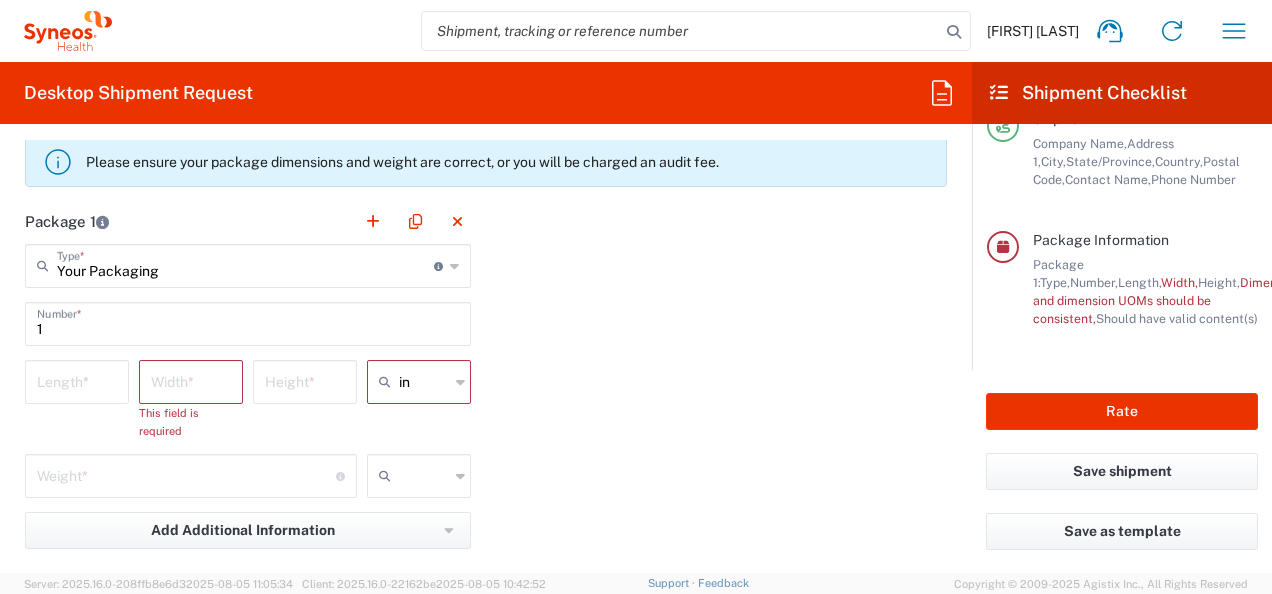 click at bounding box center (424, 476) 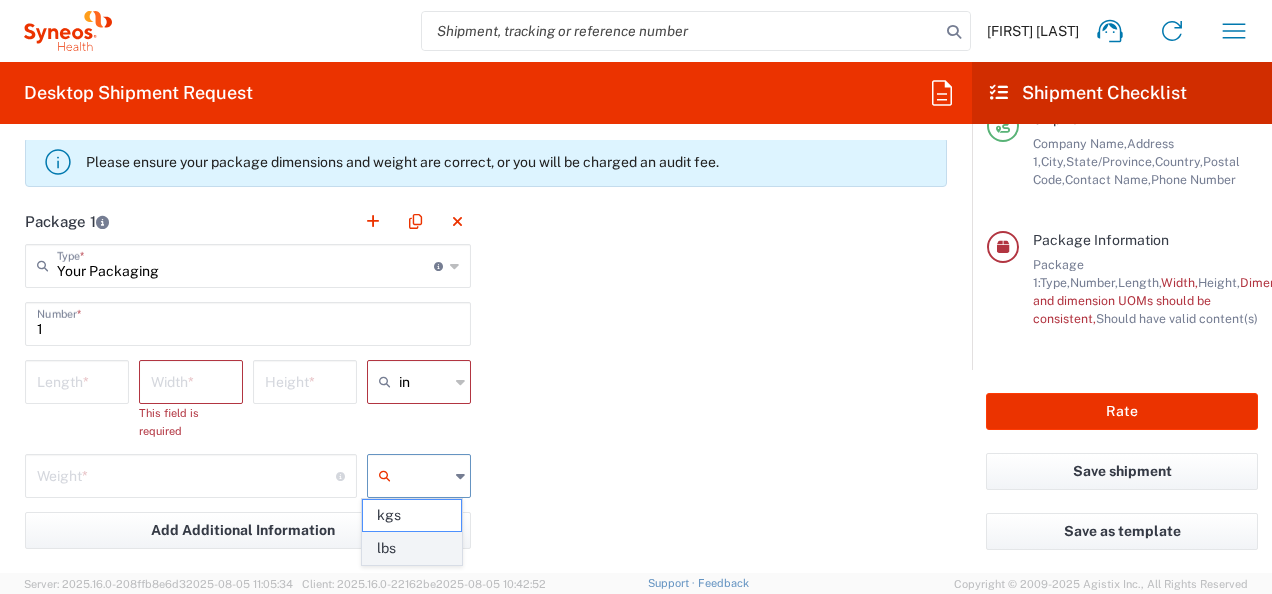 click on "lbs" 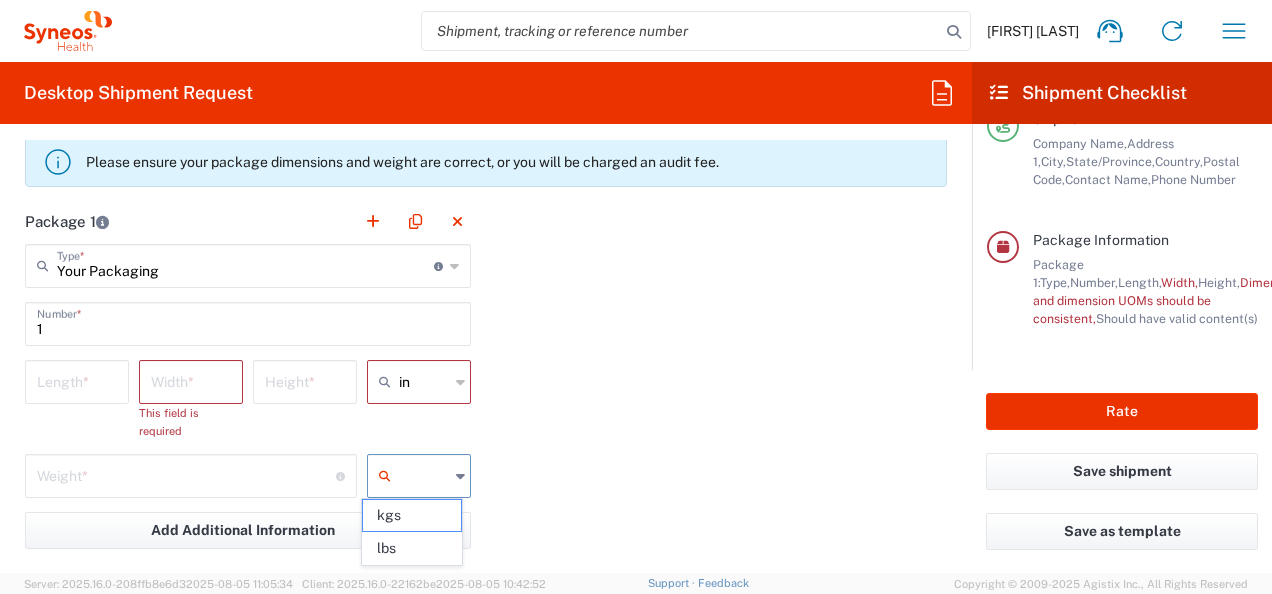 type on "lbs" 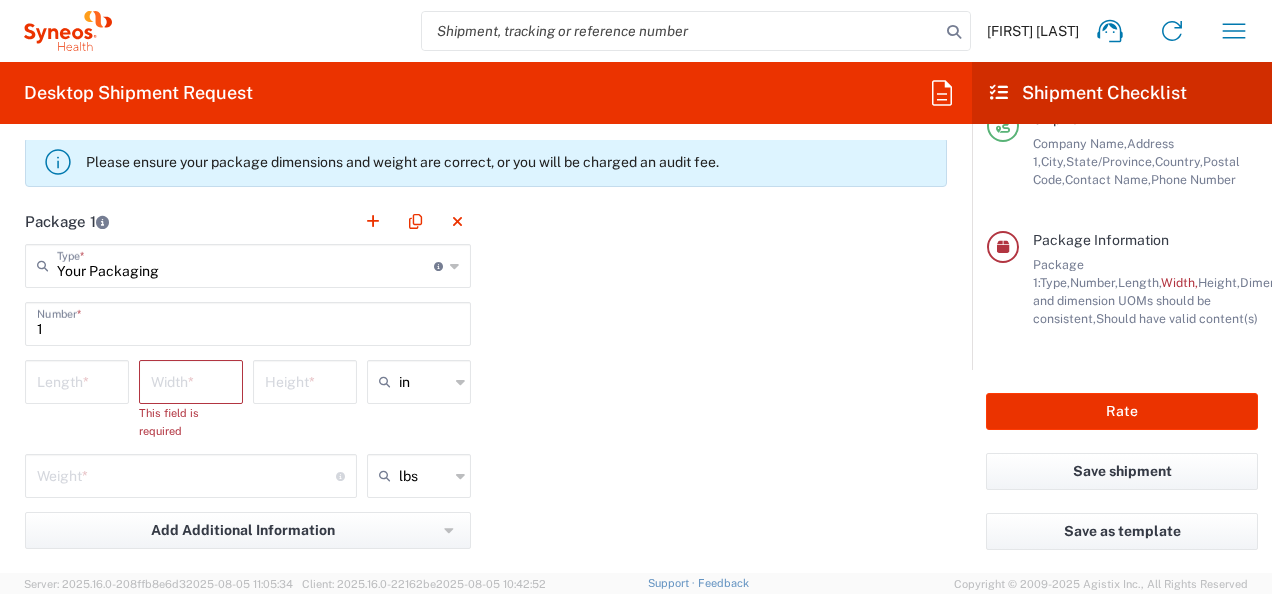 click on "Package 1  Your Packaging  Type  * Material used to package goods Envelope Large Box Medium Box Pallet(s) Oversized (Not Stackable) Pallet(s) Oversized (Stackable) Pallet(s) Standard (Not Stackable) Pallet(s) Standard (Stackable) Small Box Vendor Box - 10kg Vendor Box - 25kg Your Packaging 1  Number  *  Length  *  Width  * This field is required  Height  * in cm ft in  Weight  * Total weight of package(s) in pounds or kilograms lbs kgs lbs Add Additional Information  Package material   Package temperature   Temperature device  Content 1 Dell Latitude 5430 XCTO Laptop Pieces: 1  Total value: 200 USD  Add Content *" 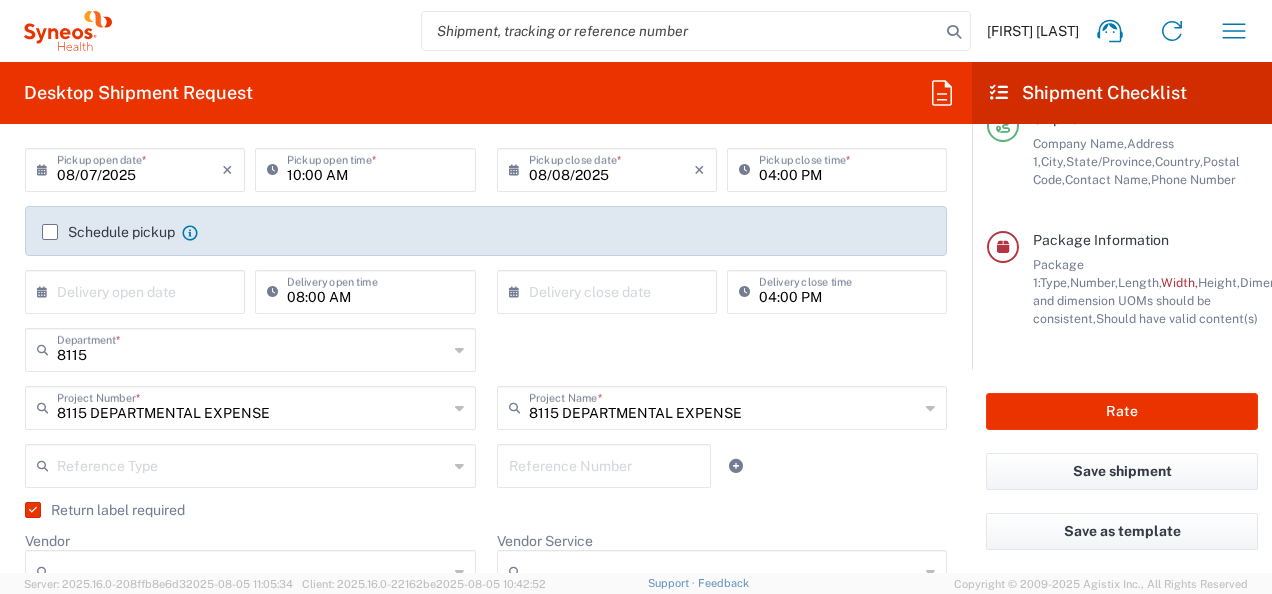 scroll, scrollTop: 200, scrollLeft: 0, axis: vertical 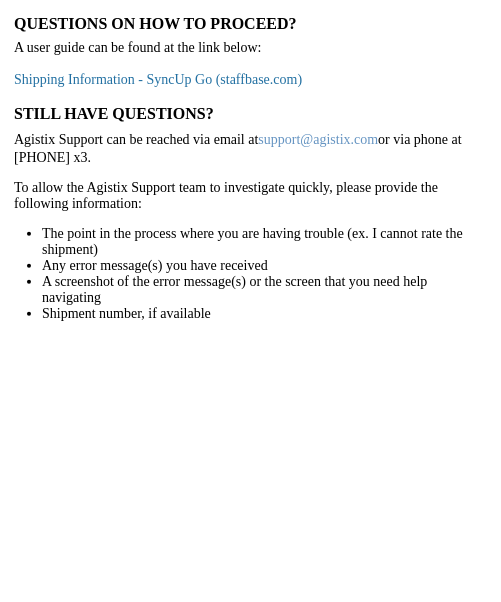 click on "Shipping Information - SyncUp Go (staffbase.com)" 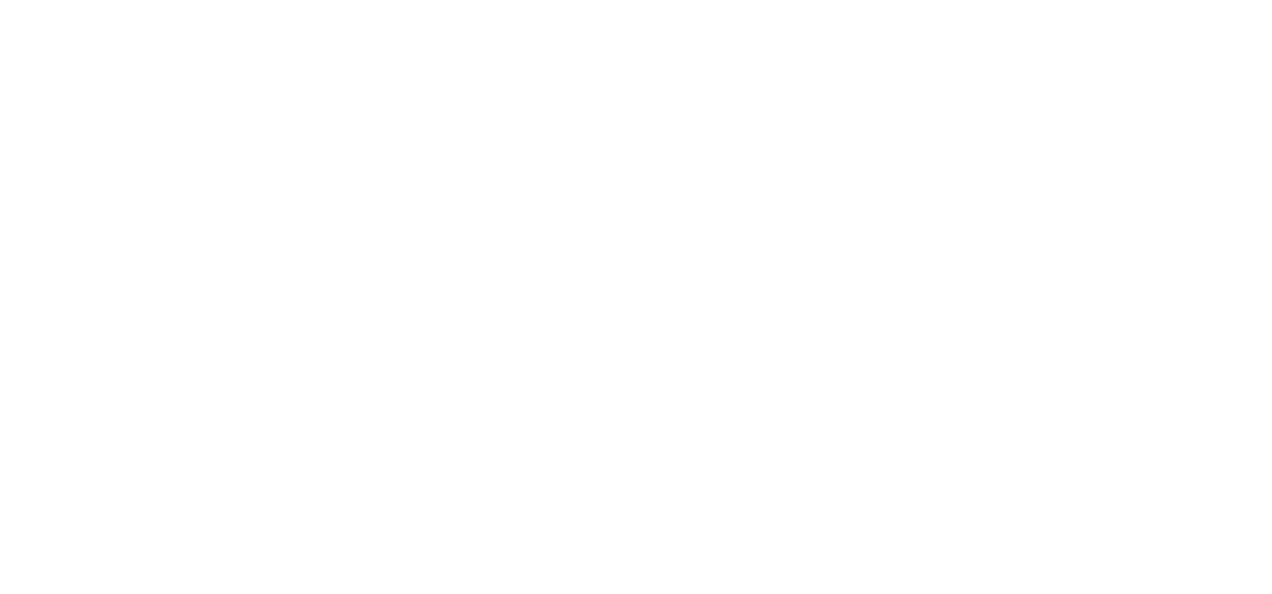 scroll, scrollTop: 0, scrollLeft: 0, axis: both 